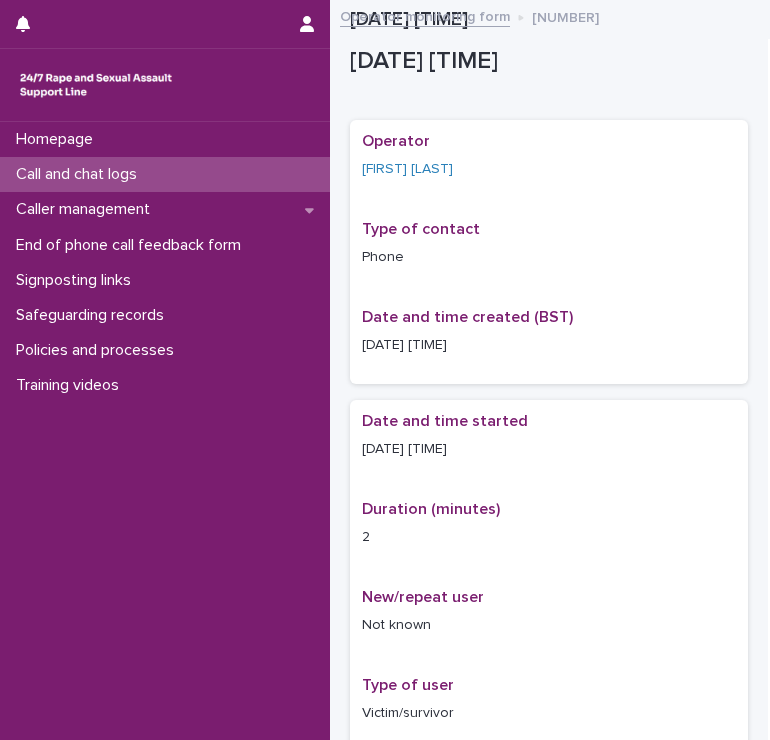 scroll, scrollTop: 0, scrollLeft: 0, axis: both 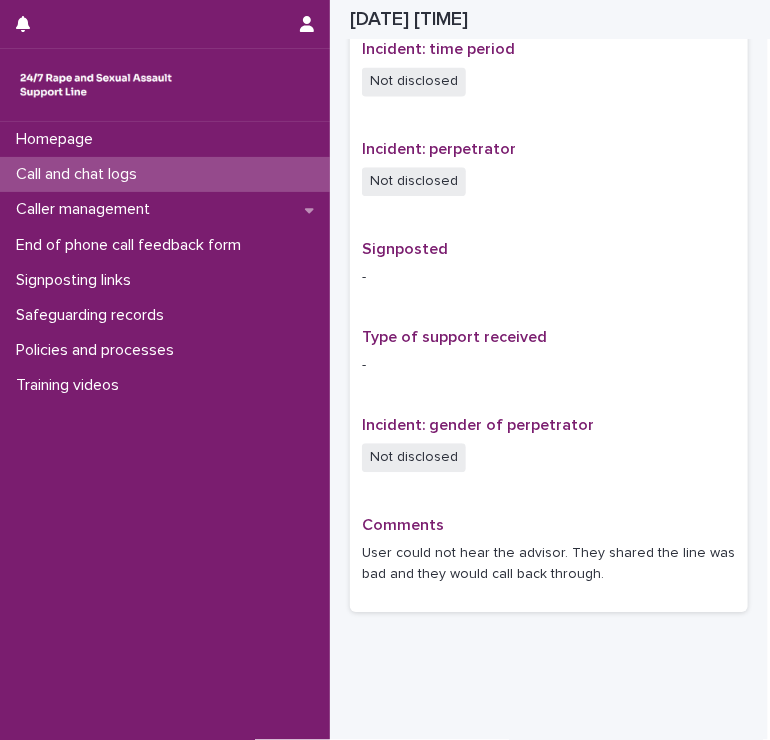 click on "Call and chat logs" at bounding box center [165, 174] 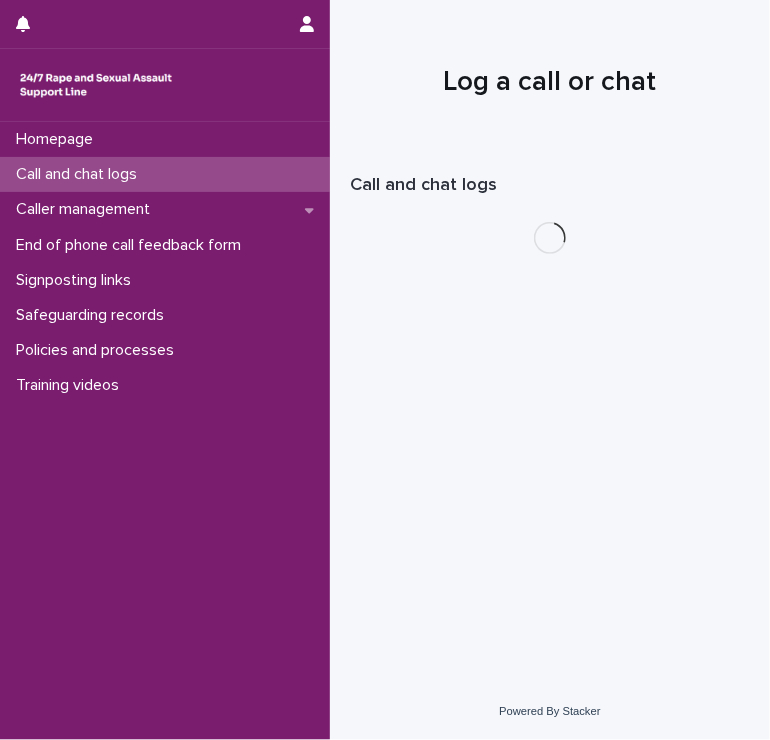 scroll, scrollTop: 0, scrollLeft: 0, axis: both 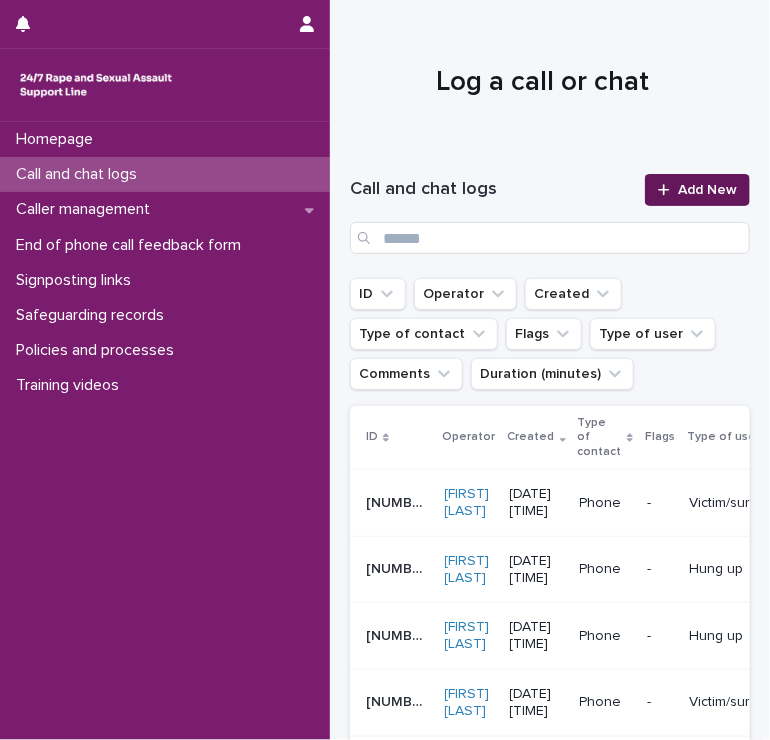 click on "Add New" at bounding box center (707, 190) 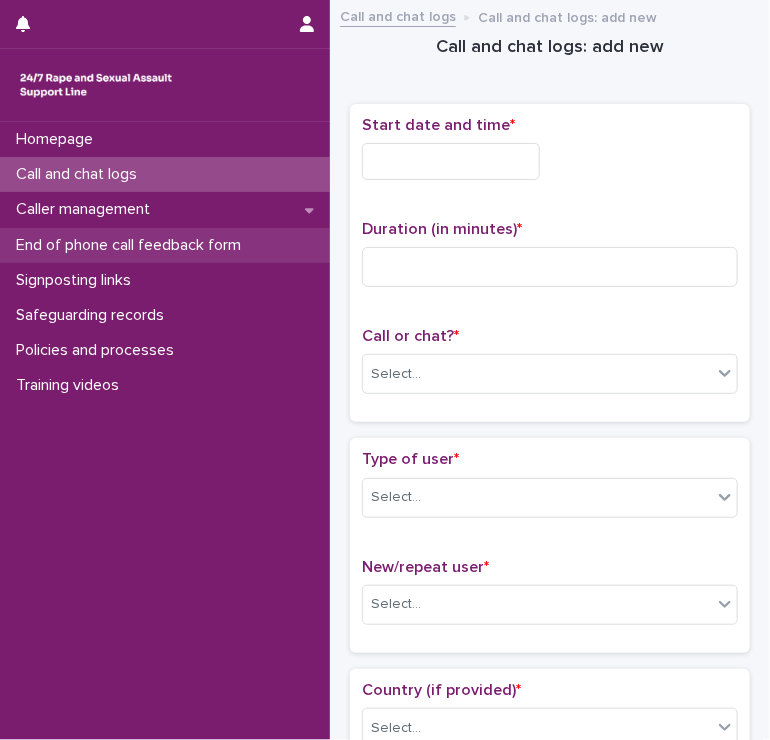 click on "End of phone call feedback form" at bounding box center (165, 245) 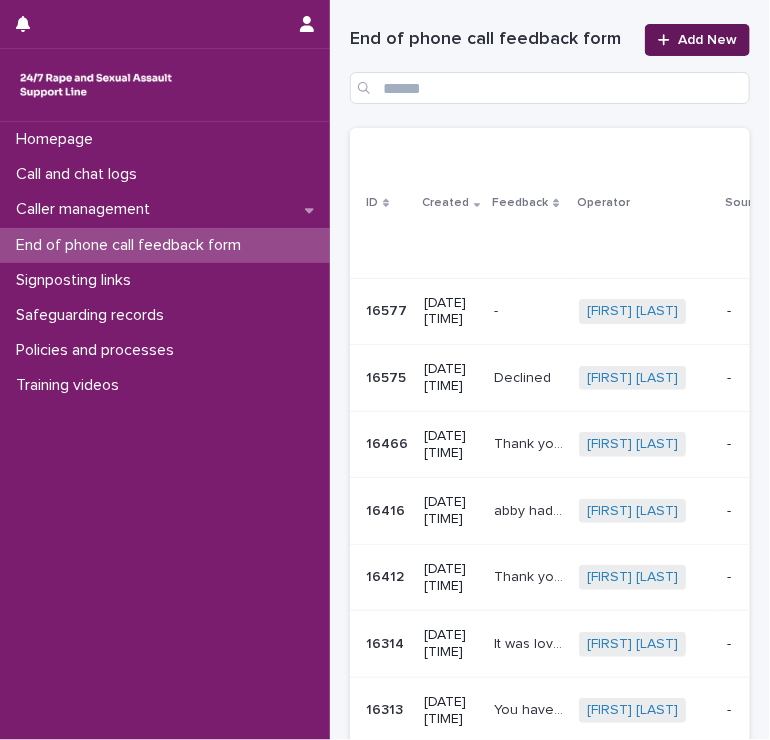 click on "Add New" at bounding box center [707, 40] 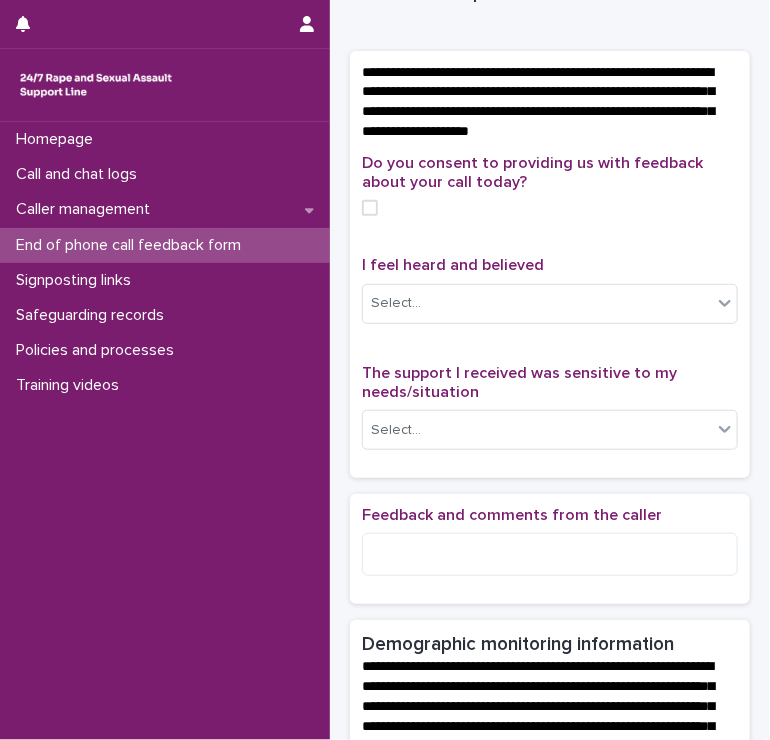 scroll, scrollTop: 82, scrollLeft: 0, axis: vertical 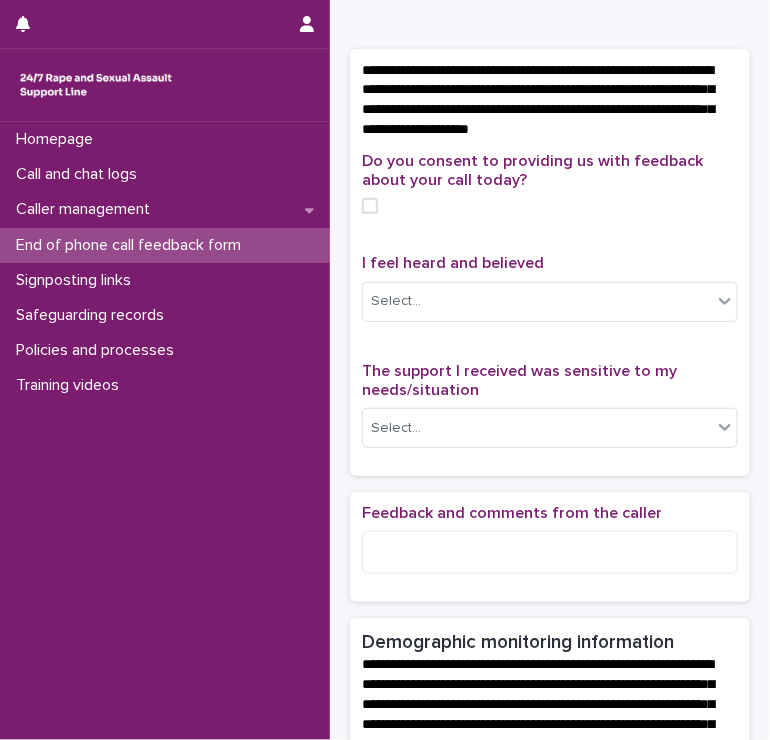click at bounding box center [370, 206] 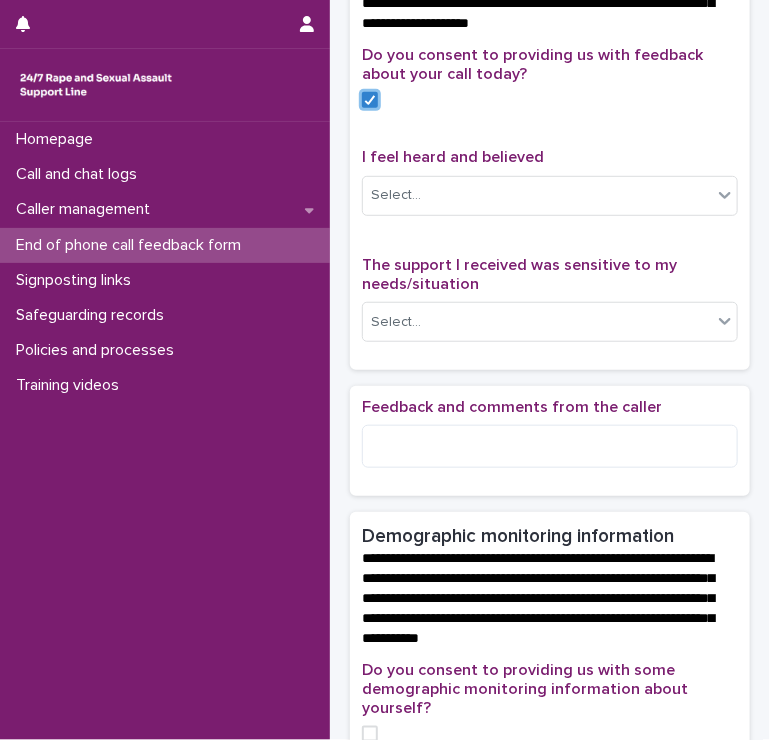 scroll, scrollTop: 190, scrollLeft: 0, axis: vertical 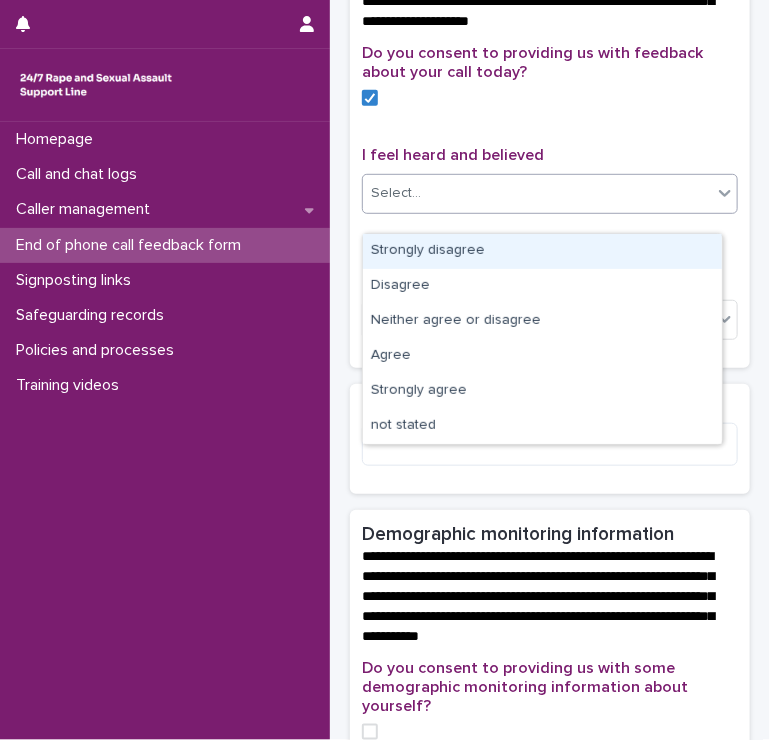 click on "Select..." at bounding box center (396, 193) 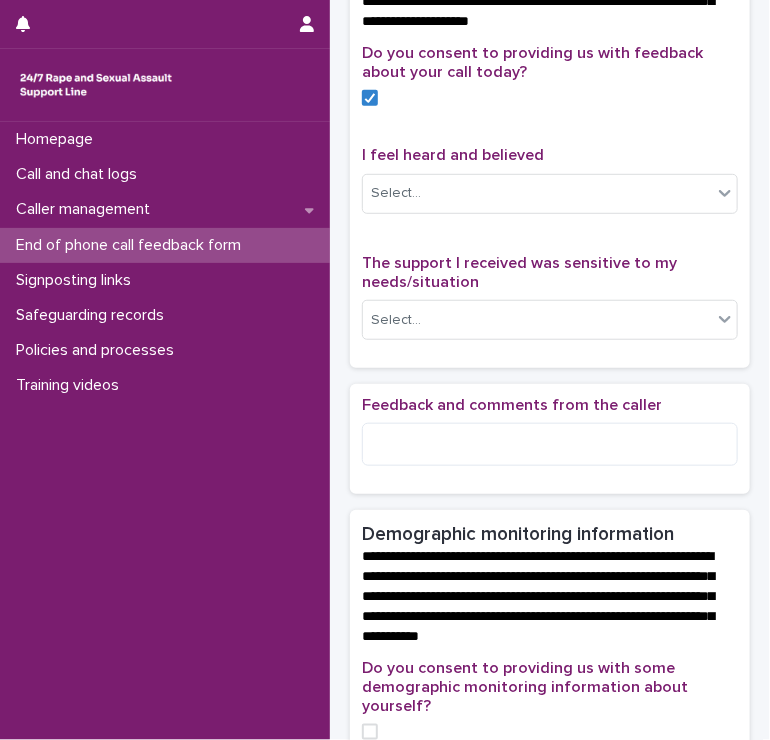 click on "Do you consent to providing us with feedback about your call today?" at bounding box center (550, 83) 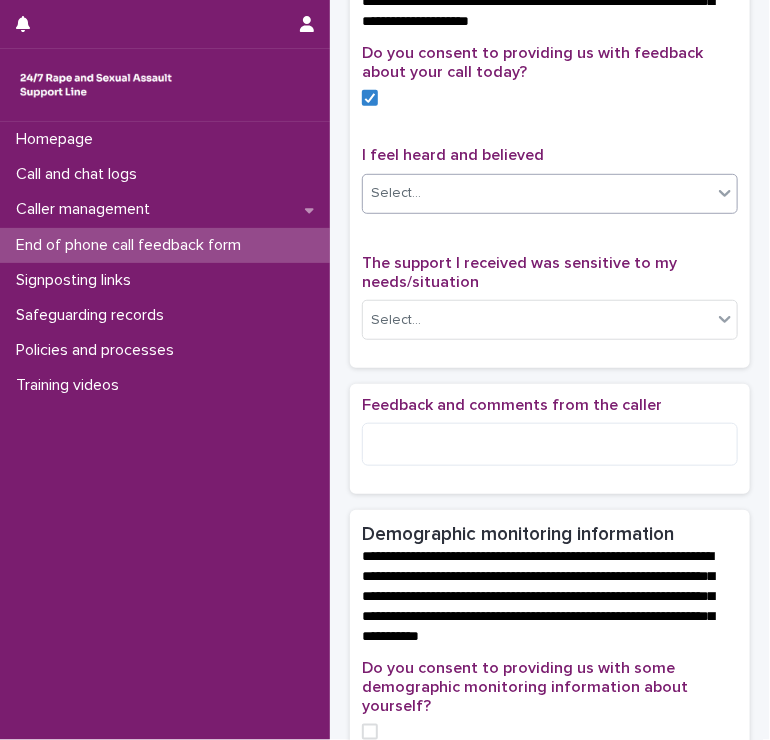 click on "Select..." at bounding box center (537, 193) 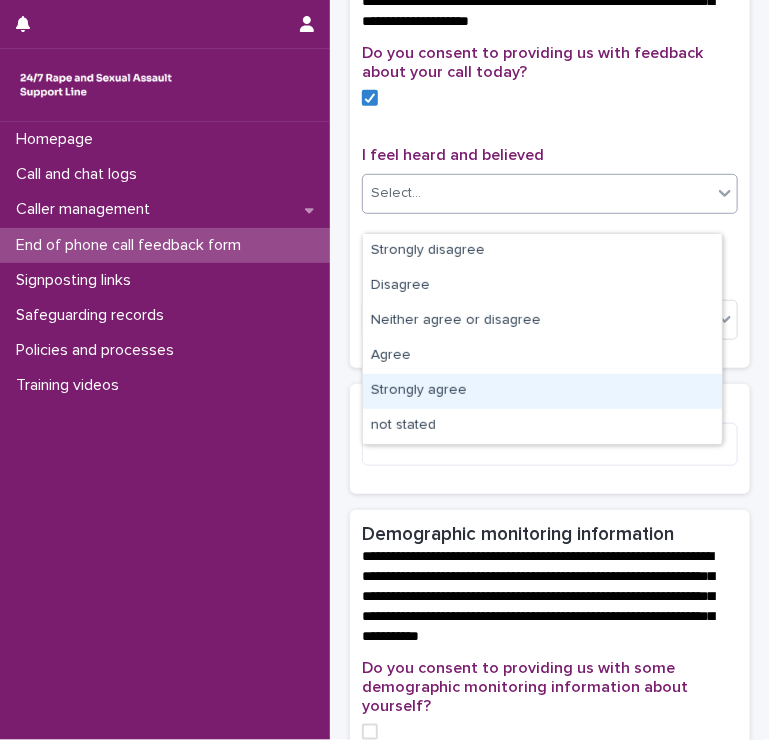 click on "Strongly agree" at bounding box center (542, 391) 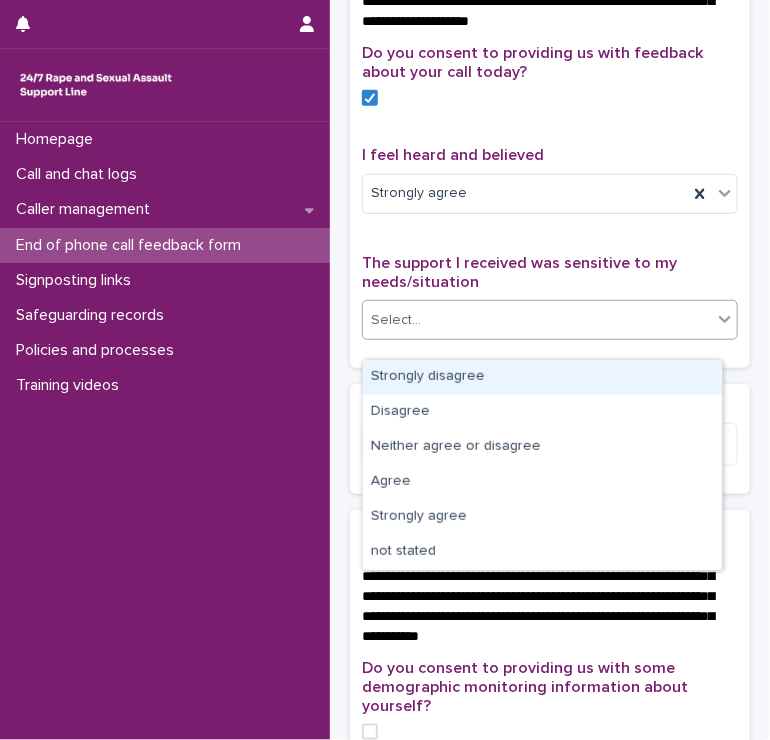 click on "Select..." at bounding box center [537, 320] 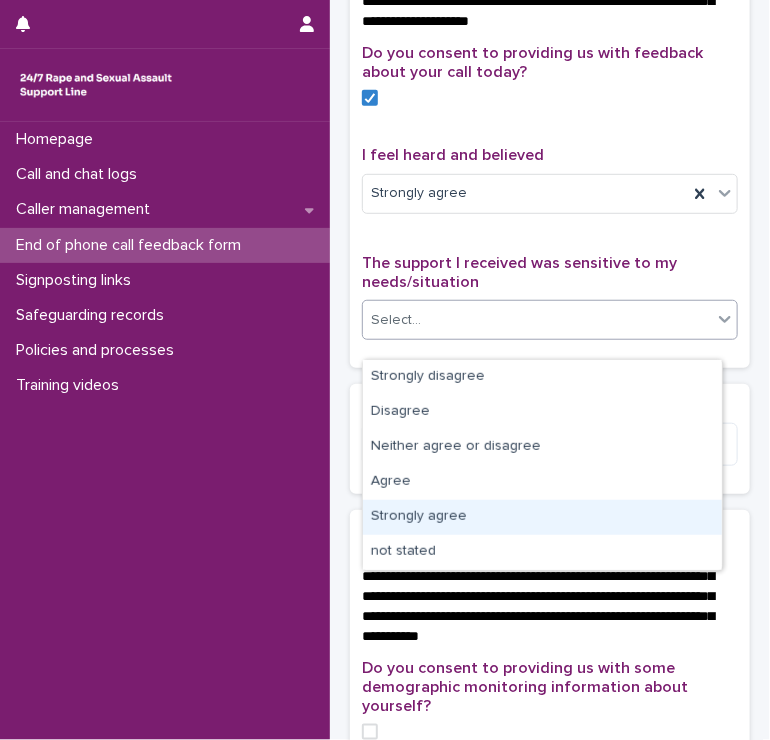 click on "Strongly agree" at bounding box center [542, 517] 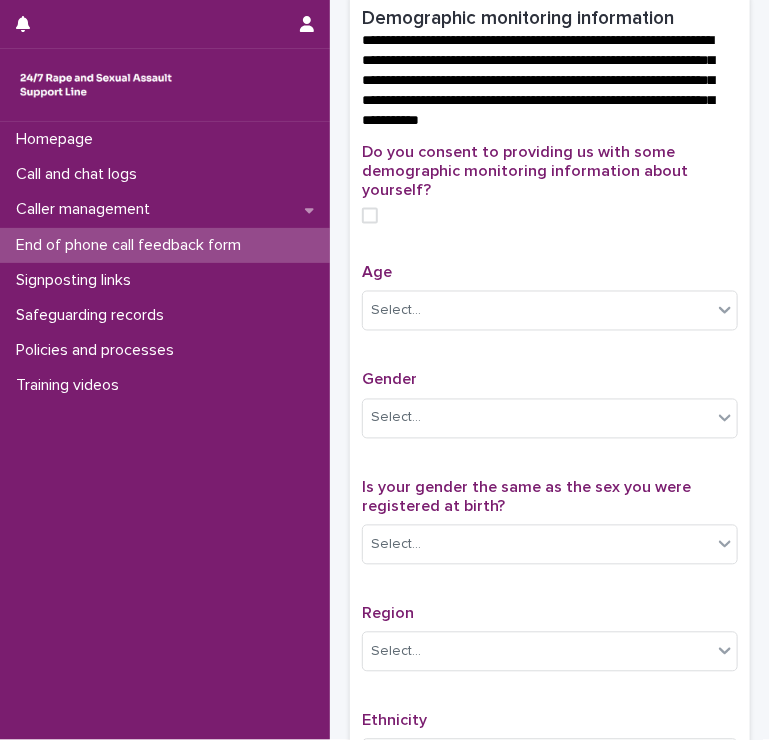 scroll, scrollTop: 654, scrollLeft: 0, axis: vertical 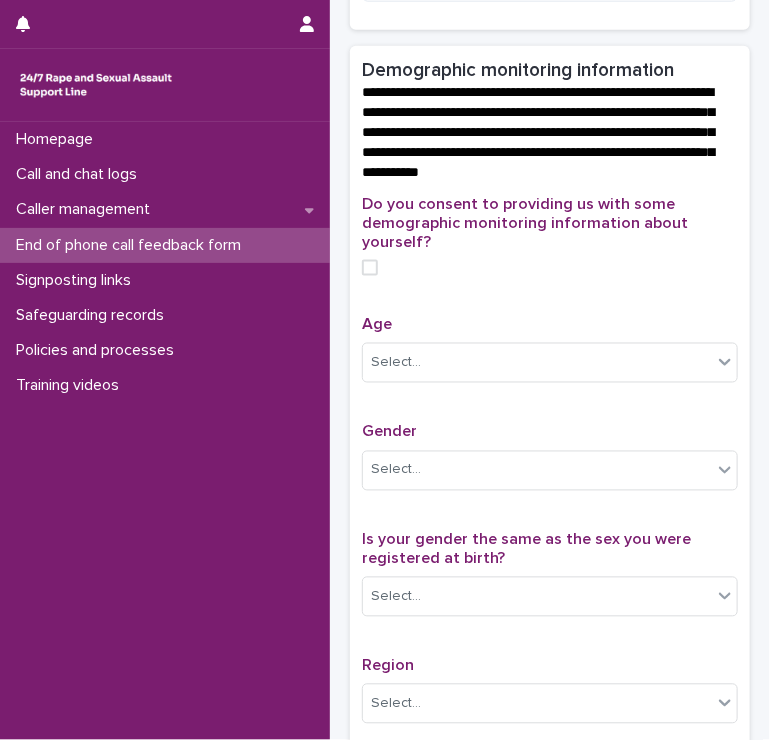 click at bounding box center [370, 268] 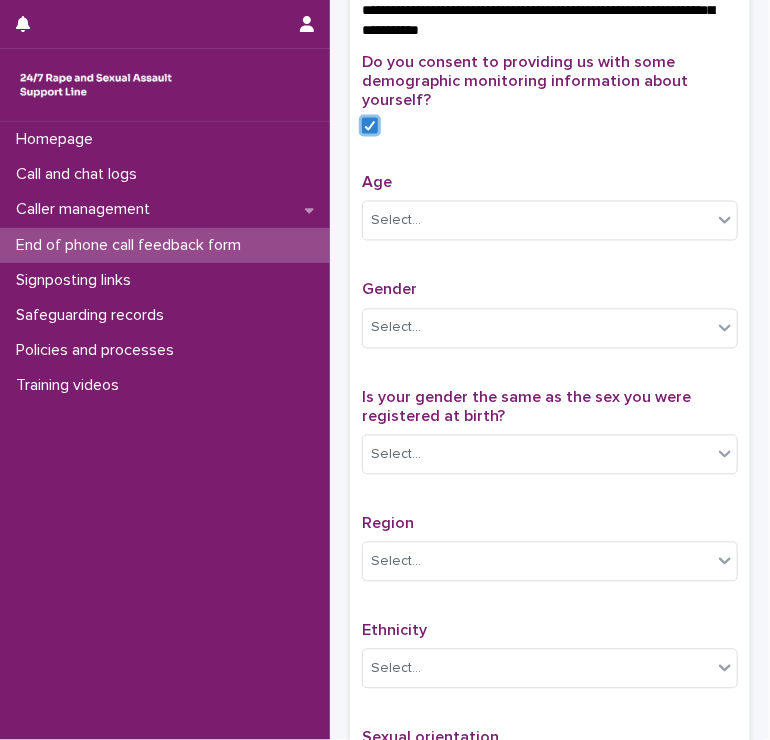 scroll, scrollTop: 798, scrollLeft: 0, axis: vertical 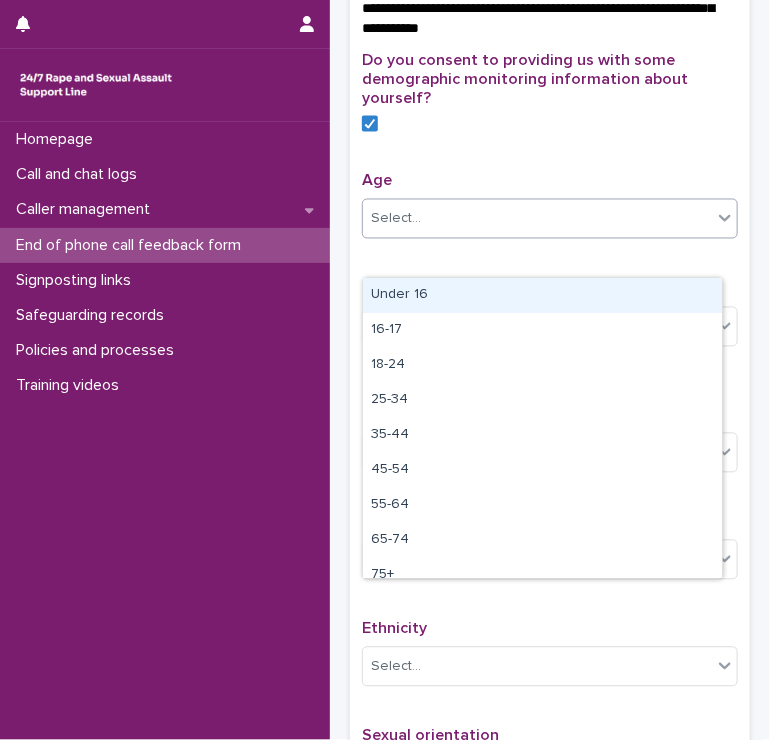 click on "Select..." at bounding box center [537, 219] 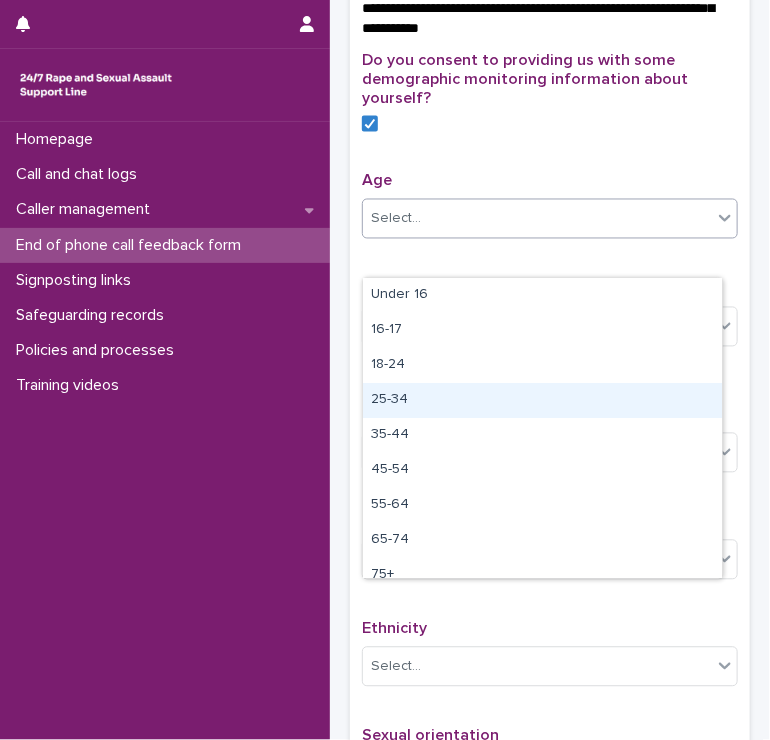 click on "25-34" at bounding box center (542, 400) 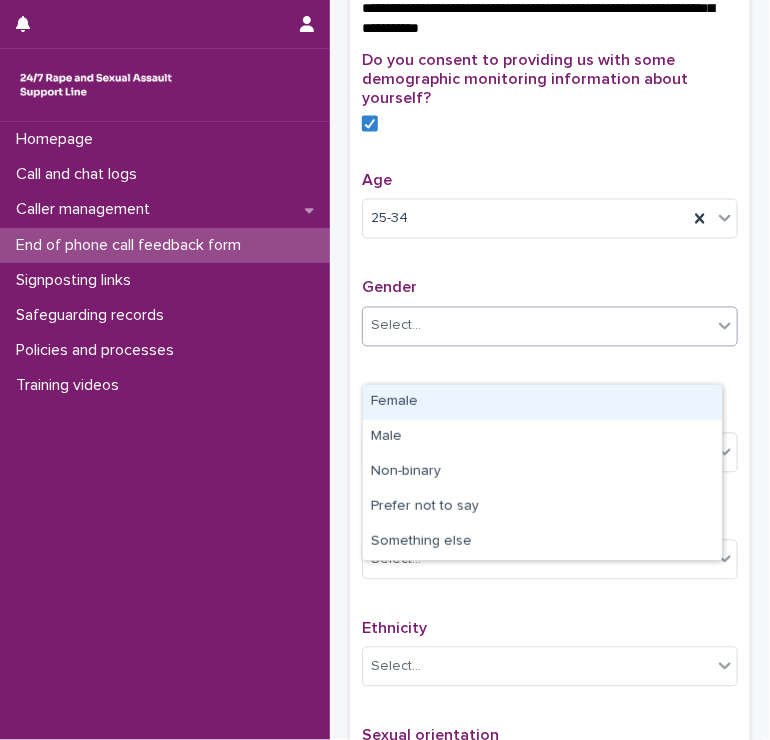 click on "Select..." at bounding box center [537, 326] 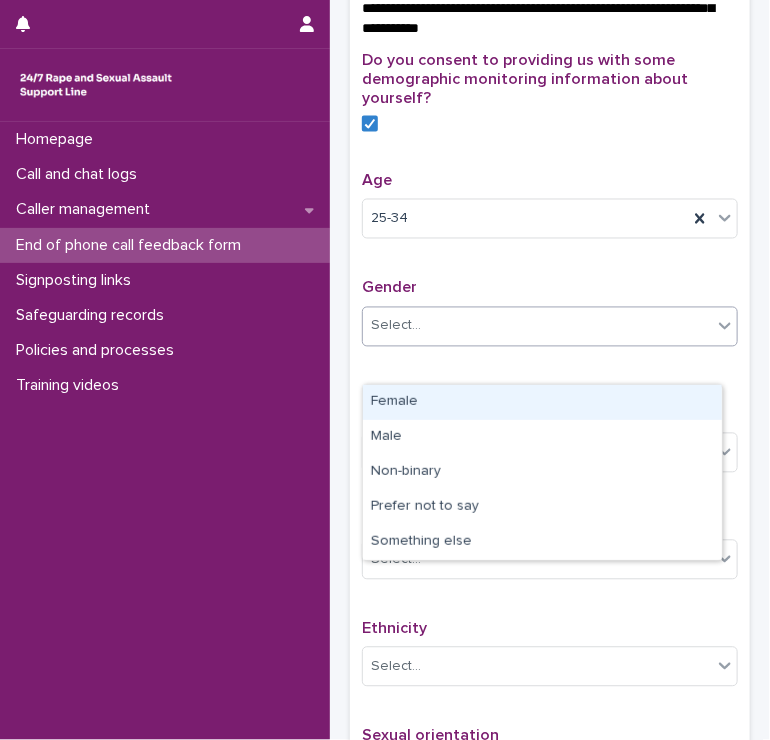 click on "Female" at bounding box center [542, 402] 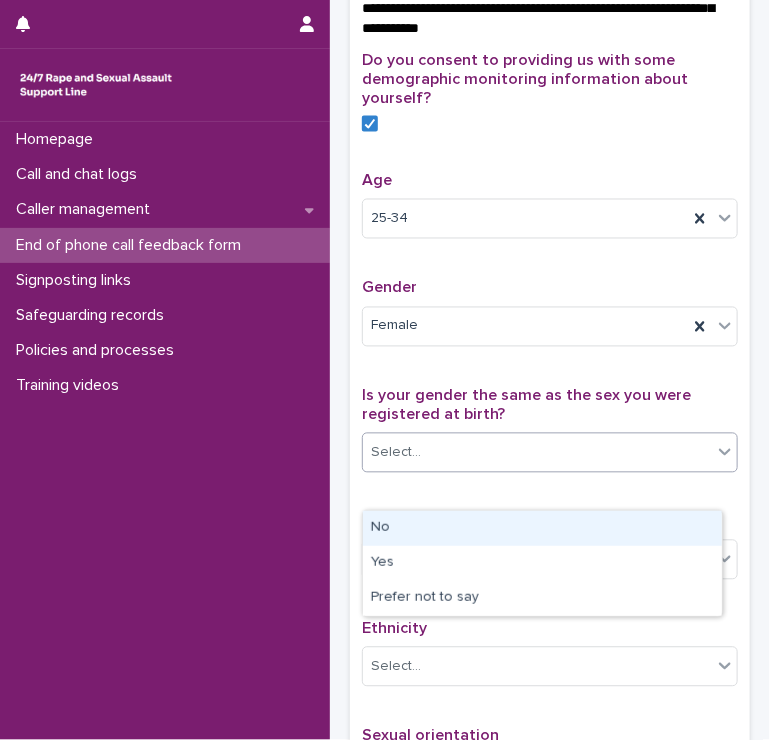 click on "Select..." at bounding box center (537, 453) 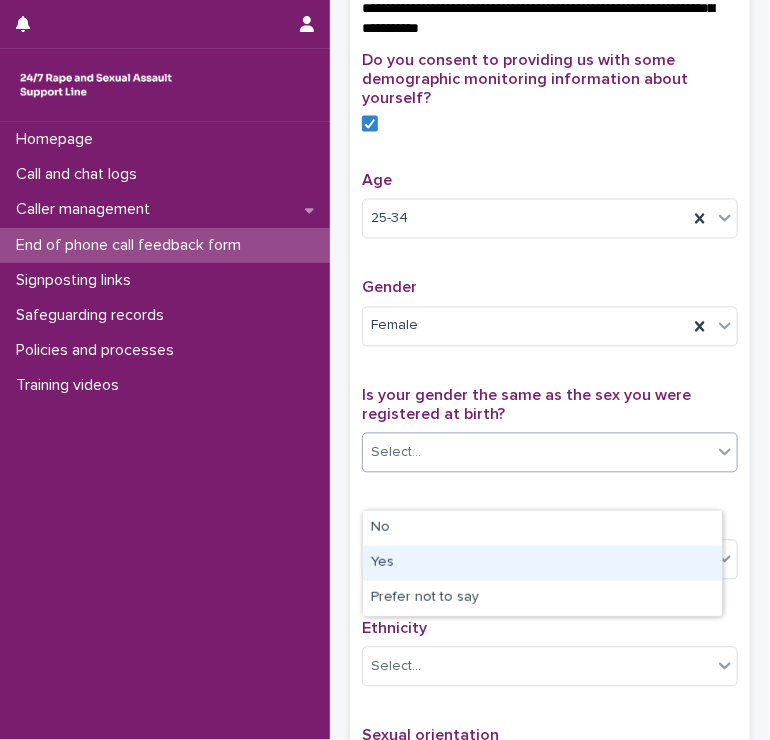 click on "Yes" at bounding box center [542, 563] 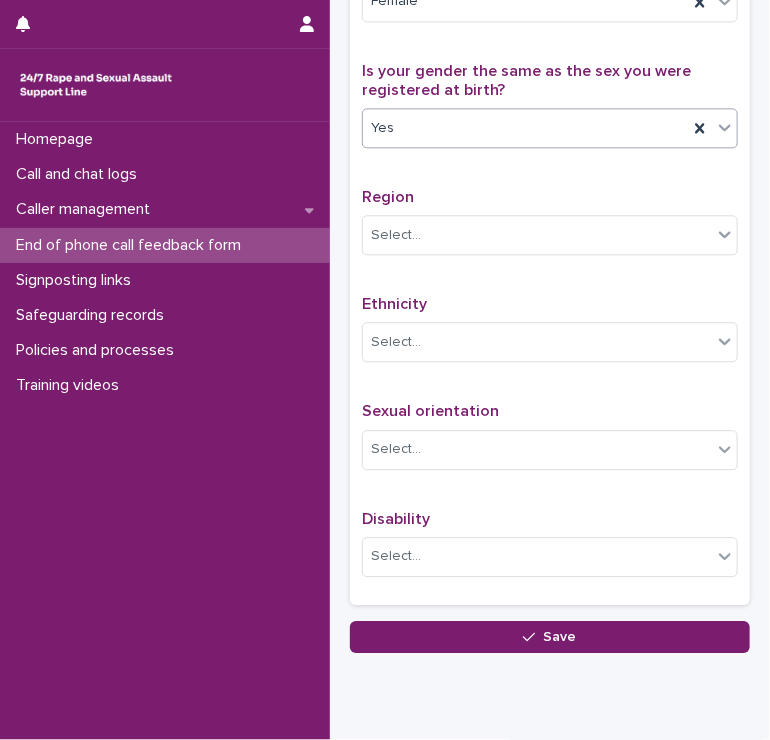 scroll, scrollTop: 1140, scrollLeft: 0, axis: vertical 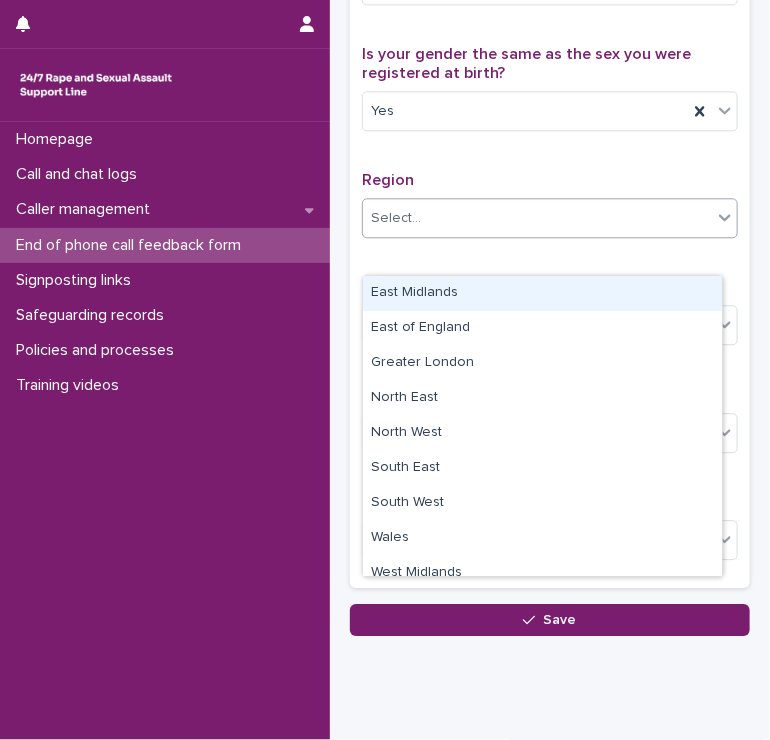 click on "Select..." at bounding box center (537, 218) 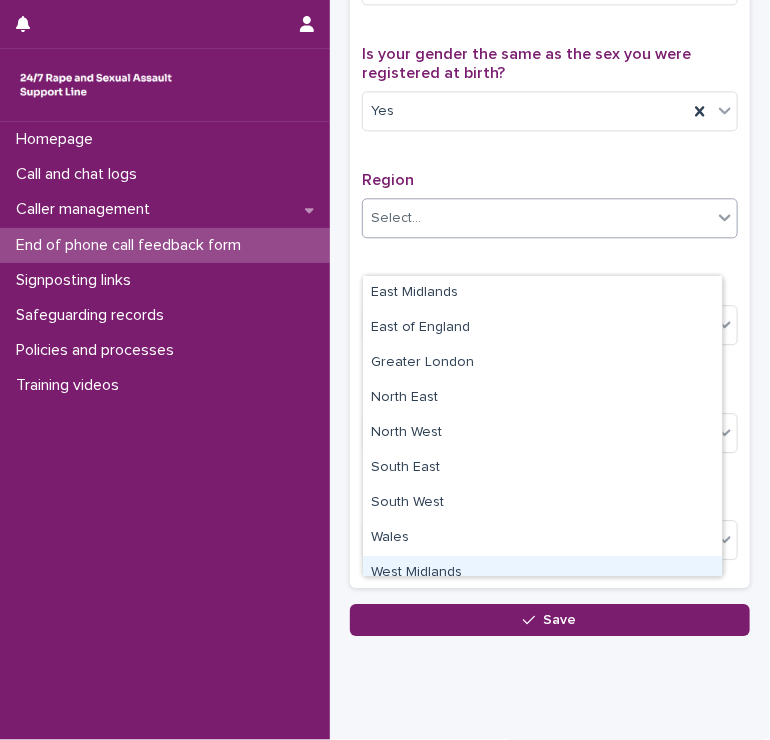 click on "West Midlands" at bounding box center [542, 573] 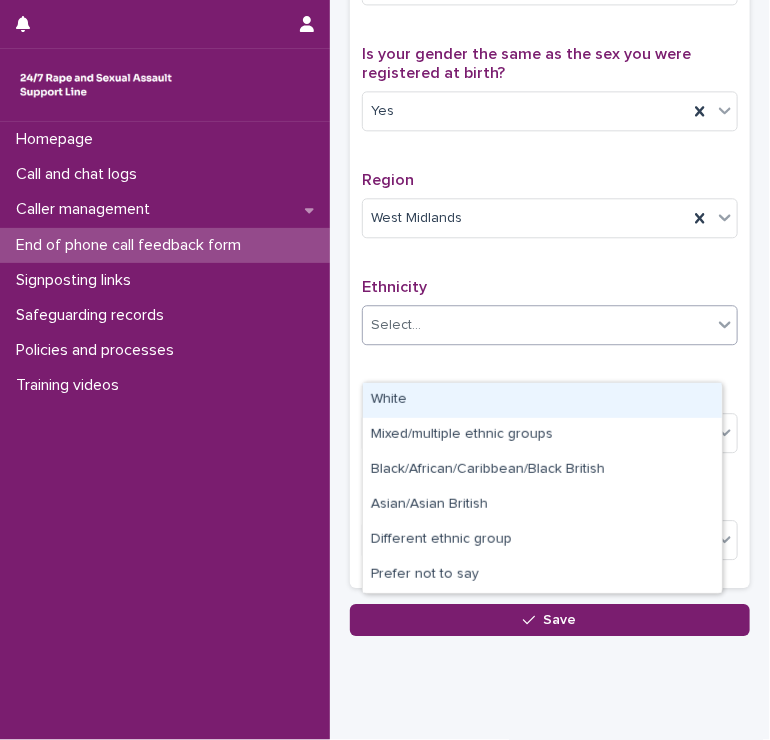 click on "Select..." at bounding box center (537, 325) 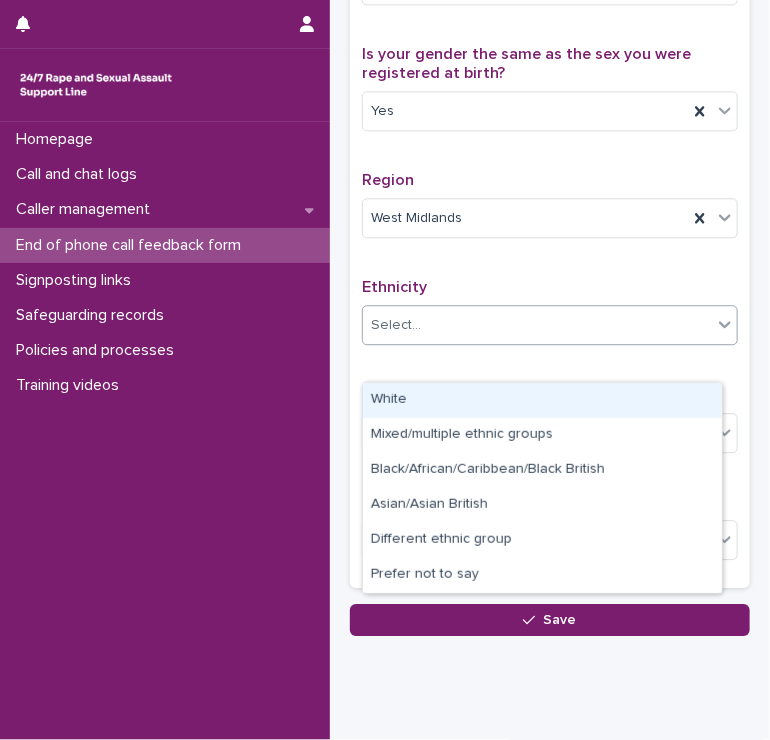 click on "White" at bounding box center (542, 400) 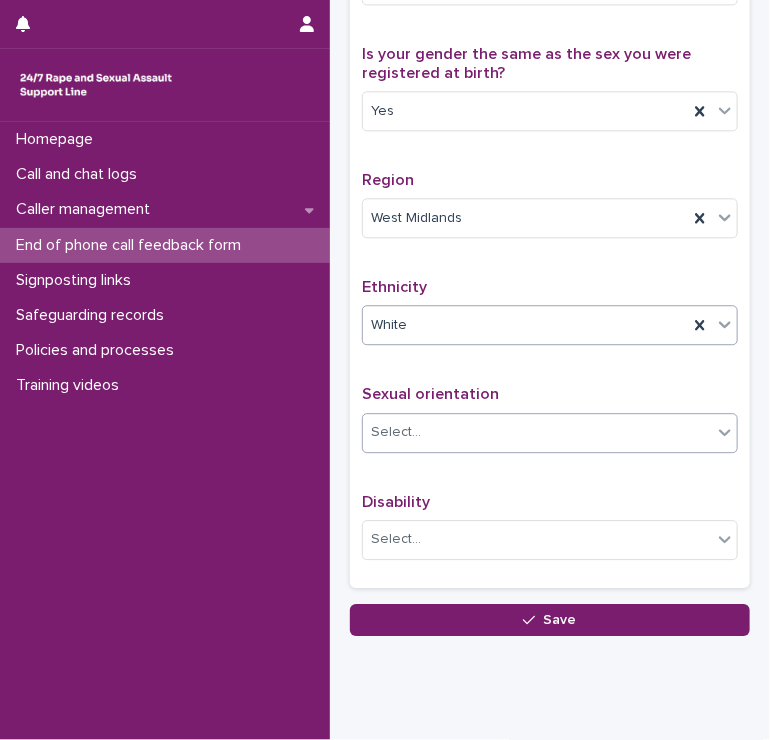 click on "Select..." at bounding box center (537, 432) 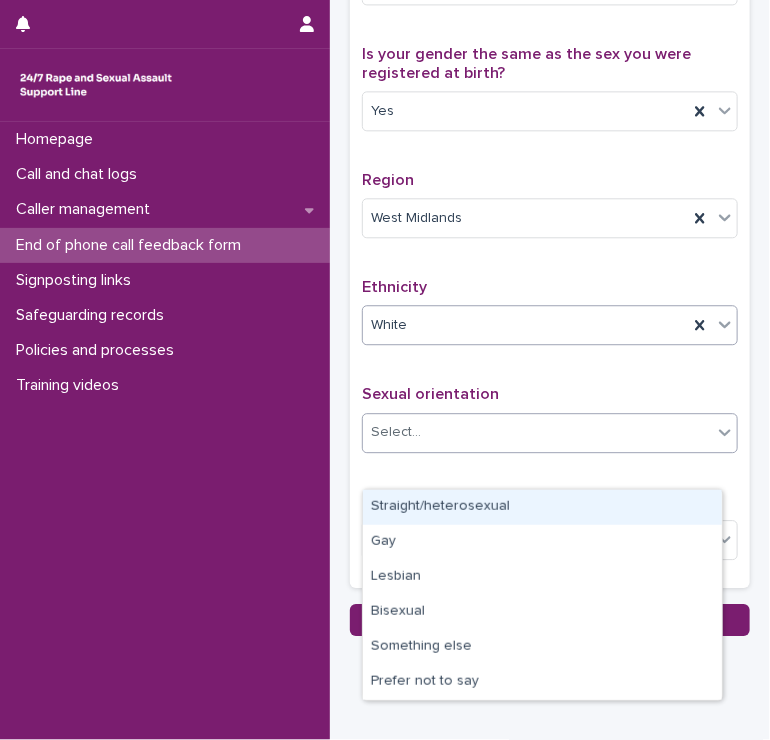 scroll, scrollTop: 1228, scrollLeft: 0, axis: vertical 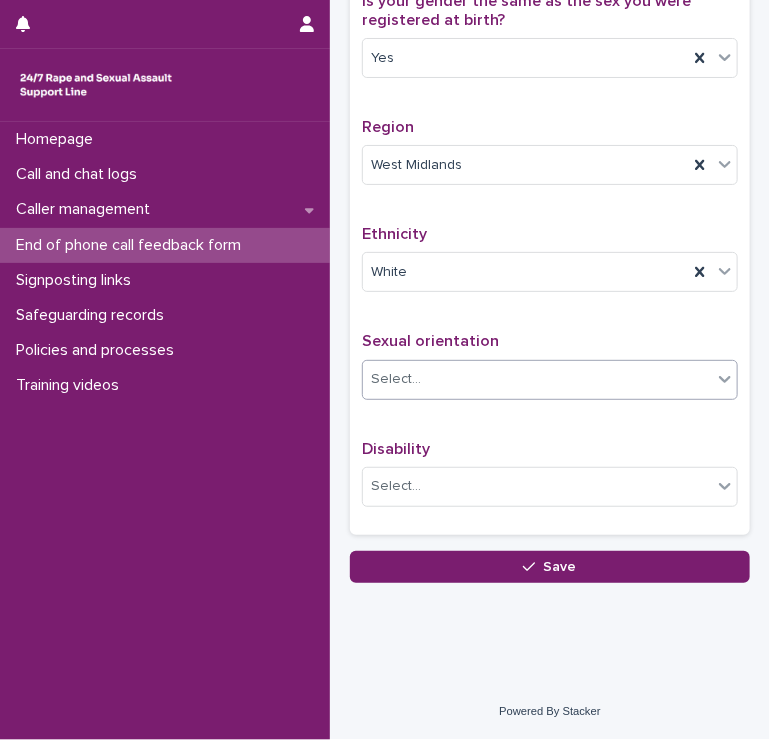 click on "Select..." at bounding box center (537, 379) 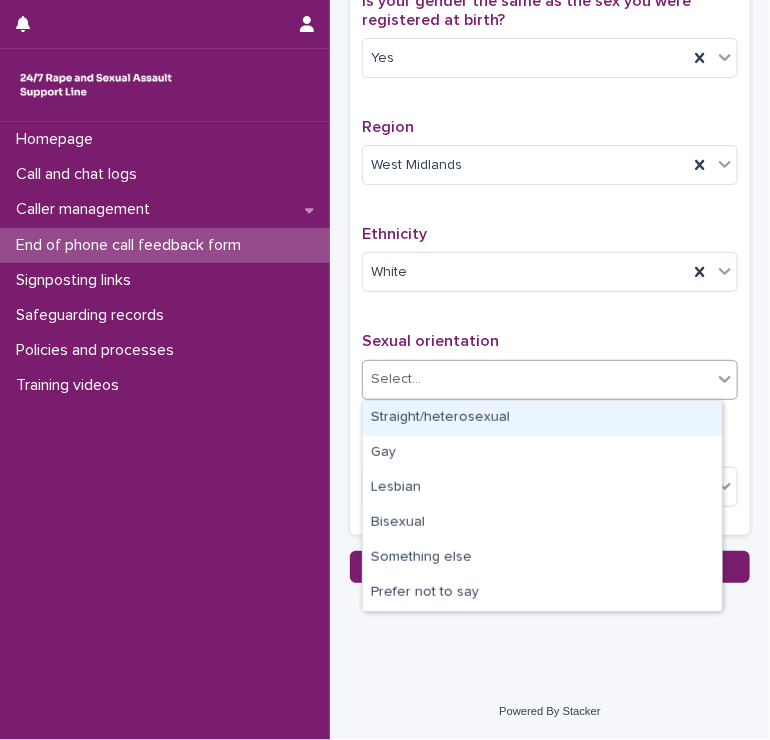 click on "Straight/heterosexual" at bounding box center [542, 418] 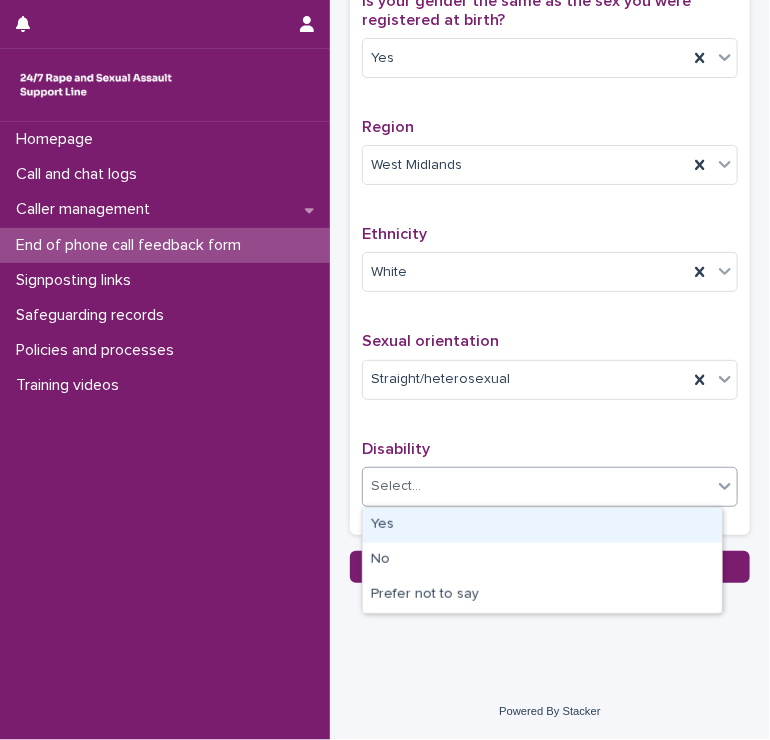 click on "Select..." at bounding box center (537, 486) 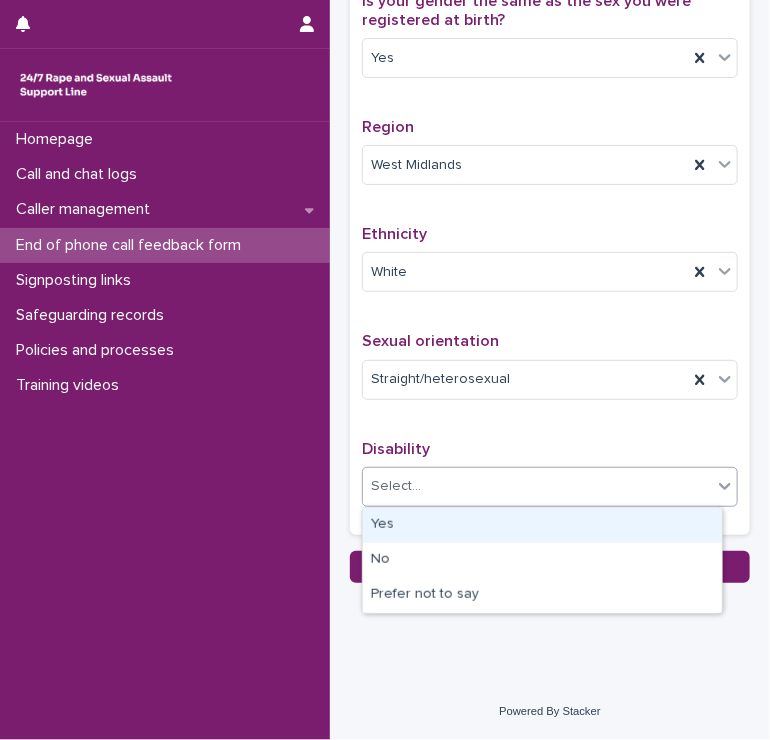 click on "Yes" at bounding box center (542, 525) 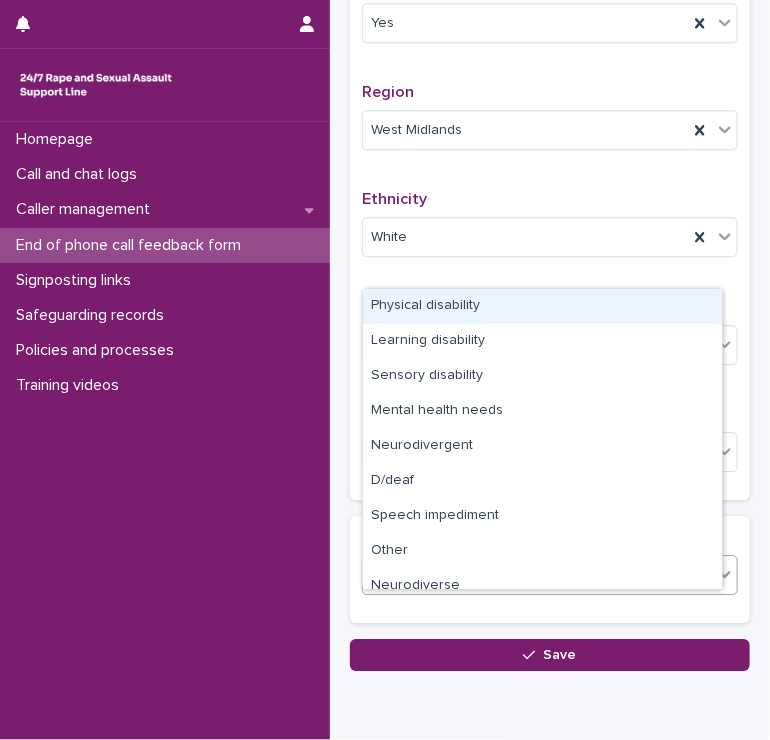 click on "Select..." at bounding box center (537, 575) 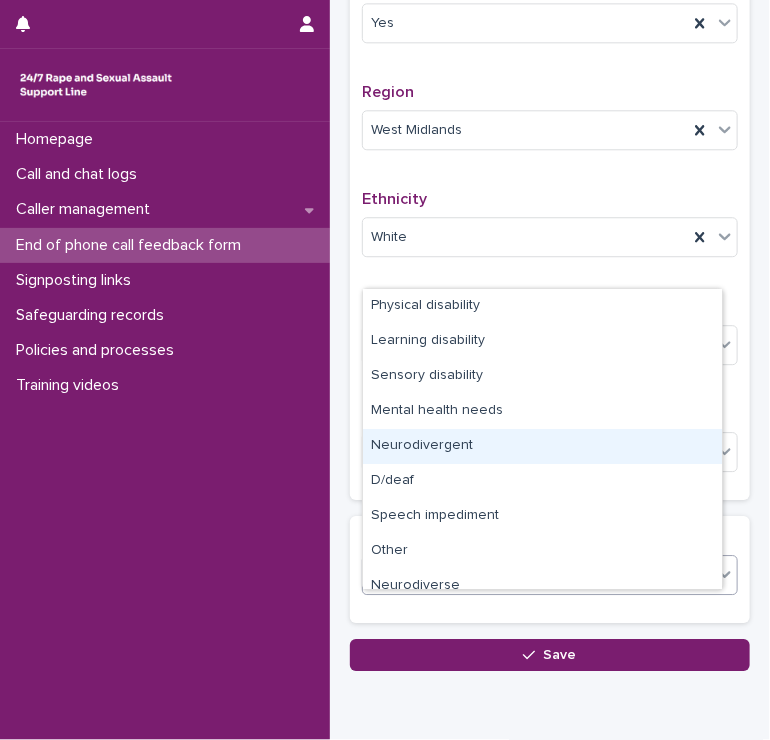 click on "Neurodivergent" at bounding box center [542, 446] 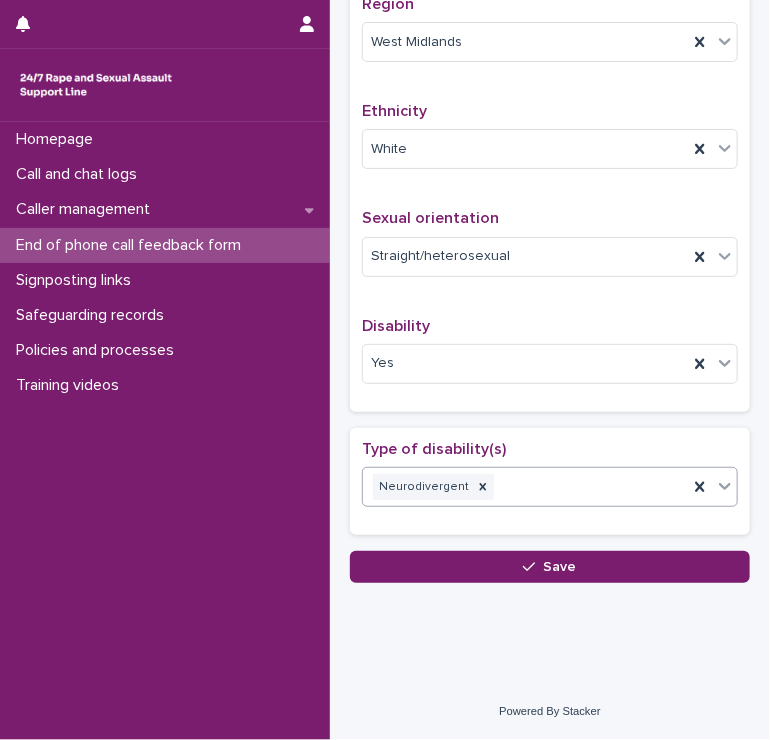 scroll, scrollTop: 1336, scrollLeft: 0, axis: vertical 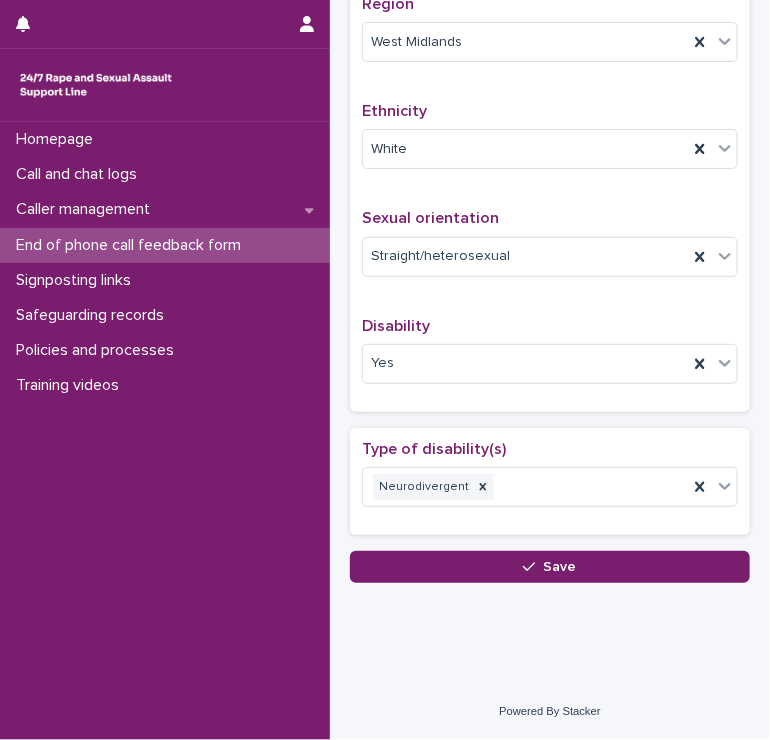 click on "Save" at bounding box center [550, 567] 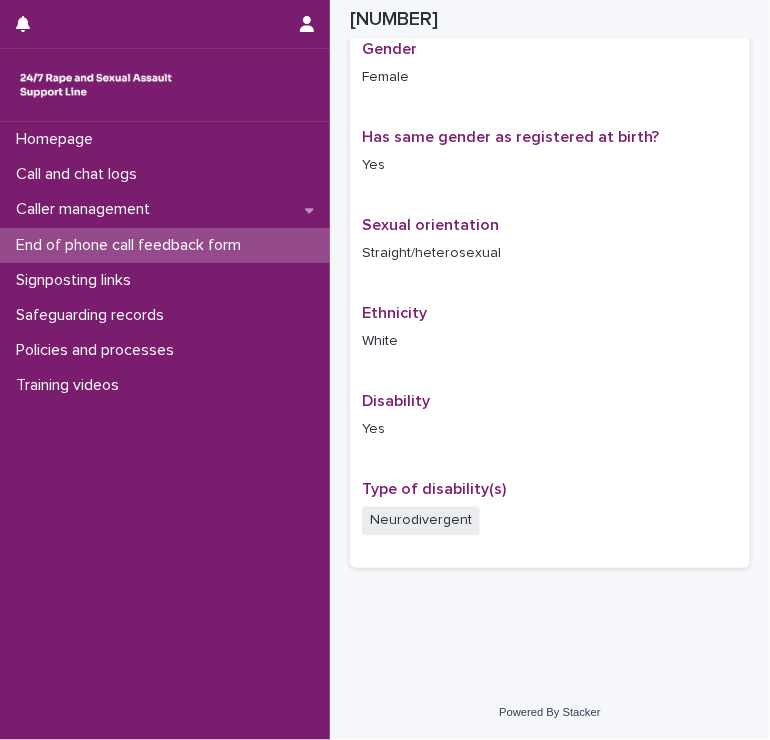 scroll, scrollTop: 702, scrollLeft: 0, axis: vertical 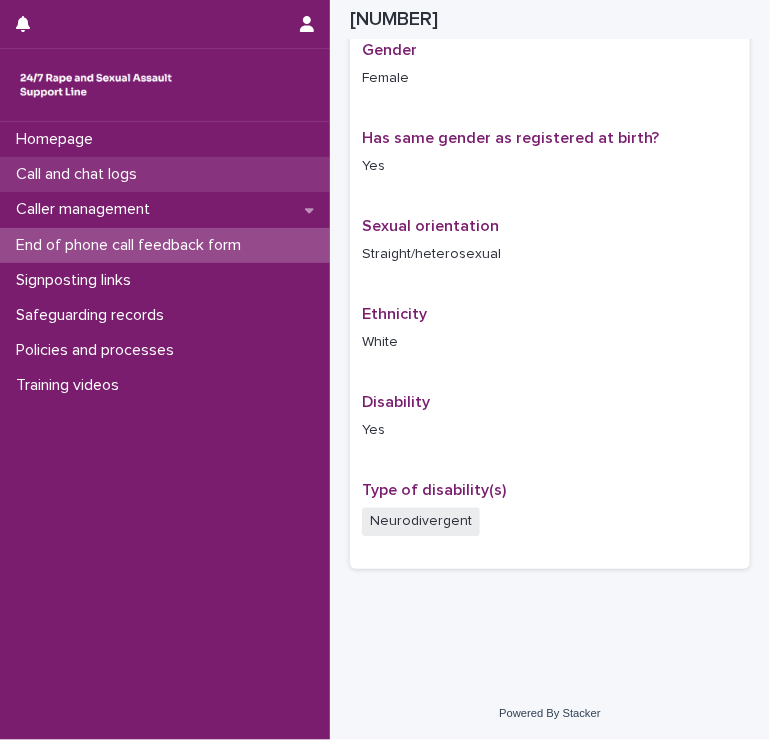 click on "Call and chat logs" at bounding box center [165, 174] 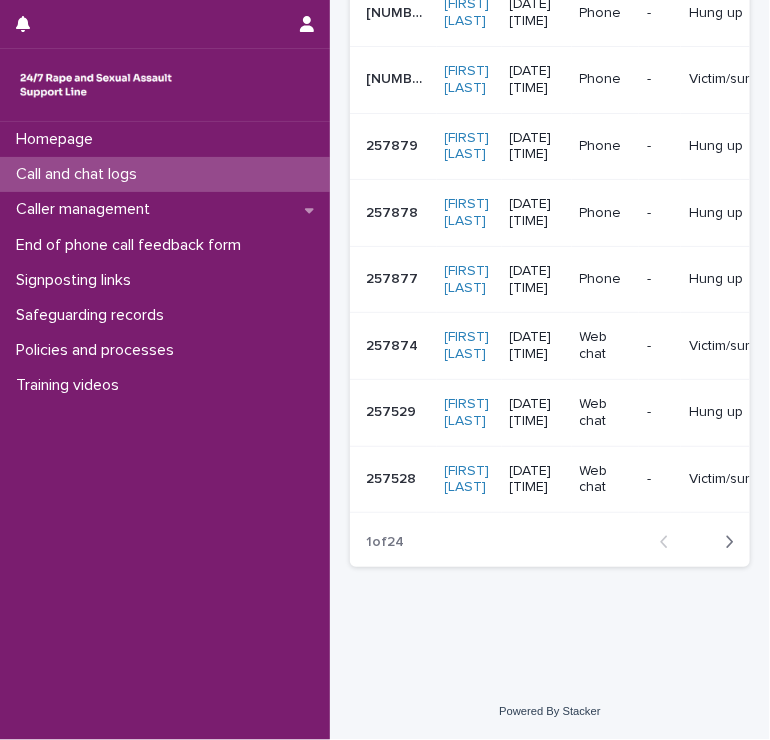scroll, scrollTop: 0, scrollLeft: 0, axis: both 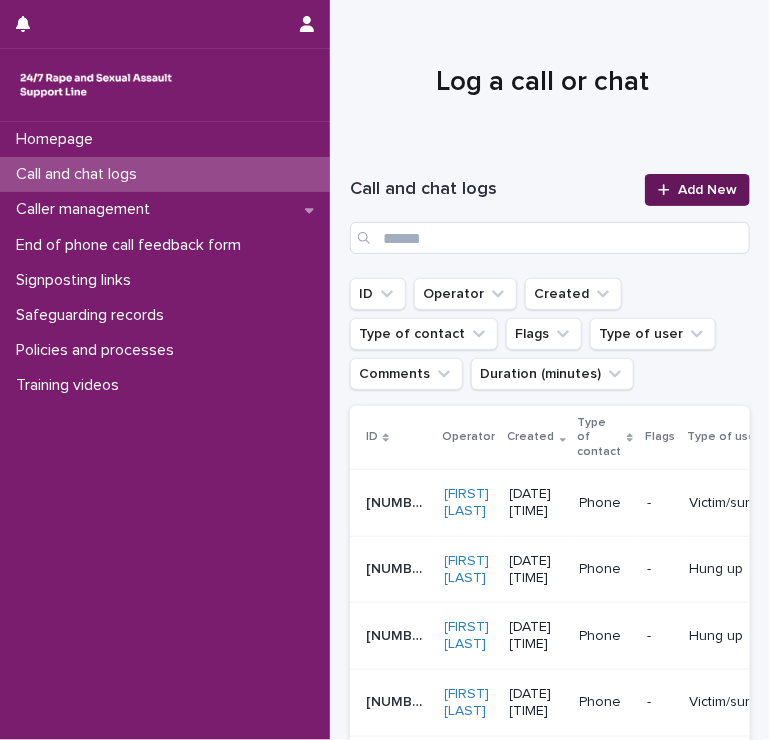 click on "Add New" at bounding box center (697, 190) 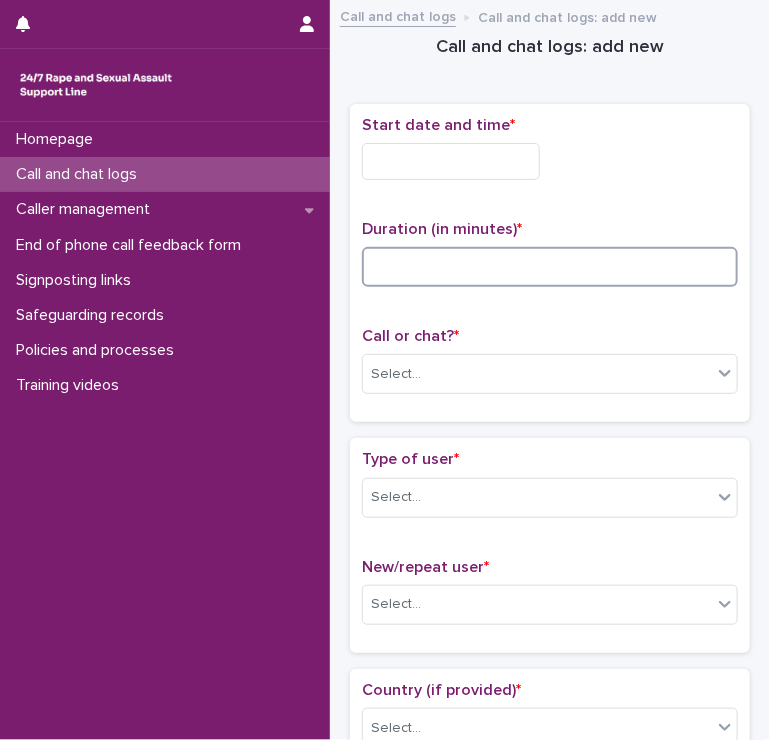 click at bounding box center (550, 267) 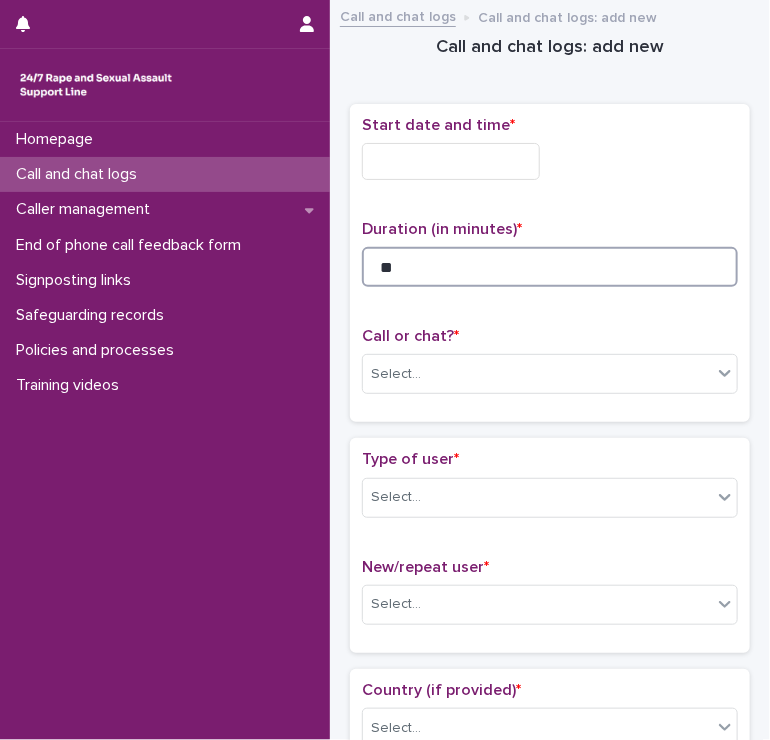 type on "**" 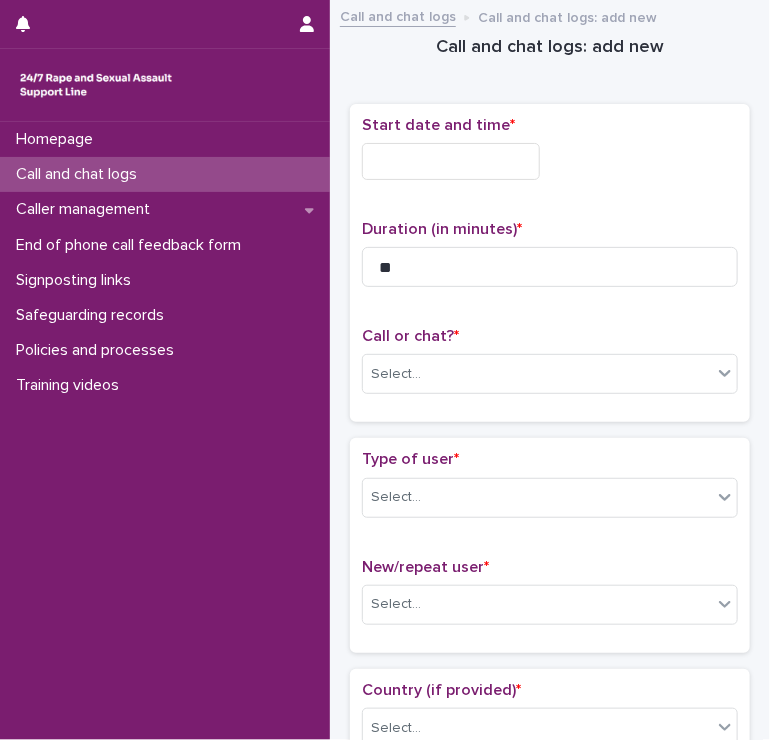 click at bounding box center [451, 161] 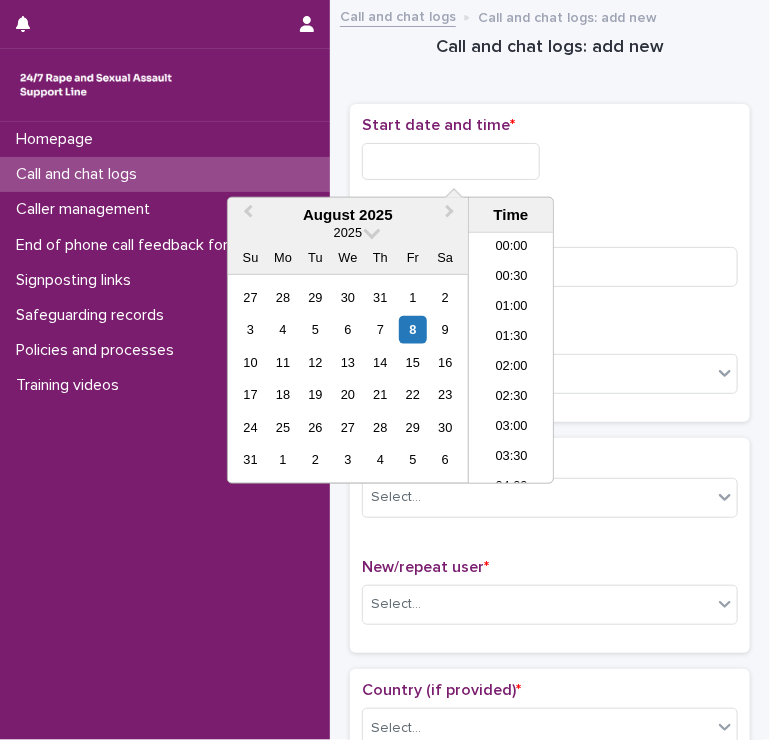 scroll, scrollTop: 1189, scrollLeft: 0, axis: vertical 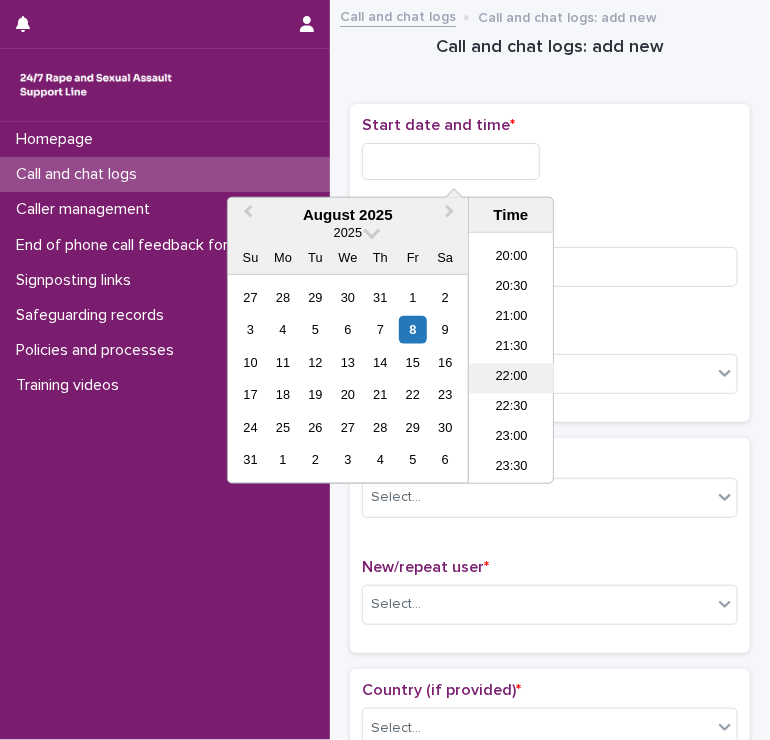 click on "22:00" at bounding box center (511, 379) 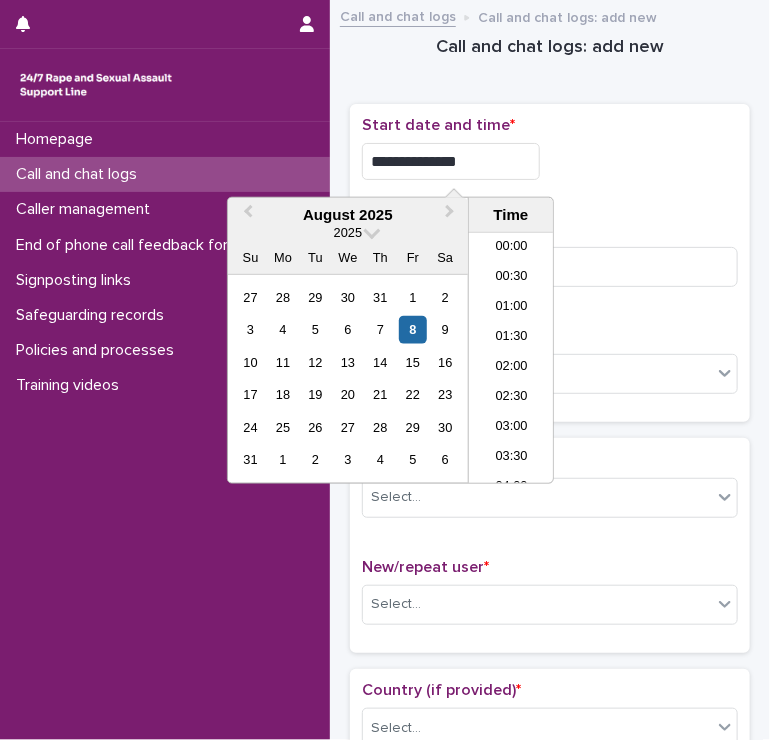 click on "**********" at bounding box center (451, 161) 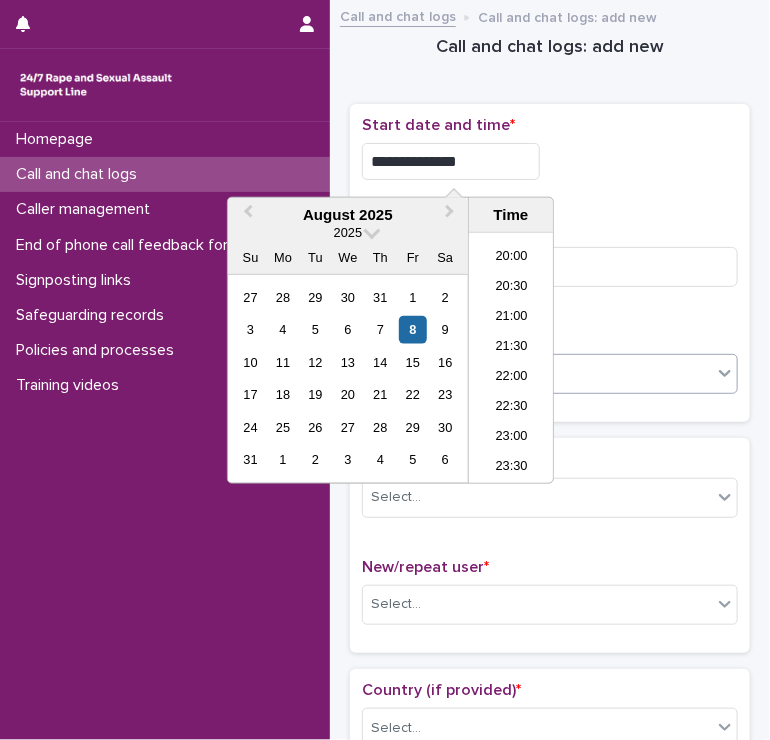 type on "**********" 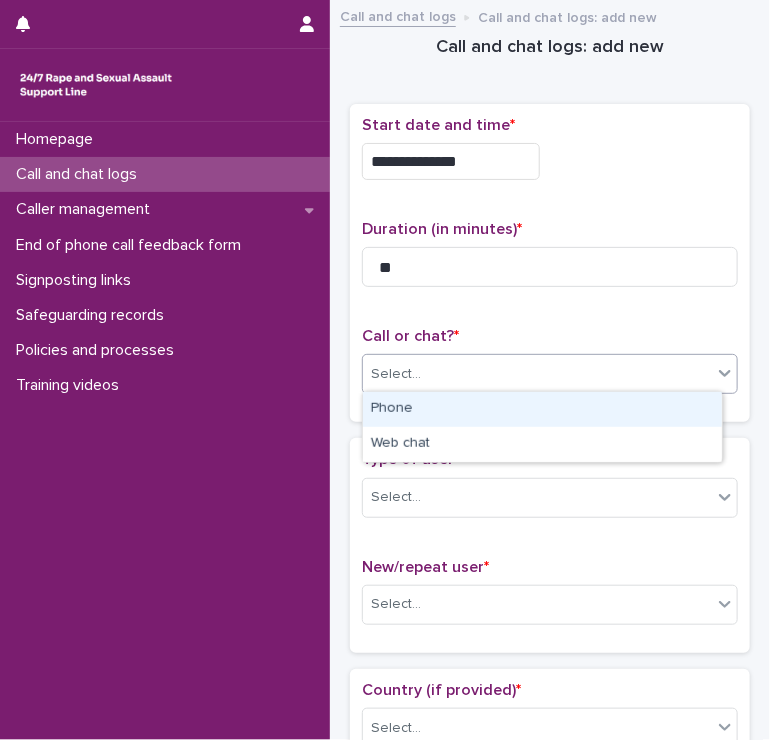 click on "Phone" at bounding box center (542, 409) 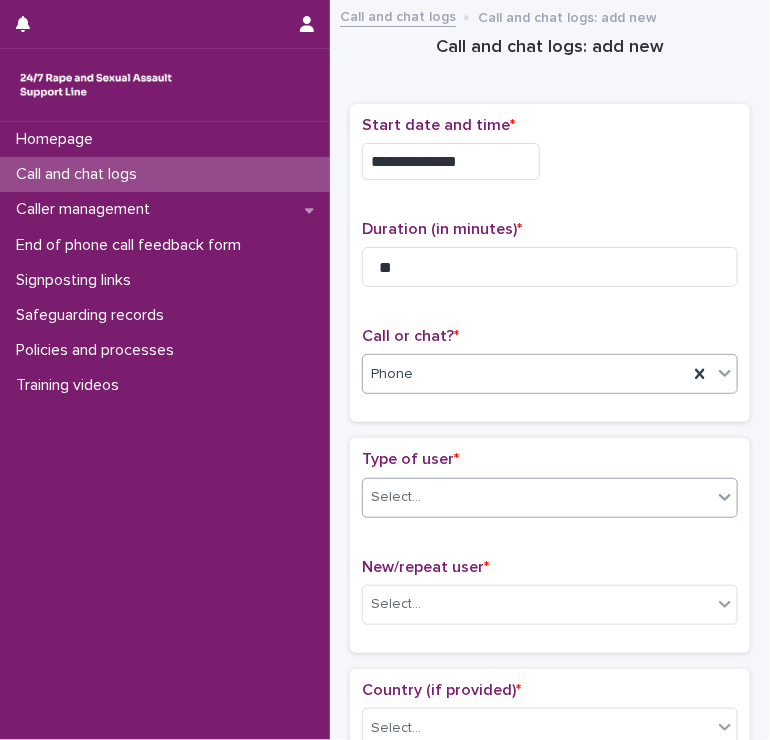 click on "Select..." at bounding box center (537, 497) 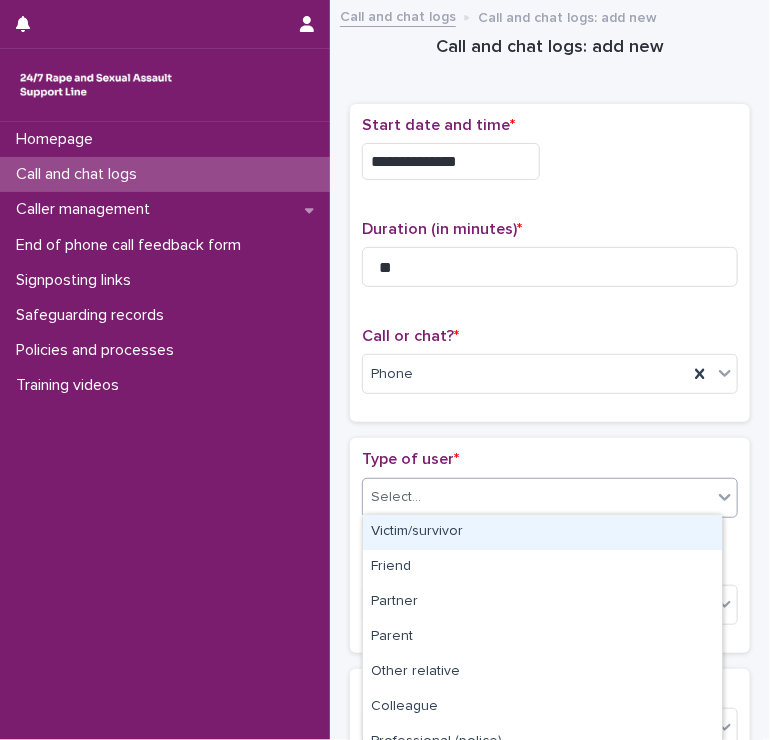 click on "Victim/survivor" at bounding box center (542, 532) 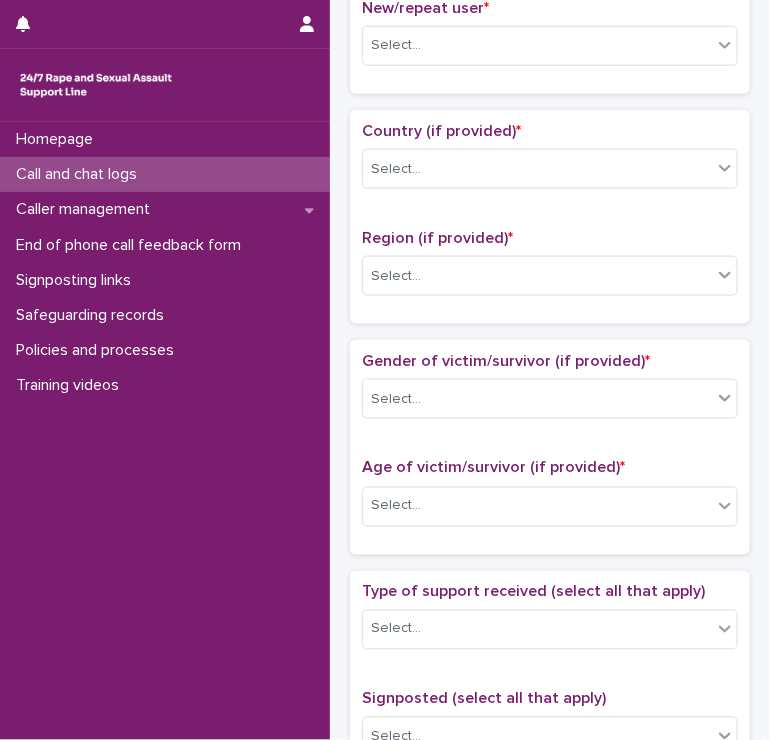 scroll, scrollTop: 560, scrollLeft: 0, axis: vertical 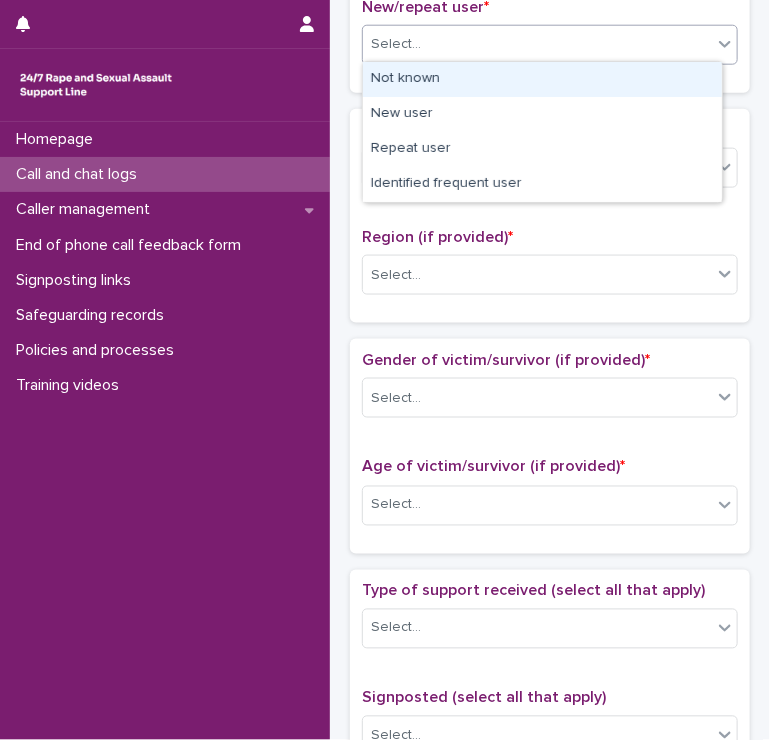 click on "Select..." at bounding box center (537, 44) 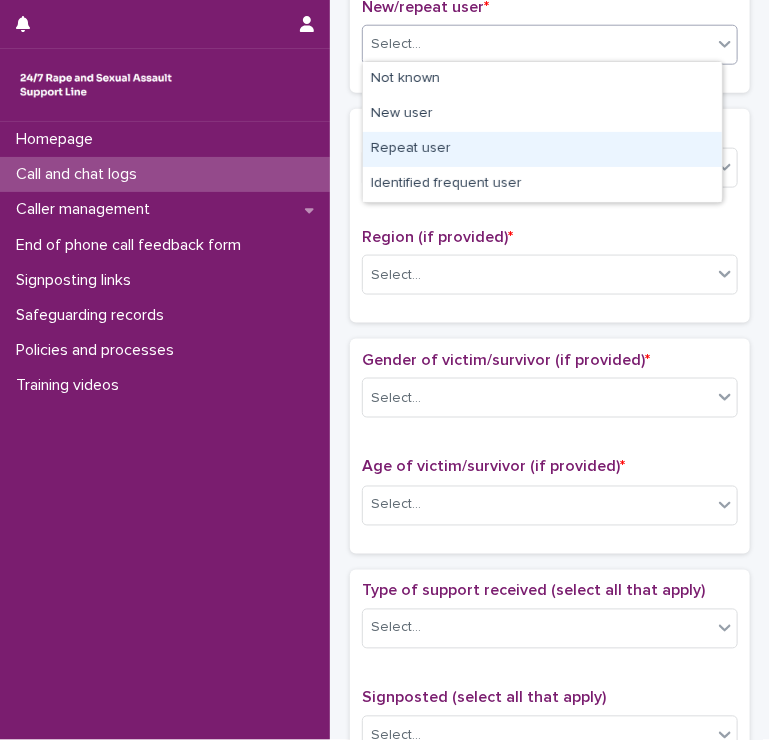 click on "Repeat user" at bounding box center [542, 149] 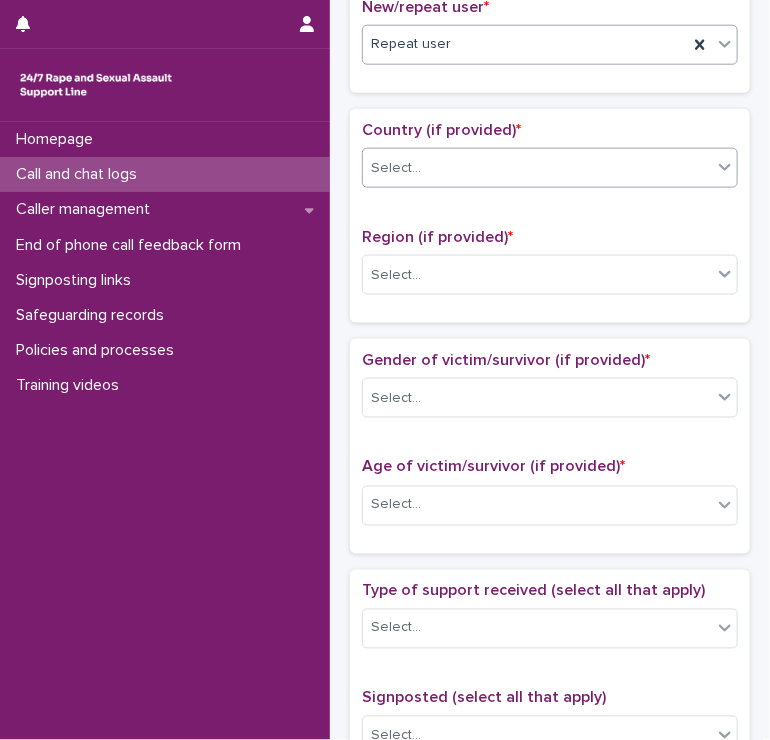 click on "Select..." at bounding box center (537, 168) 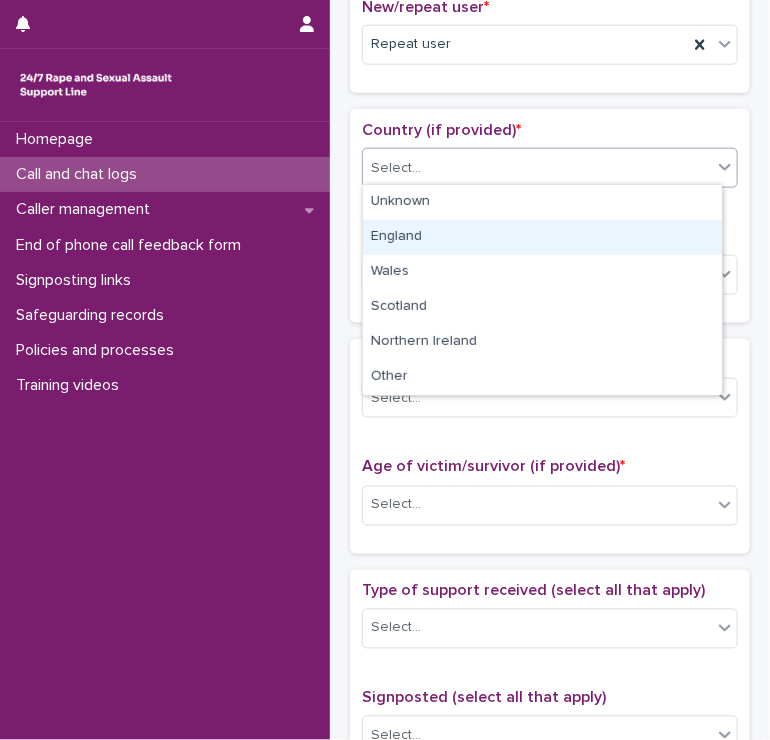 click on "England" at bounding box center [542, 237] 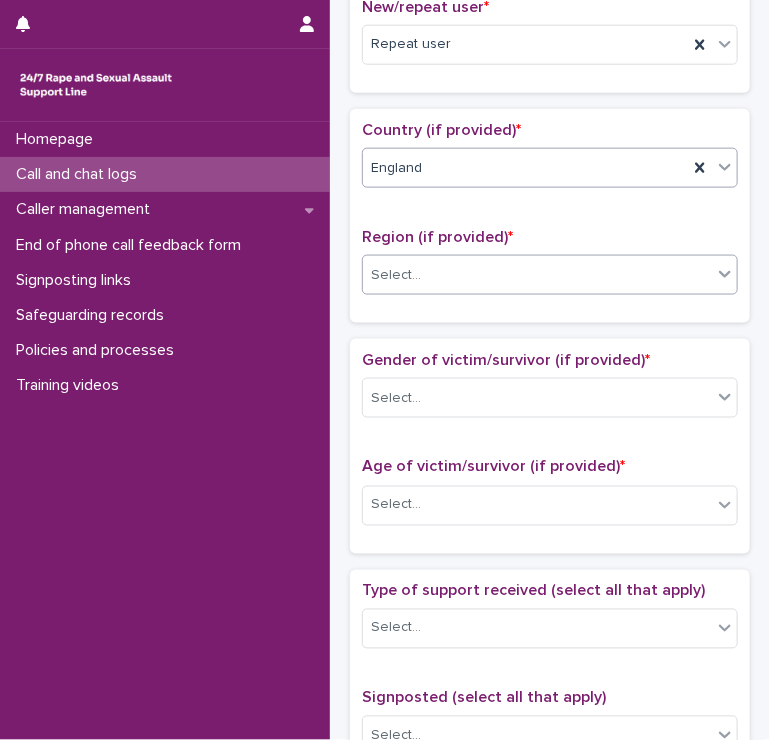 click on "Select..." at bounding box center [537, 275] 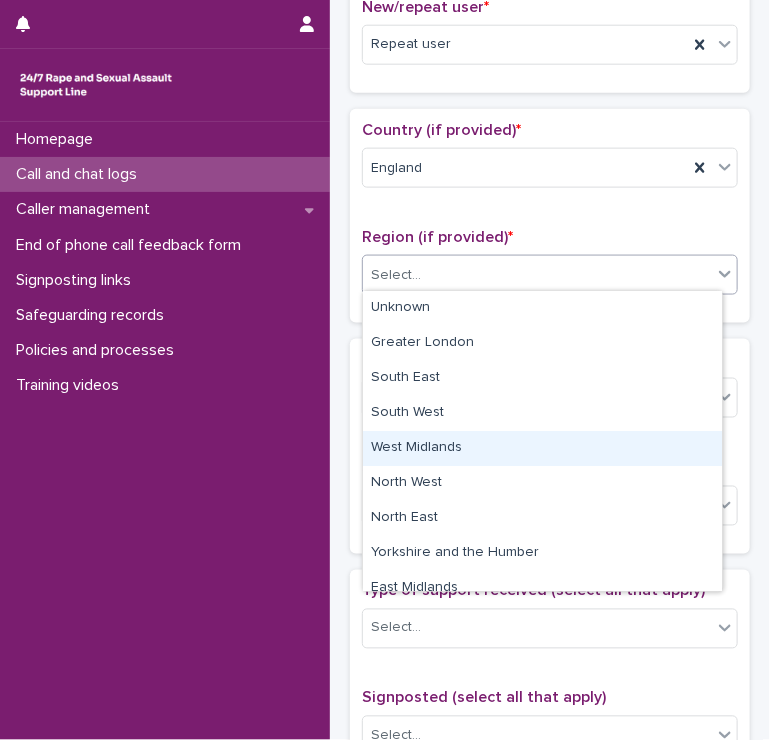 click on "West Midlands" at bounding box center [542, 448] 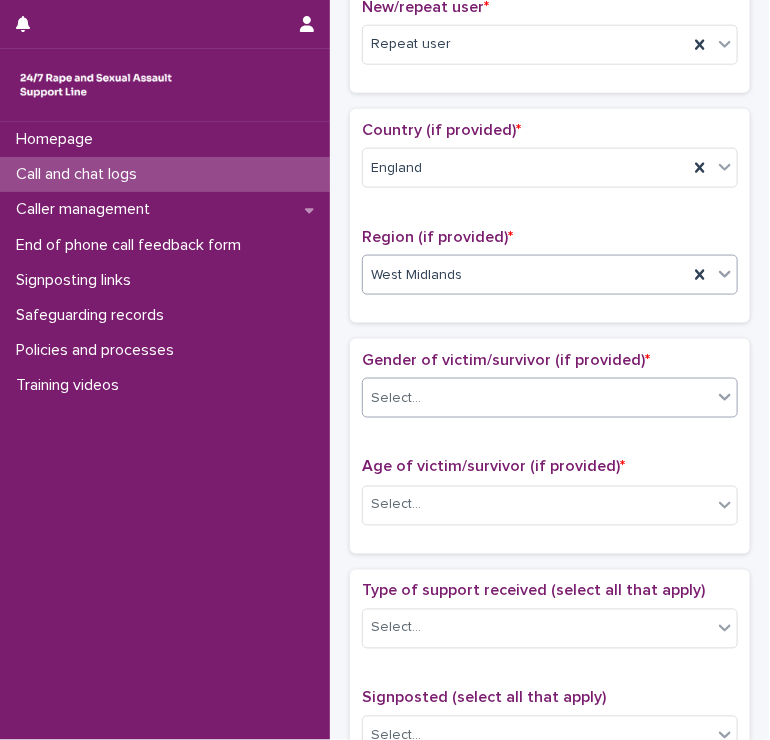 click on "Select..." at bounding box center [537, 398] 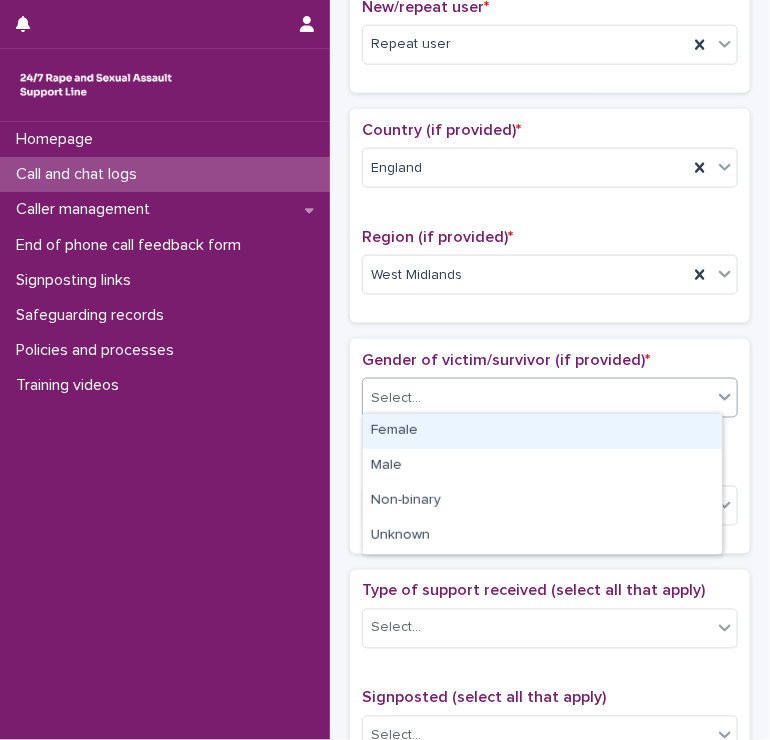 click on "Female" at bounding box center (542, 431) 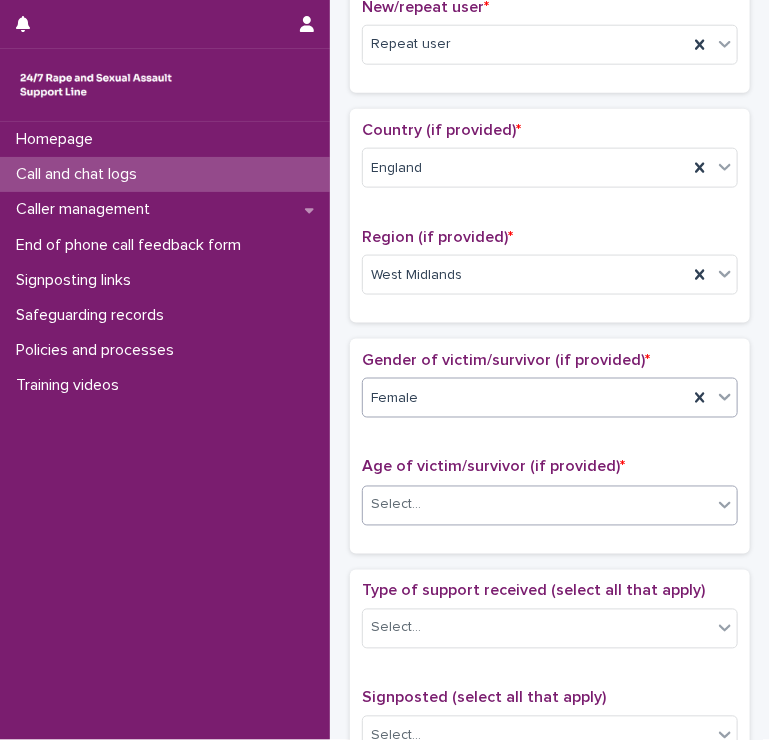 click on "Select..." at bounding box center (550, 506) 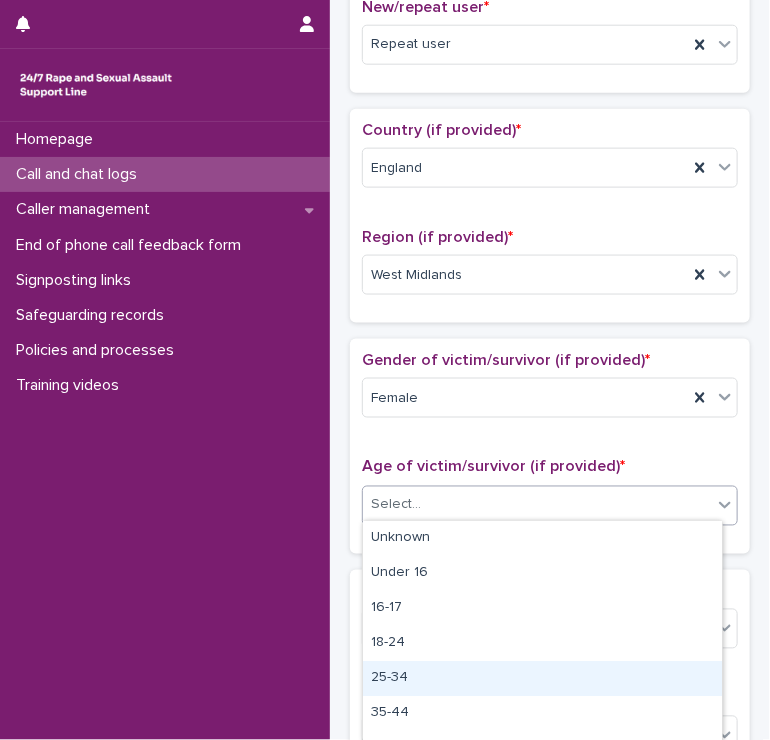 click on "25-34" at bounding box center (542, 678) 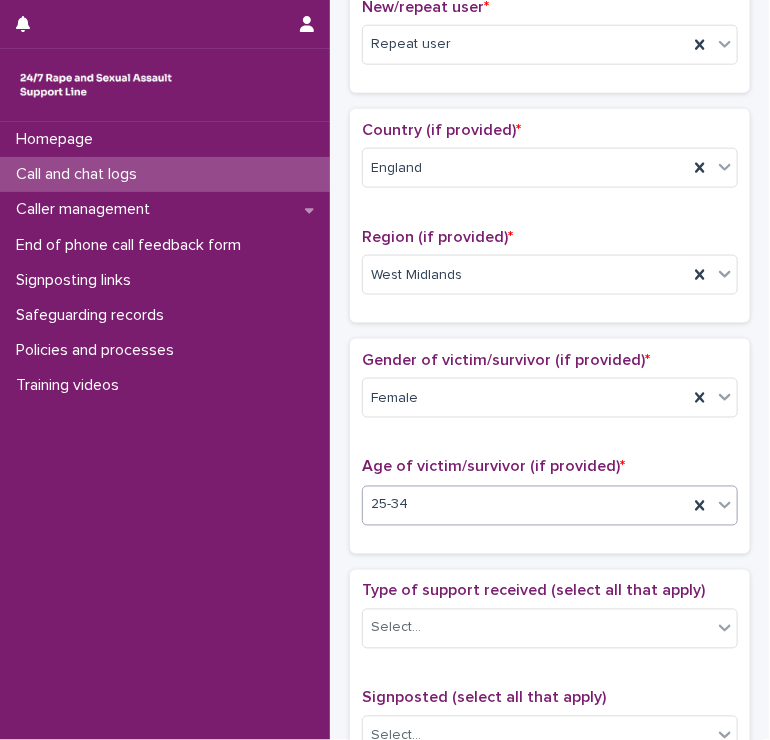 scroll, scrollTop: 964, scrollLeft: 0, axis: vertical 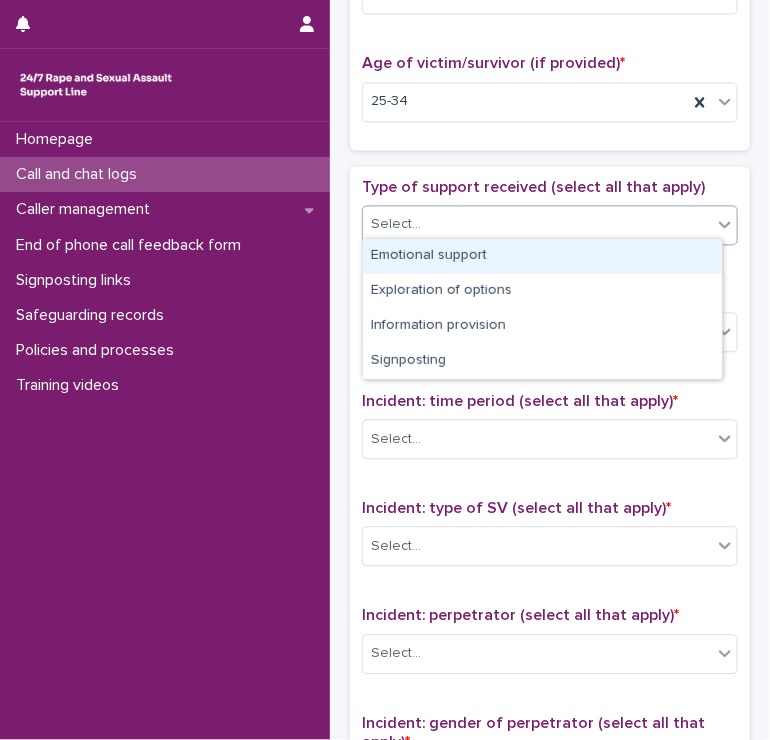 click on "Select..." at bounding box center [537, 224] 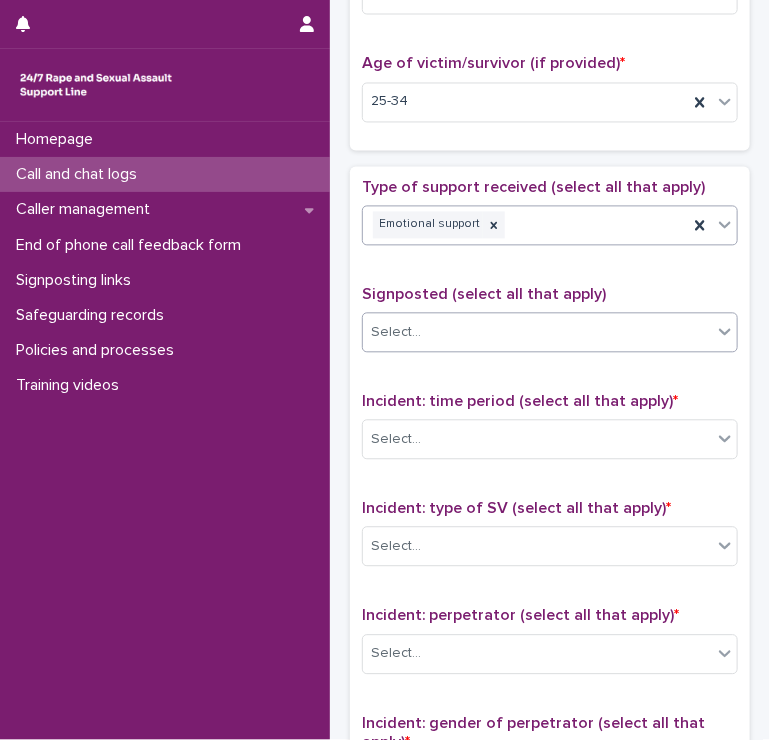 scroll, scrollTop: 1208, scrollLeft: 0, axis: vertical 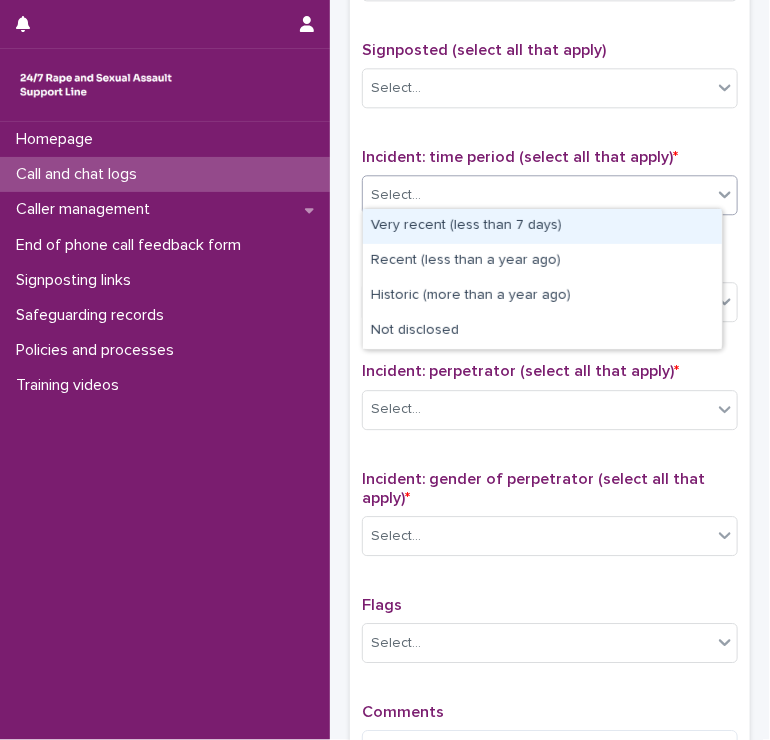 click on "Select..." at bounding box center [537, 195] 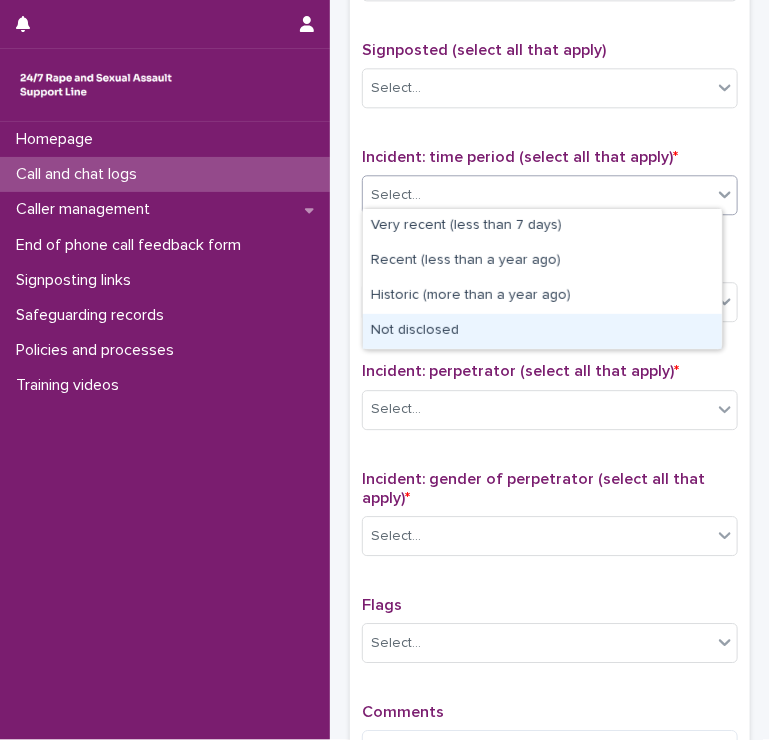 drag, startPoint x: 487, startPoint y: 268, endPoint x: 485, endPoint y: 324, distance: 56.0357 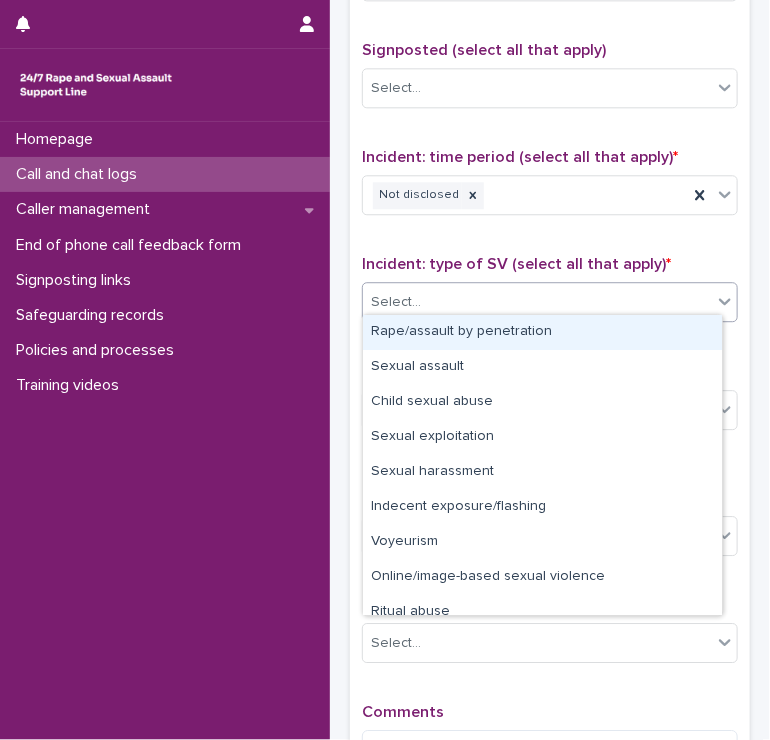 click on "Select..." at bounding box center (537, 302) 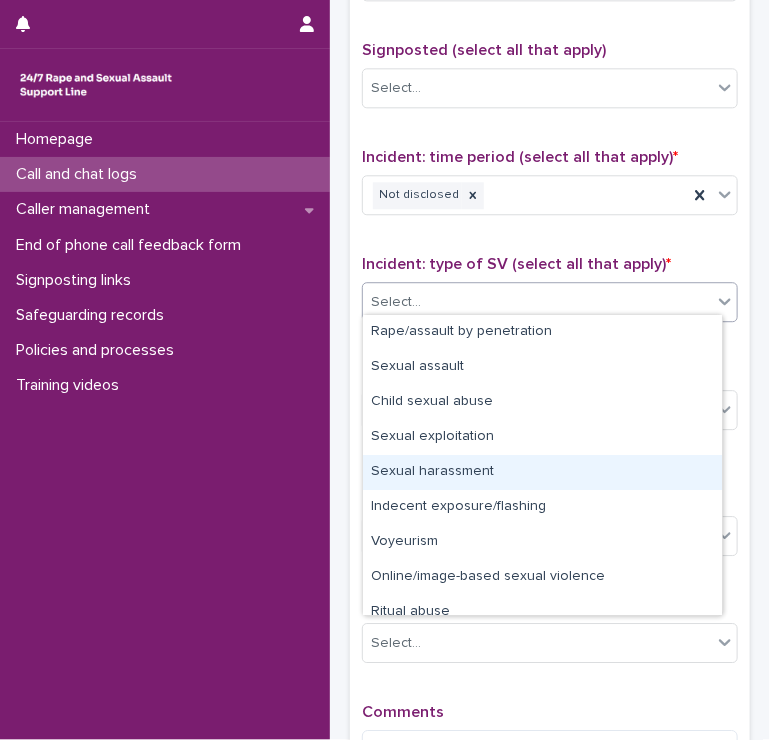 scroll, scrollTop: 50, scrollLeft: 0, axis: vertical 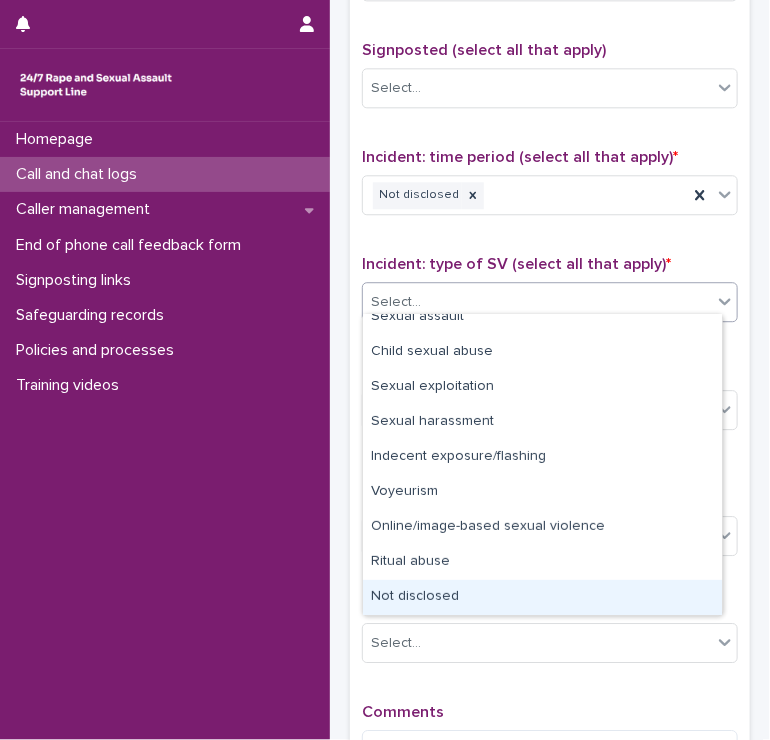 click on "Not disclosed" at bounding box center (542, 597) 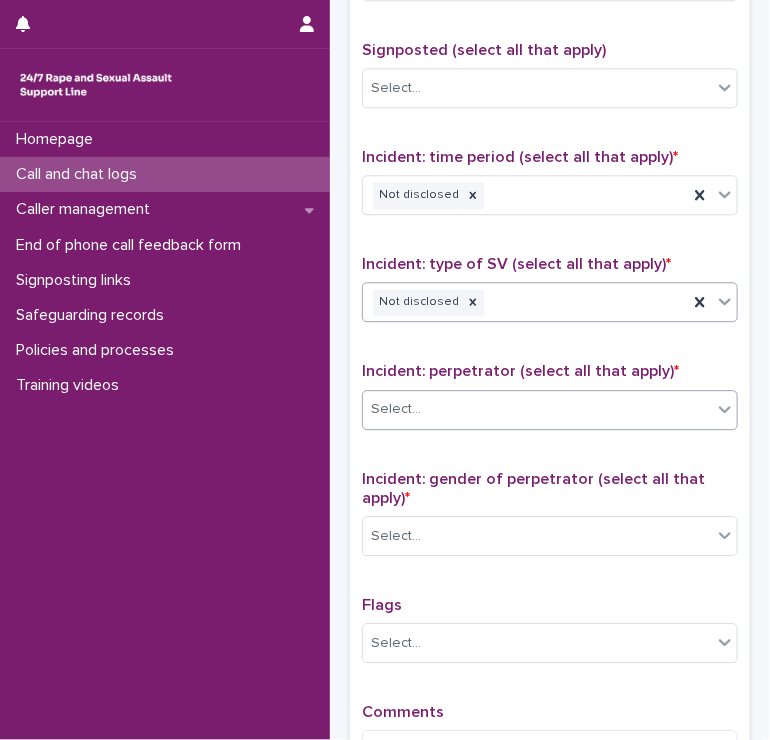 click on "Select..." at bounding box center [537, 409] 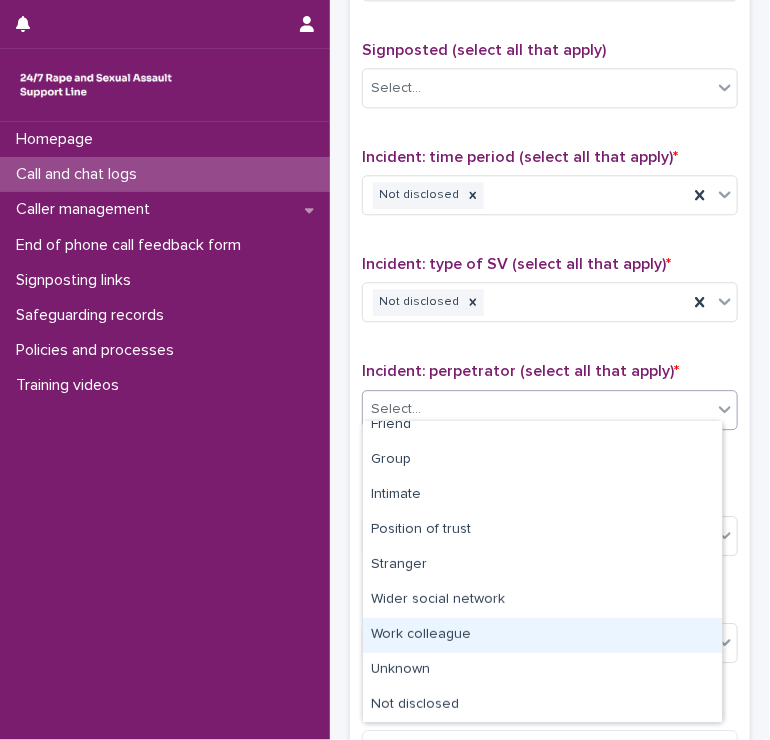 scroll, scrollTop: 84, scrollLeft: 0, axis: vertical 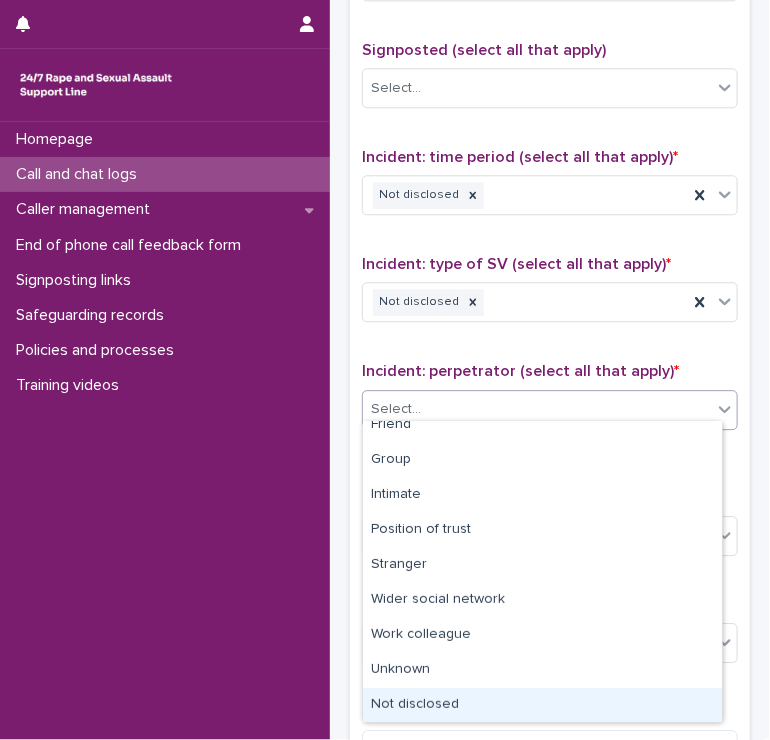 click on "Not disclosed" at bounding box center [542, 705] 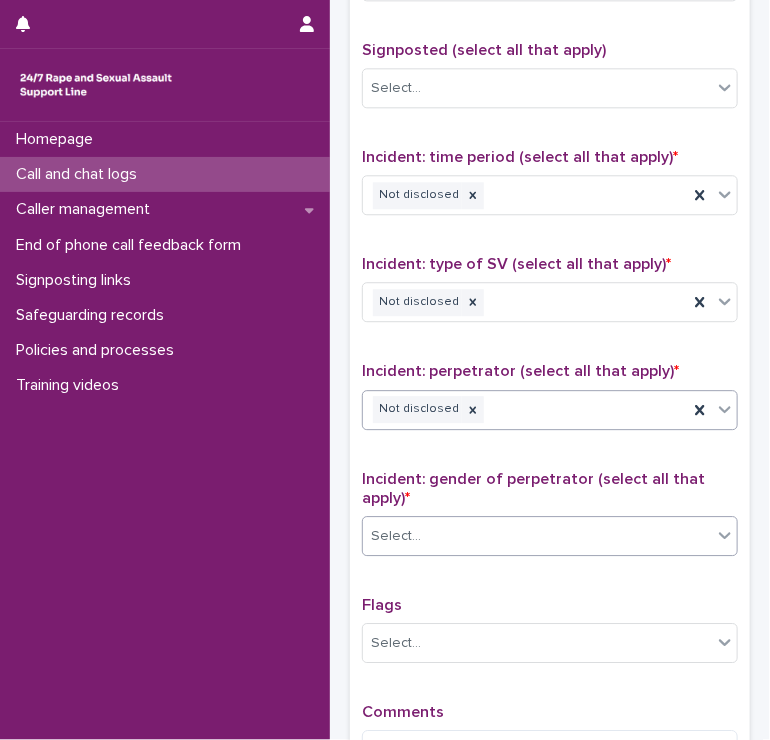 click on "Select..." at bounding box center [537, 536] 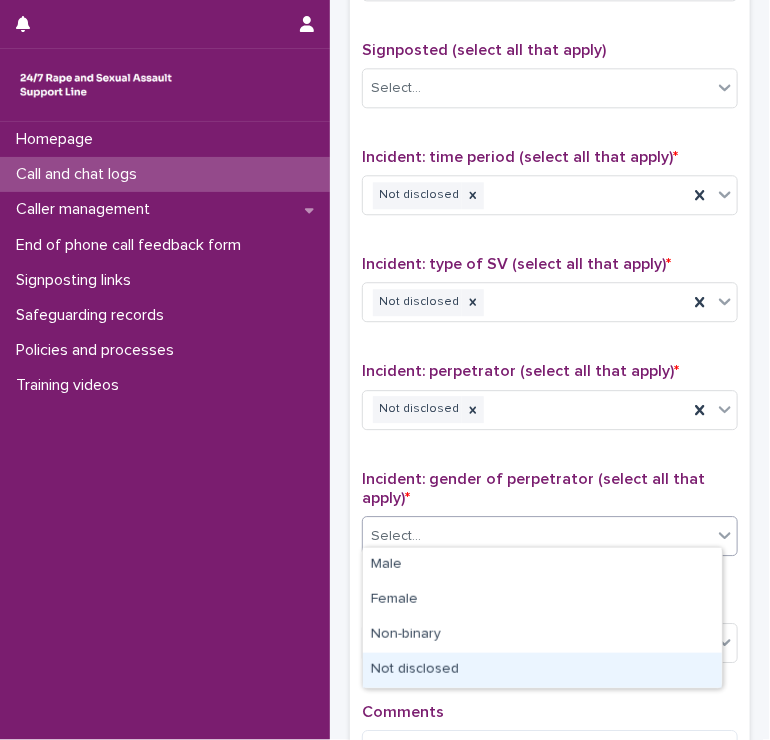 click on "Not disclosed" at bounding box center [542, 670] 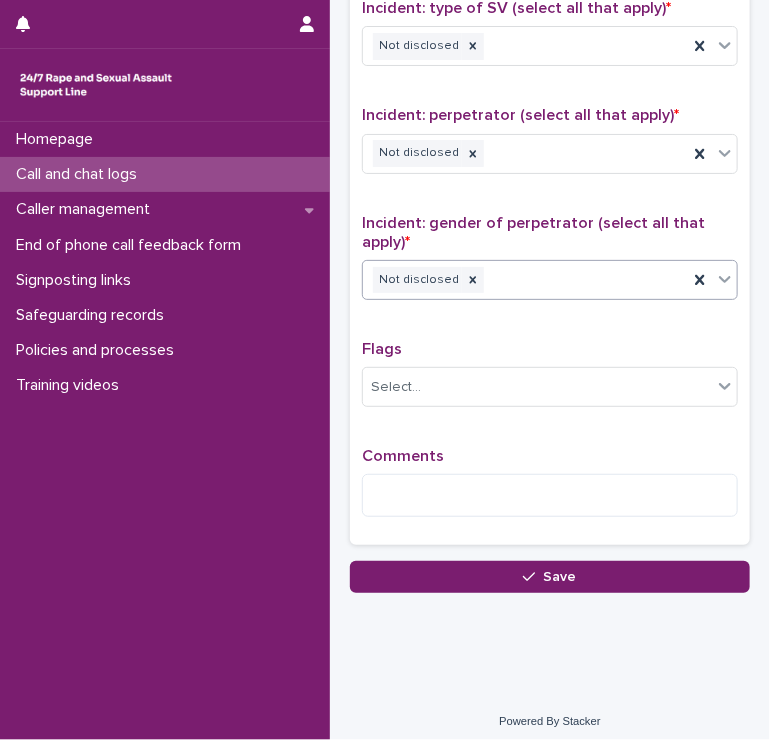 scroll, scrollTop: 1465, scrollLeft: 0, axis: vertical 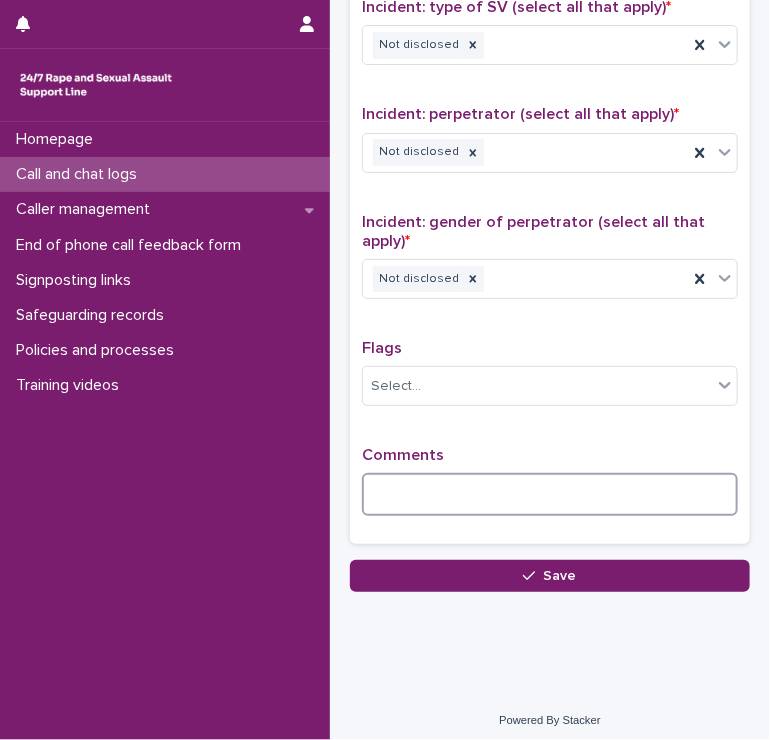 click at bounding box center (550, 494) 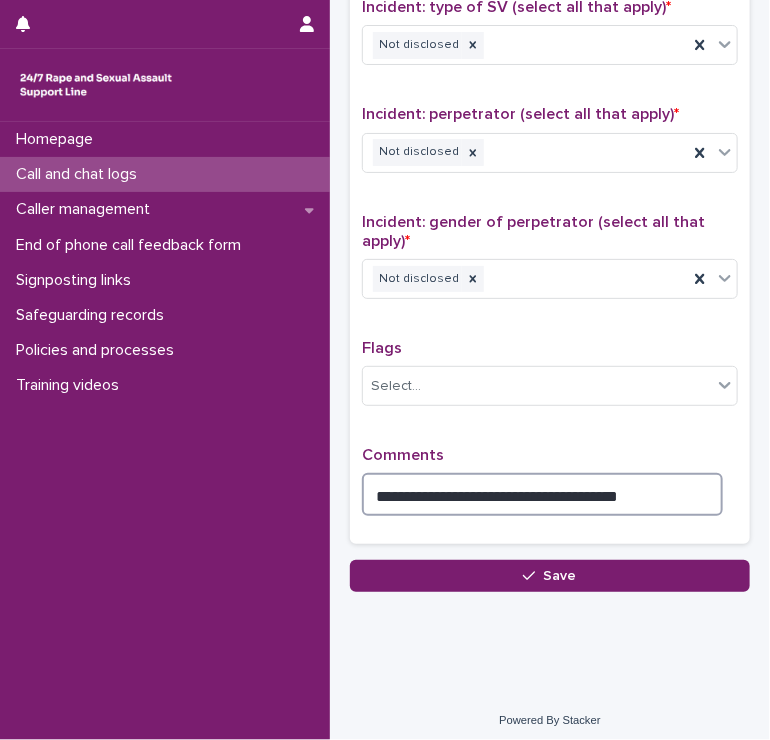 drag, startPoint x: 647, startPoint y: 484, endPoint x: 549, endPoint y: 483, distance: 98.005104 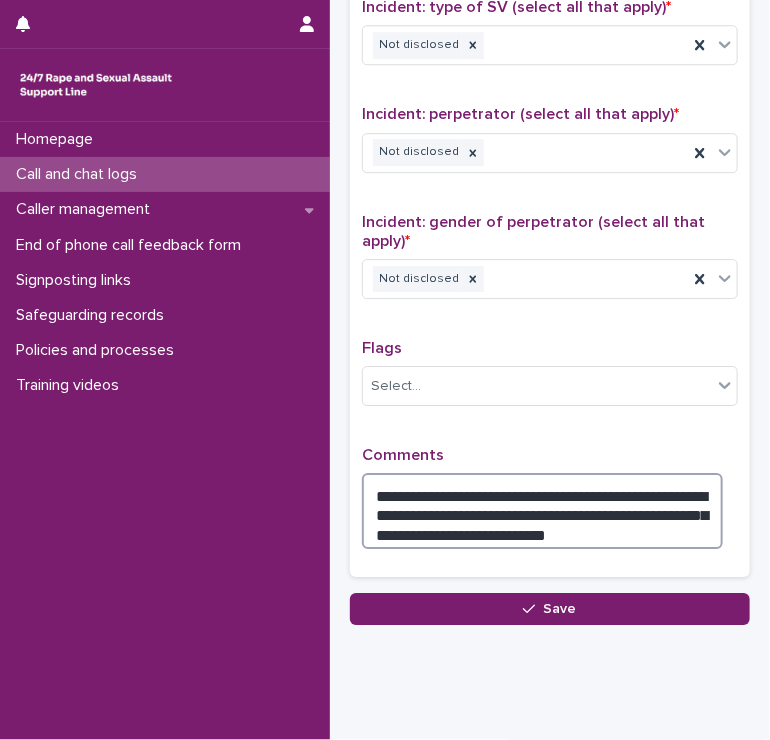 click on "**********" at bounding box center (542, 511) 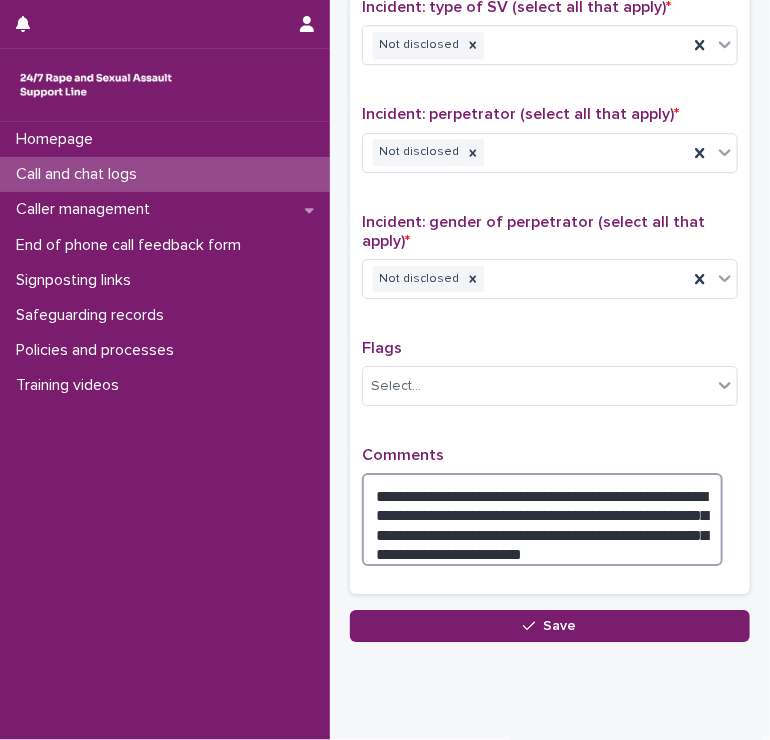 click on "**********" at bounding box center (542, 519) 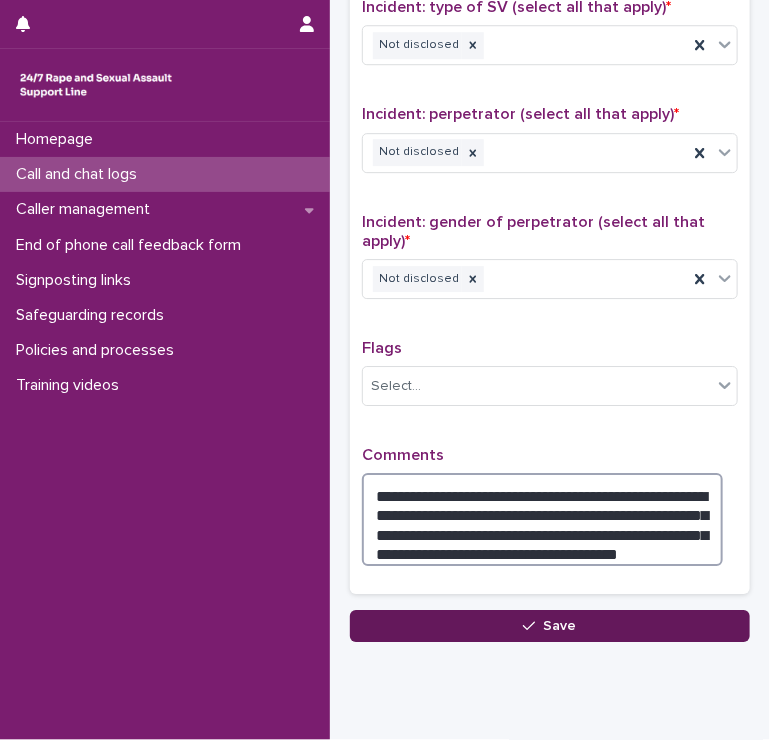 type on "**********" 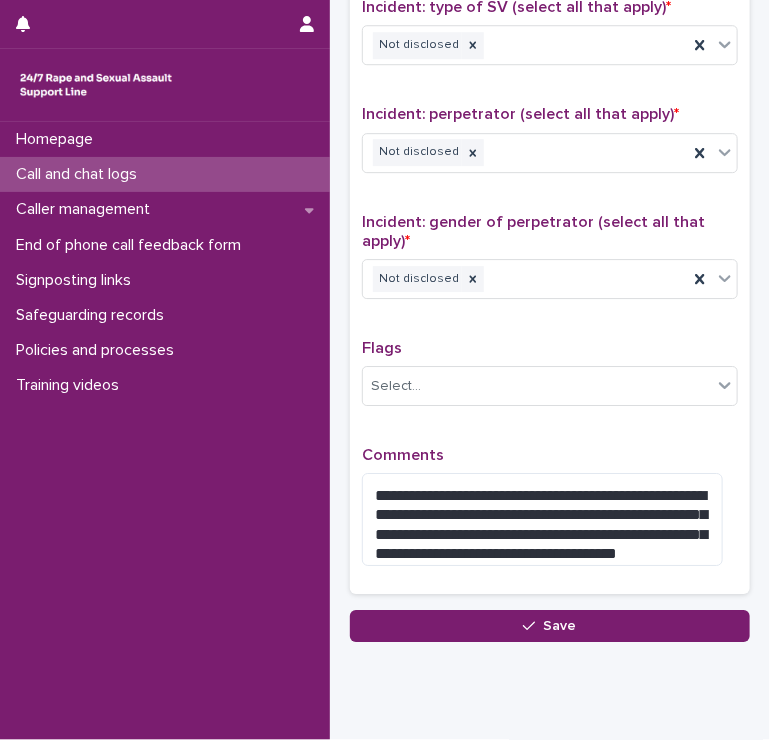 drag, startPoint x: 568, startPoint y: 614, endPoint x: 624, endPoint y: 402, distance: 219.27151 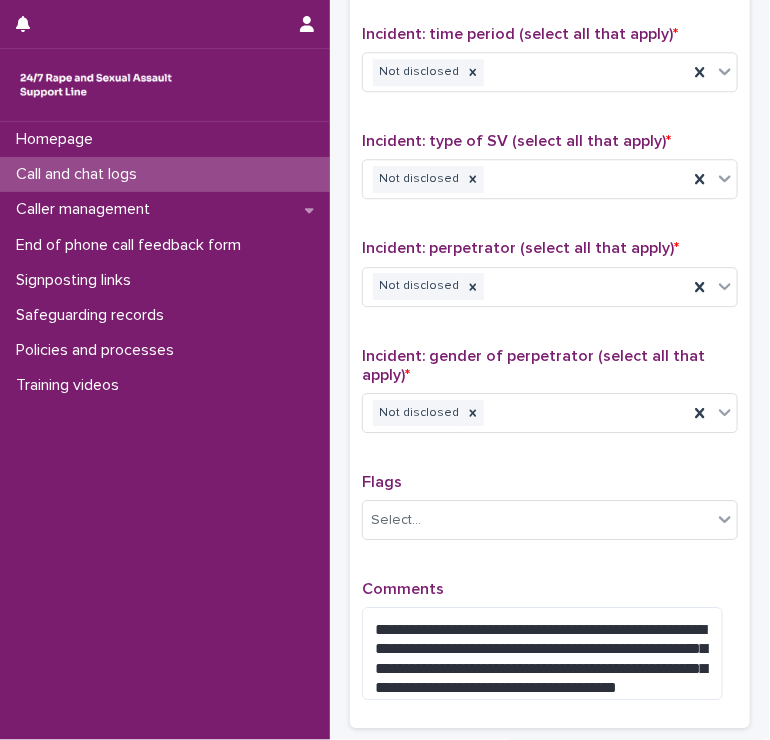 scroll, scrollTop: 1515, scrollLeft: 0, axis: vertical 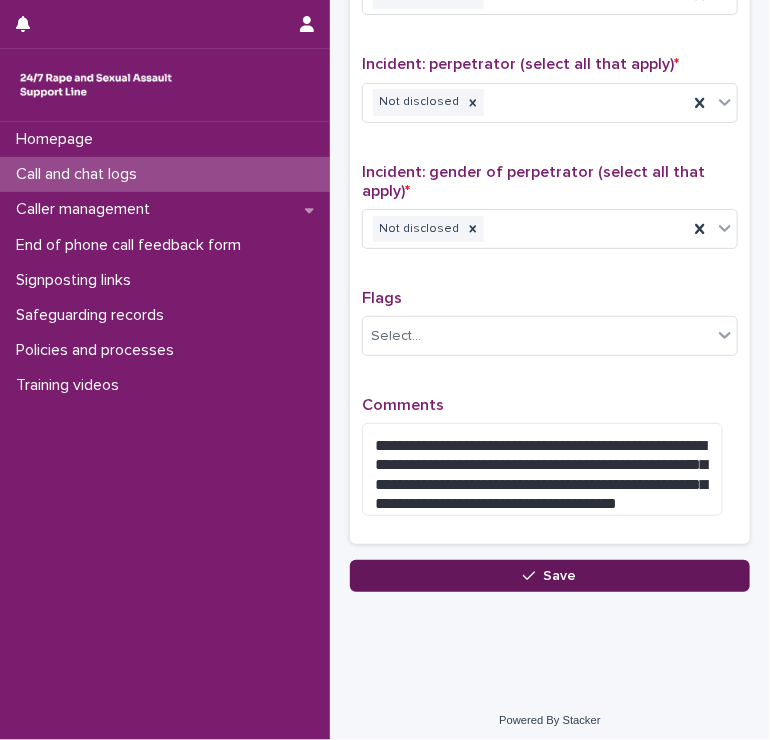 click on "Save" at bounding box center [550, 576] 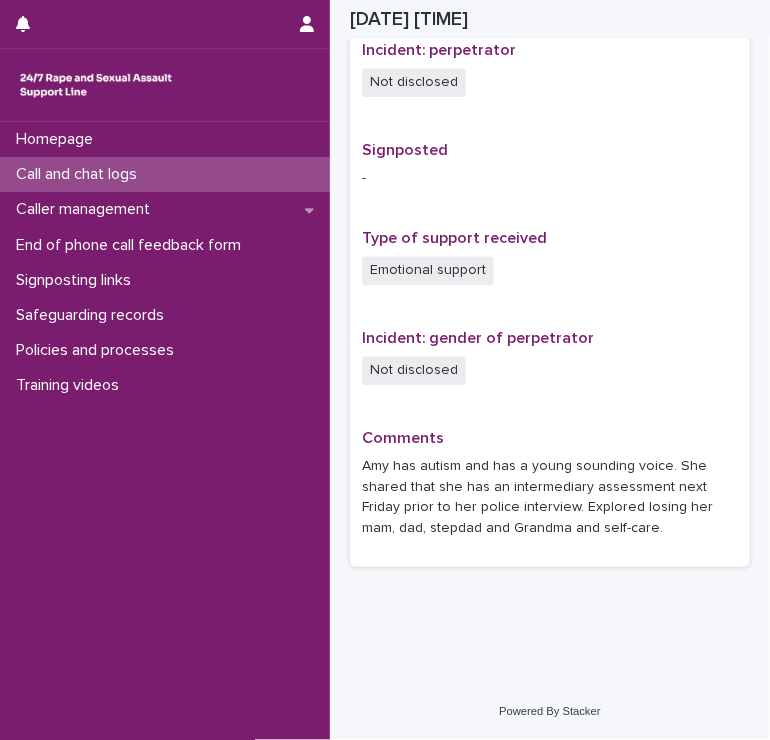 scroll, scrollTop: 1202, scrollLeft: 0, axis: vertical 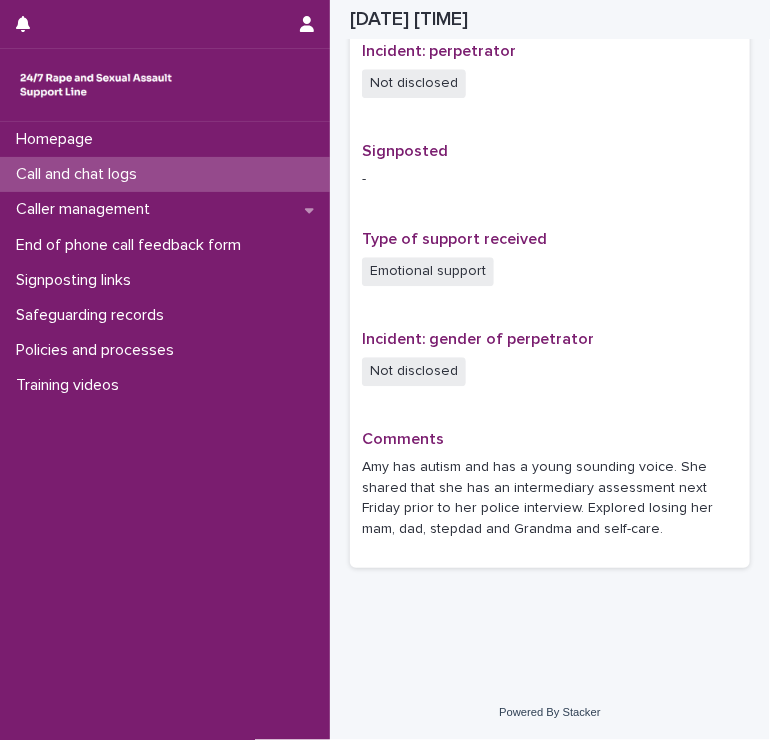click on "Homepage Call and chat logs Caller management End of phone call feedback form Signposting links Safeguarding records Policies and processes Training videos" at bounding box center [165, 431] 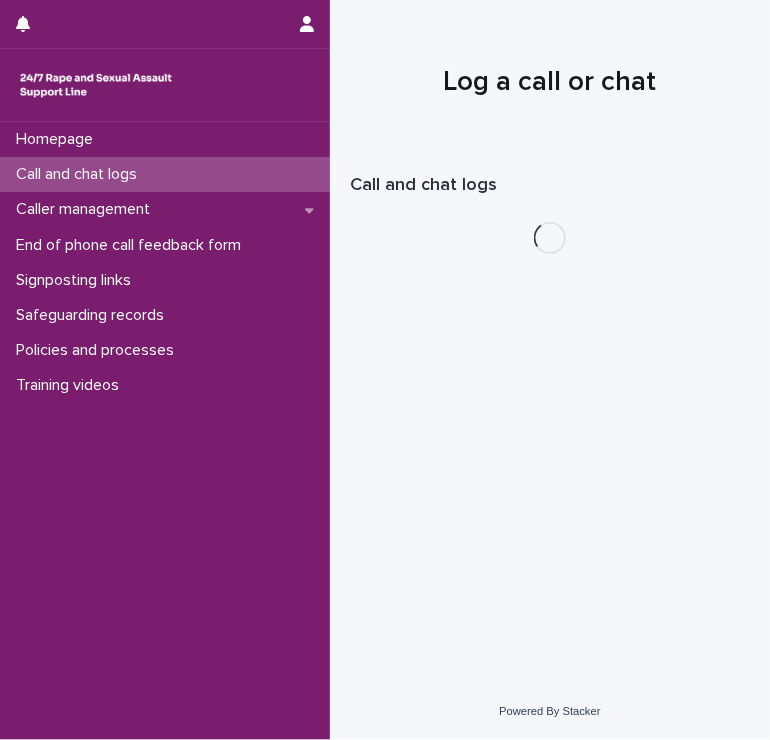 scroll, scrollTop: 0, scrollLeft: 0, axis: both 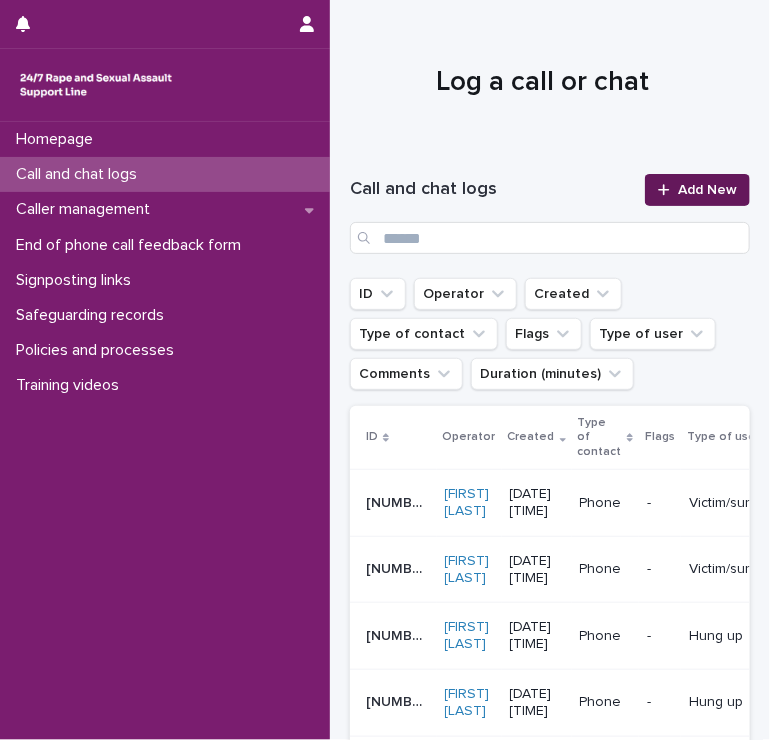 click on "Add New" at bounding box center [697, 190] 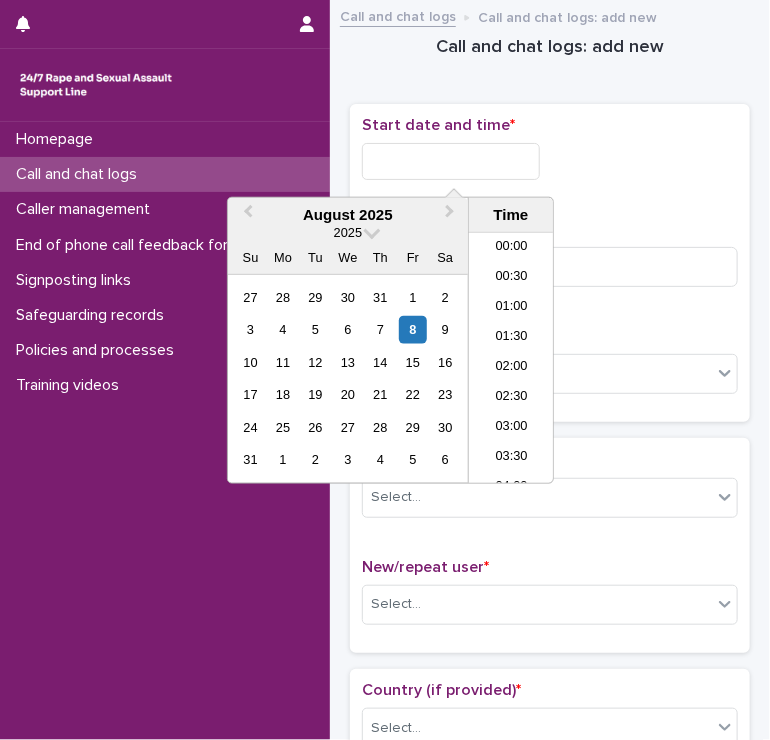 click at bounding box center [451, 161] 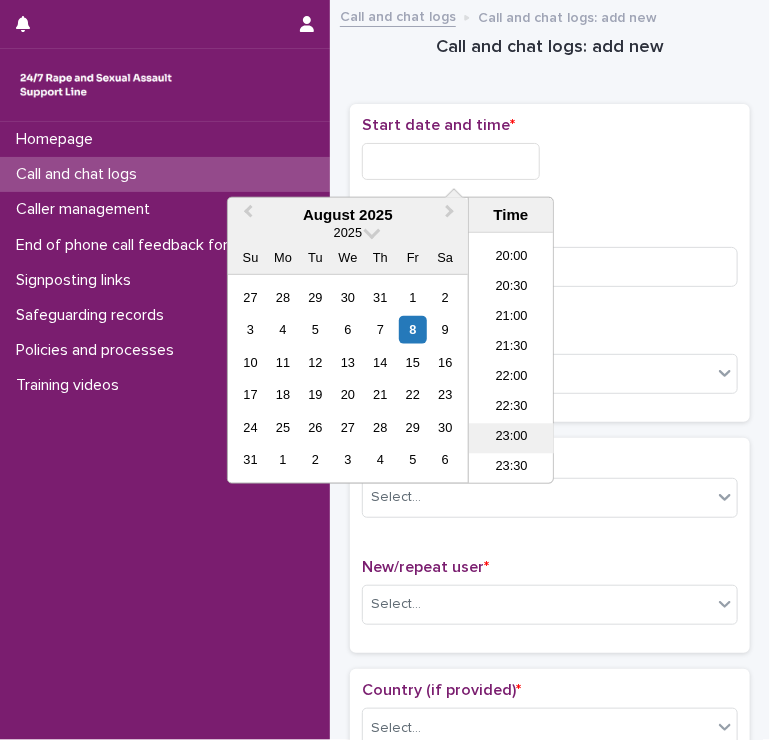 click on "23:00" at bounding box center [511, 439] 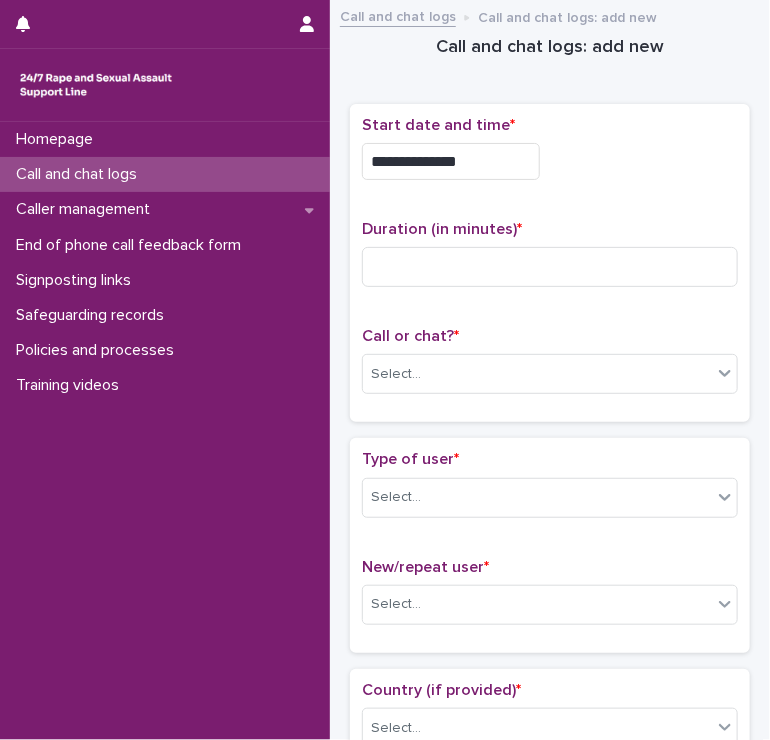click on "**********" at bounding box center (451, 161) 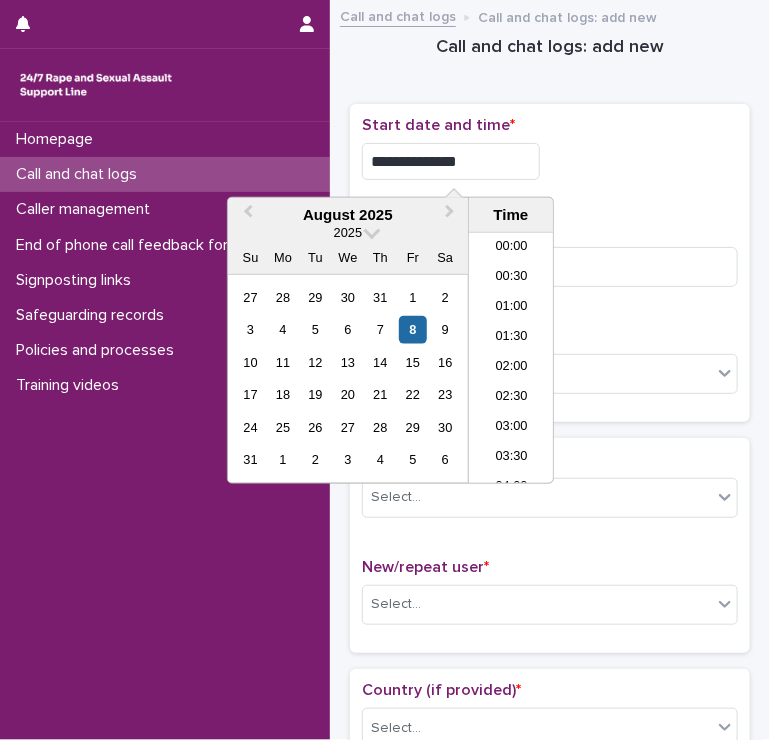 scroll, scrollTop: 1189, scrollLeft: 0, axis: vertical 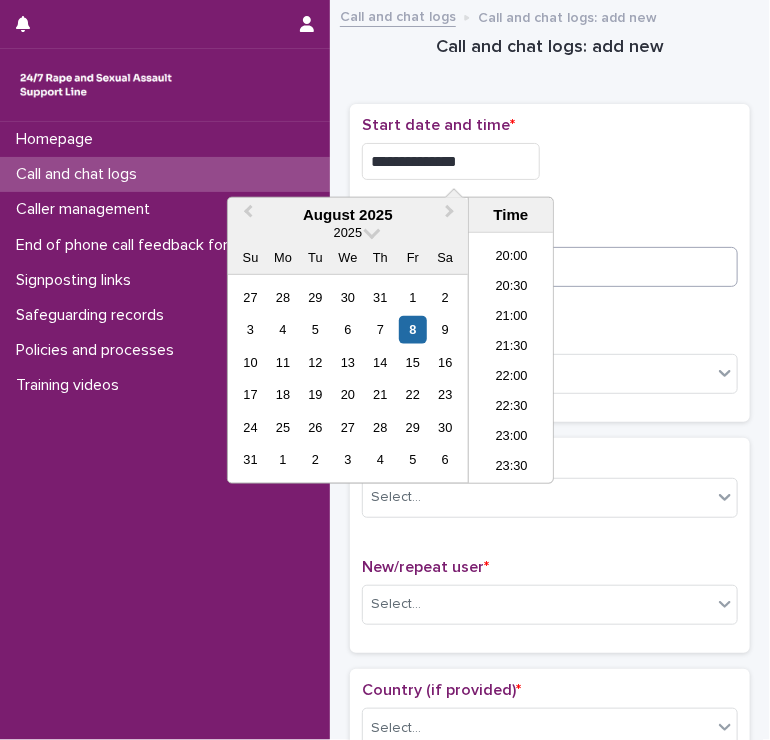 type on "**********" 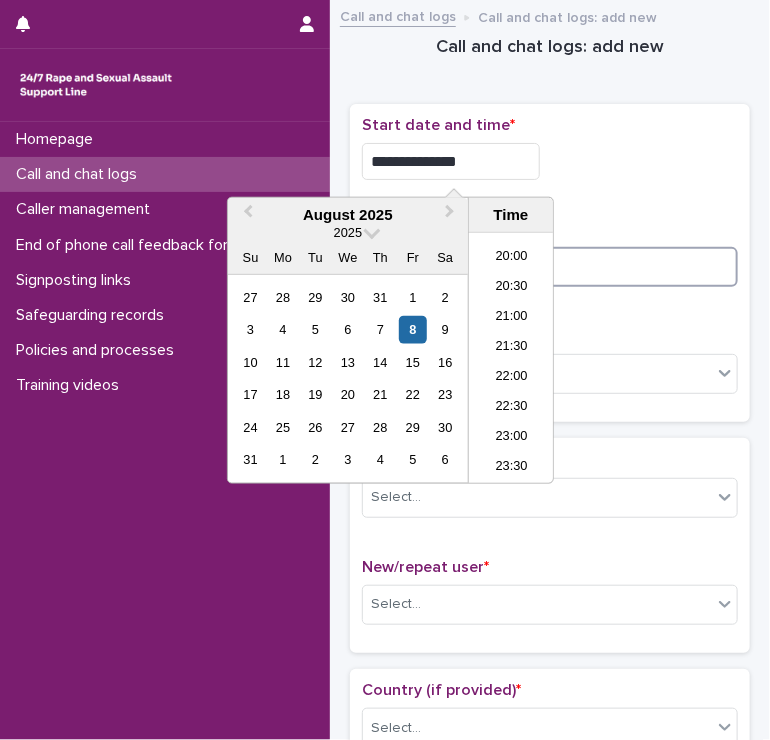 click at bounding box center [550, 267] 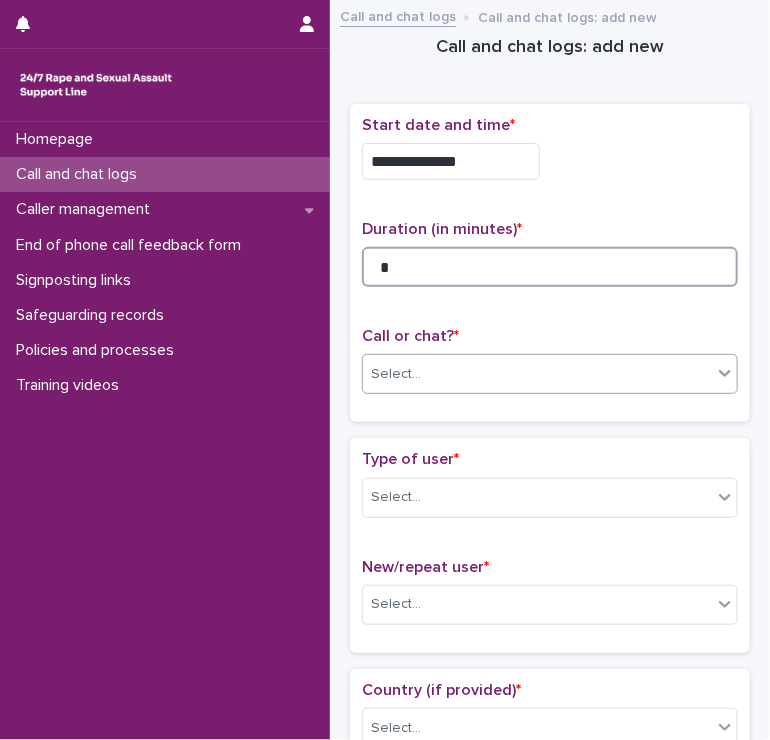 type on "*" 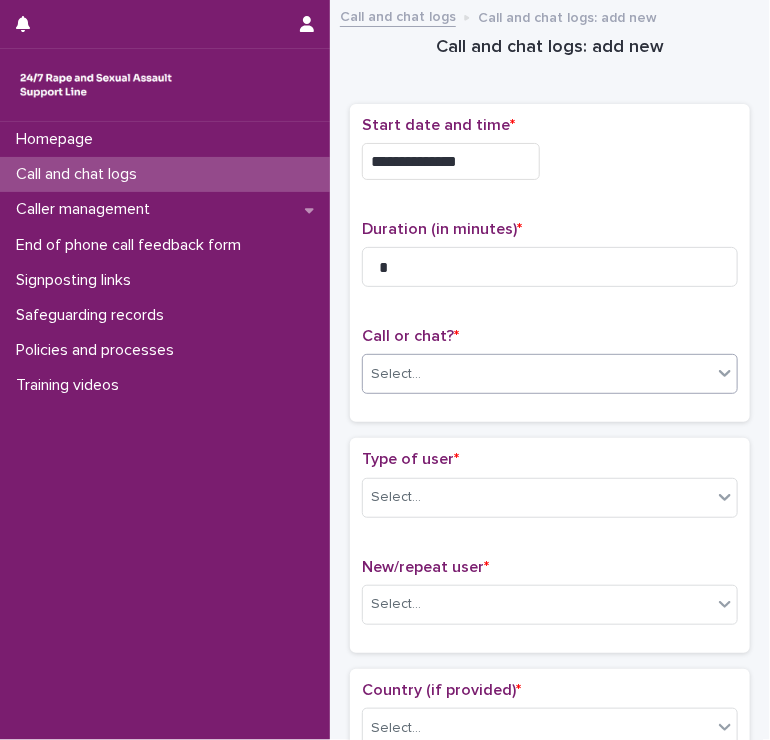 click on "Select..." at bounding box center (537, 374) 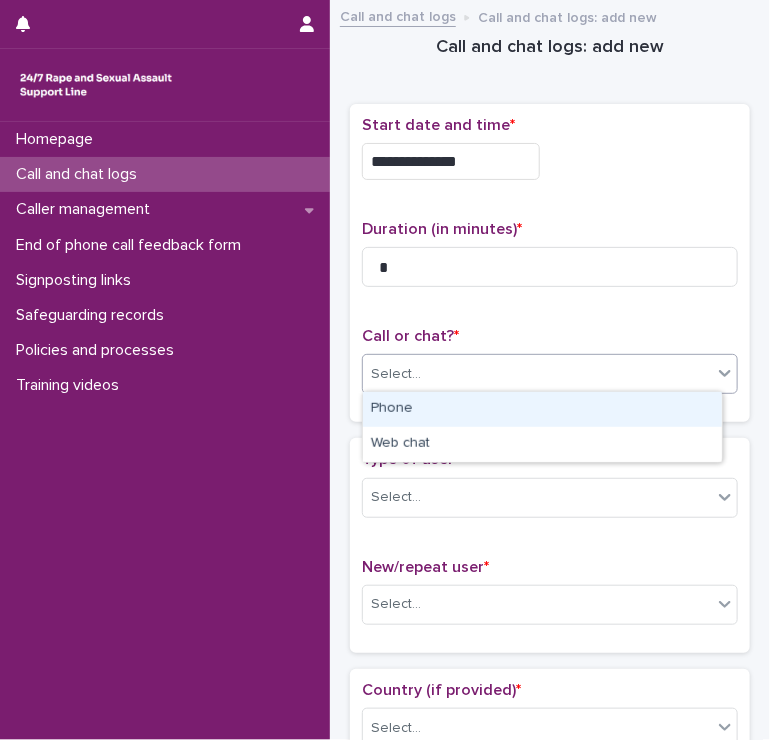click on "Phone" at bounding box center (542, 409) 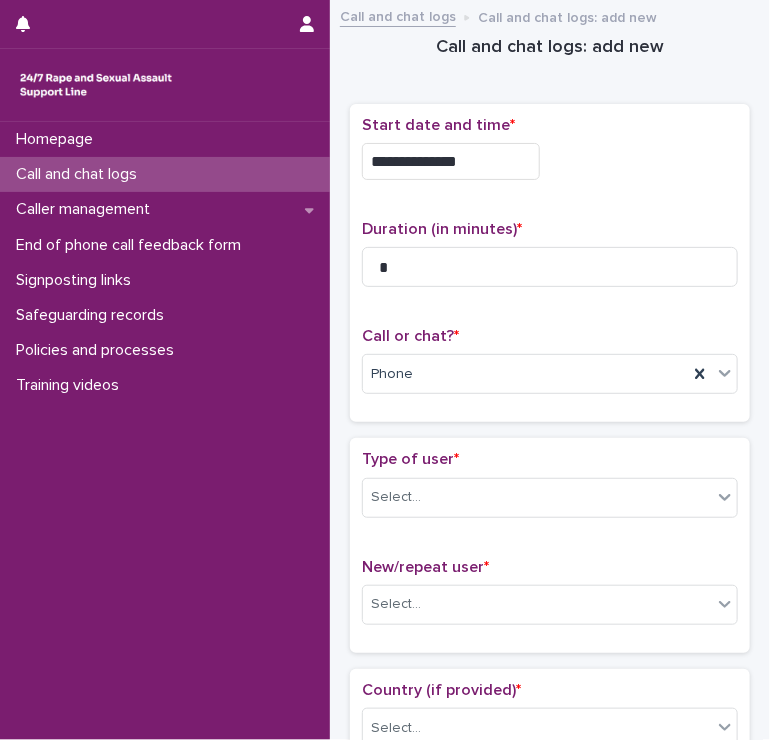 click on "Type of user * Select..." at bounding box center [550, 491] 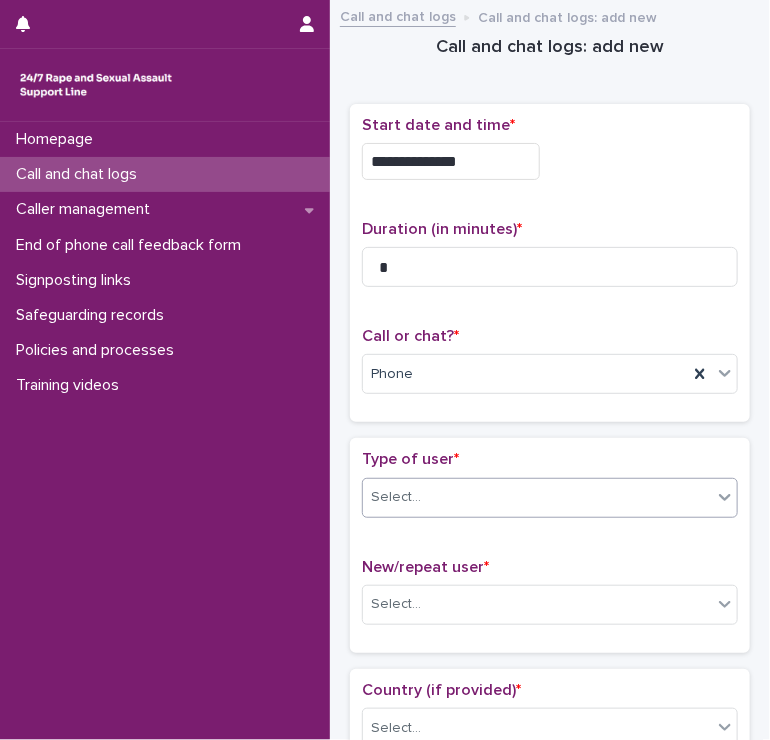 click on "Select..." at bounding box center (537, 497) 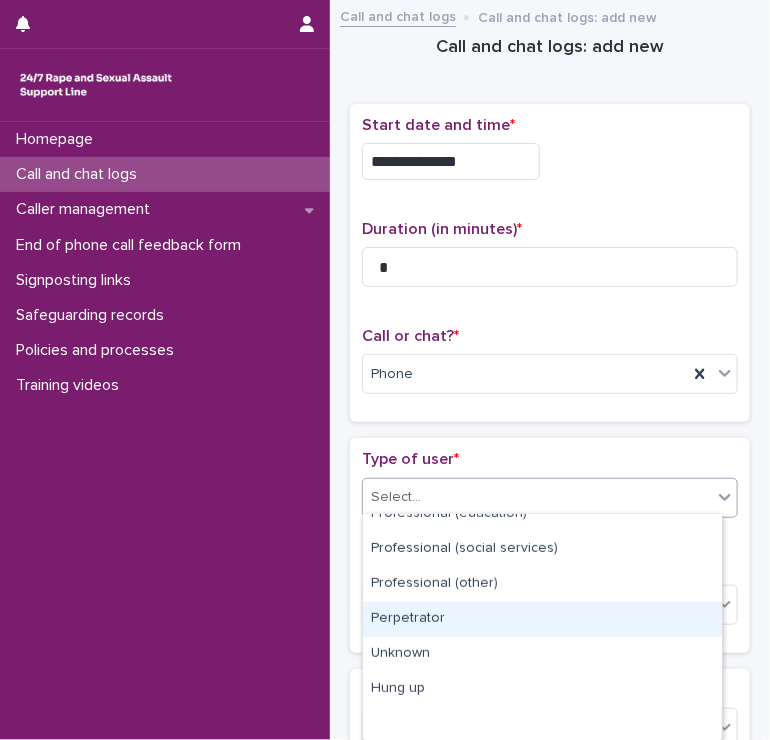 scroll, scrollTop: 0, scrollLeft: 0, axis: both 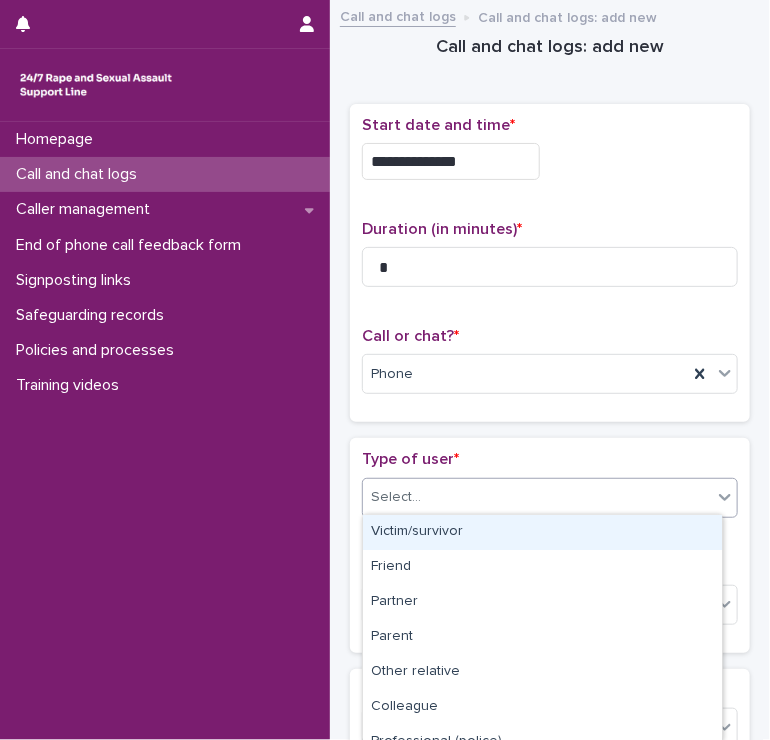 click on "Victim/survivor" at bounding box center (542, 532) 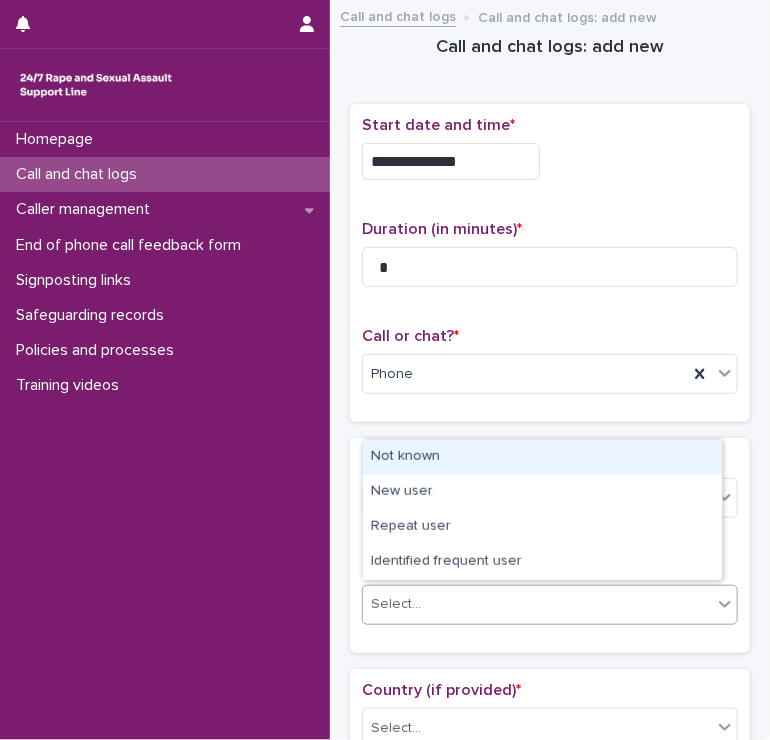 click on "Select..." at bounding box center [537, 604] 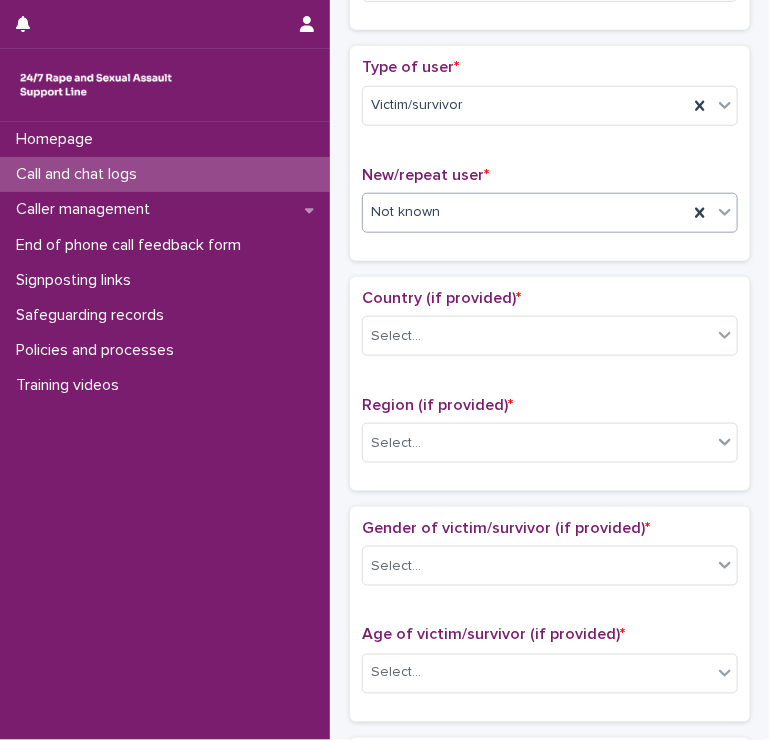 scroll, scrollTop: 392, scrollLeft: 0, axis: vertical 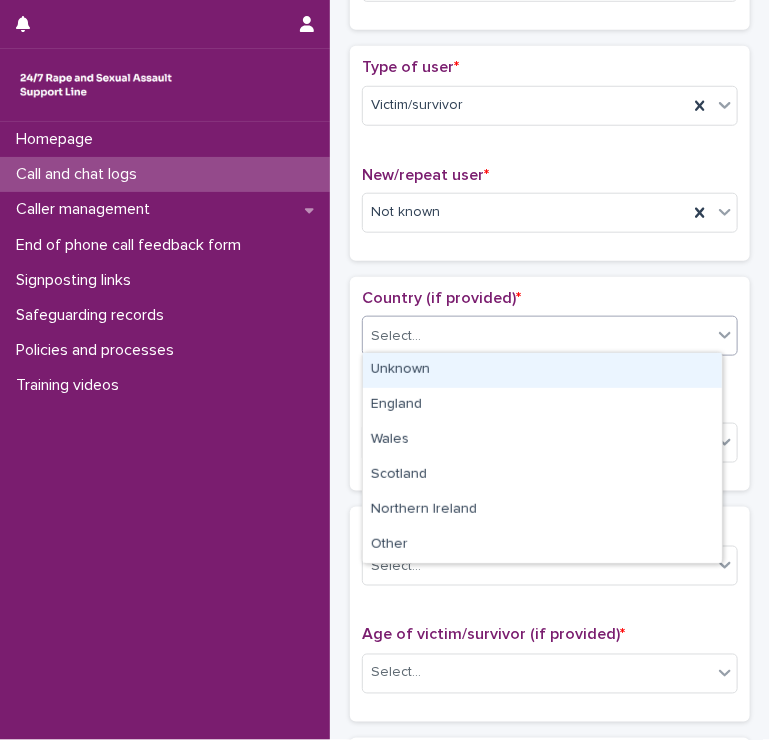 click on "Select..." at bounding box center (537, 336) 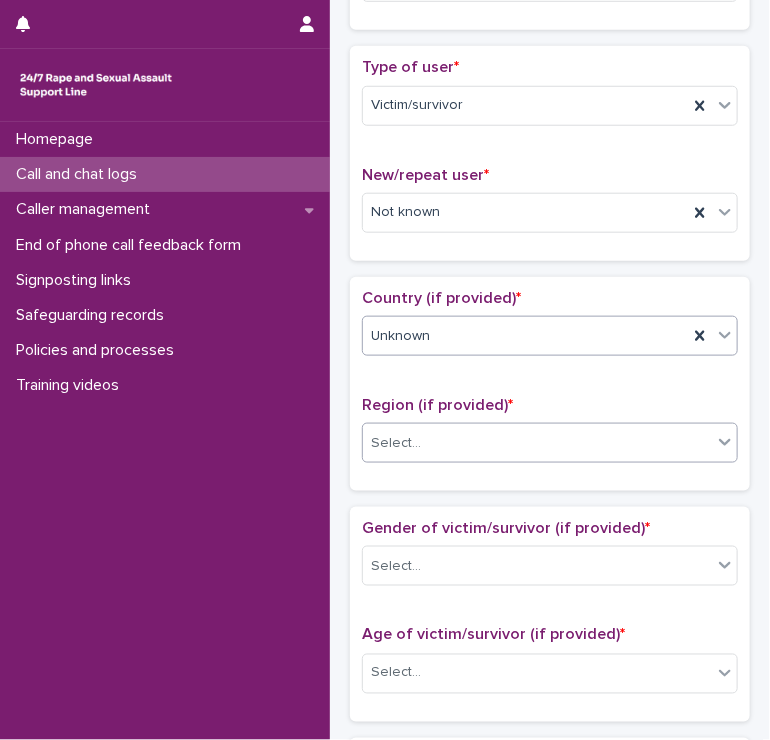 click on "Select..." at bounding box center (537, 443) 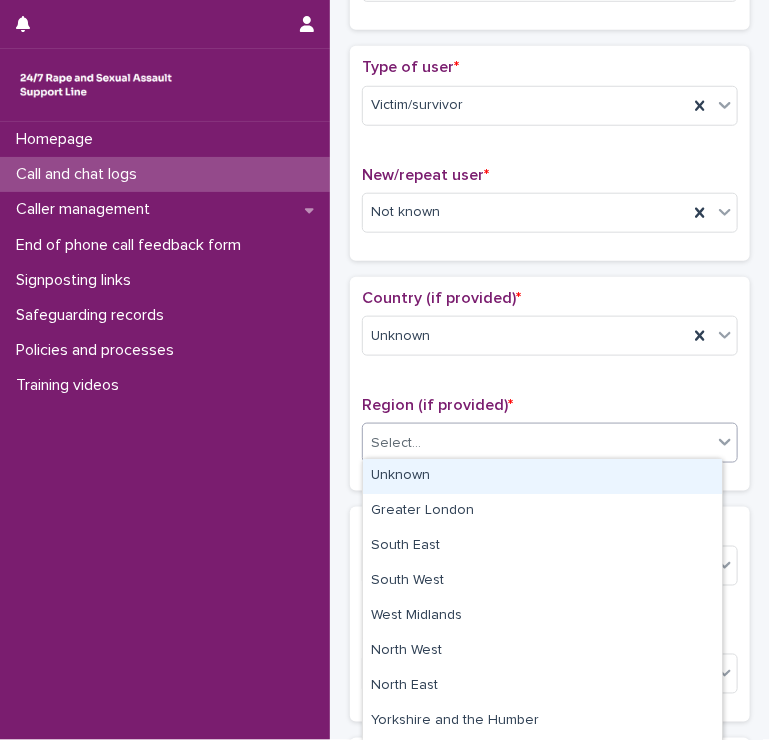 click on "Unknown" at bounding box center (542, 476) 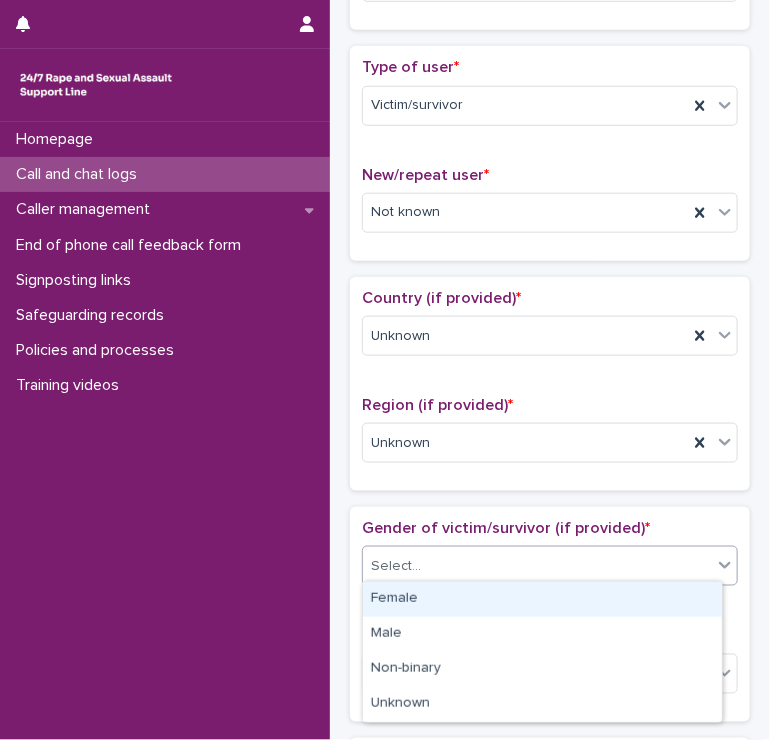 click on "Select..." at bounding box center (537, 566) 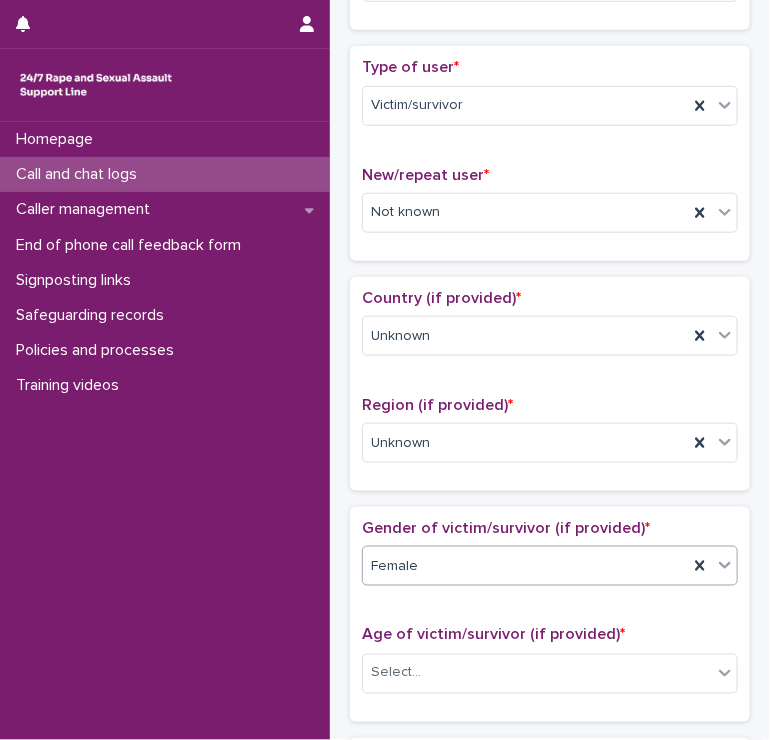 scroll, scrollTop: 827, scrollLeft: 0, axis: vertical 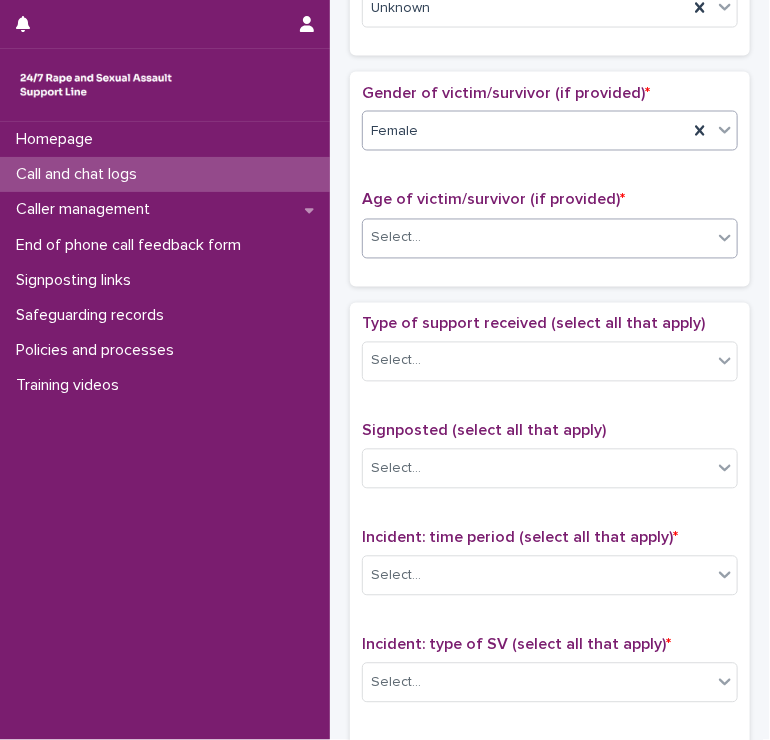 click on "Select..." at bounding box center (537, 238) 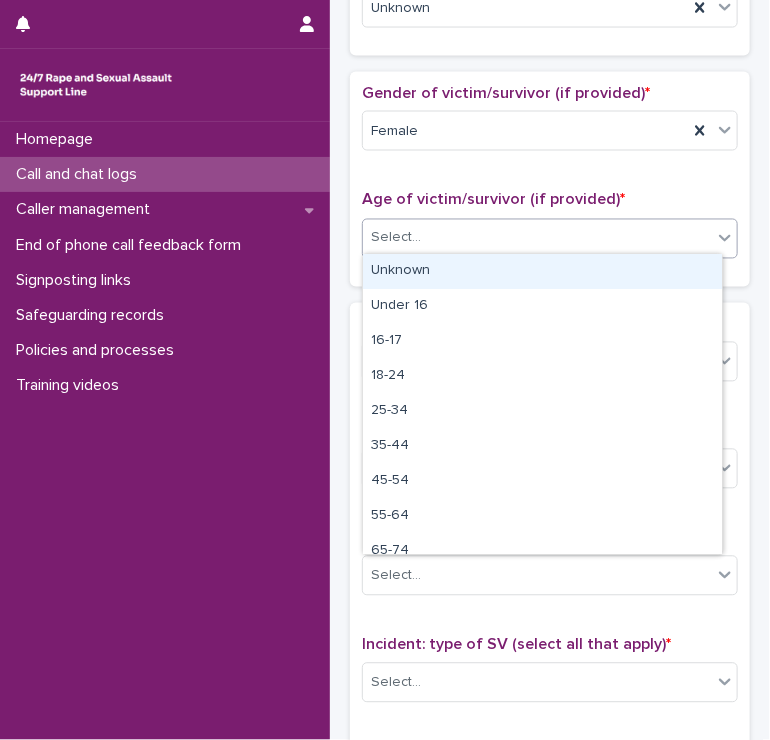 click on "Unknown" at bounding box center [542, 271] 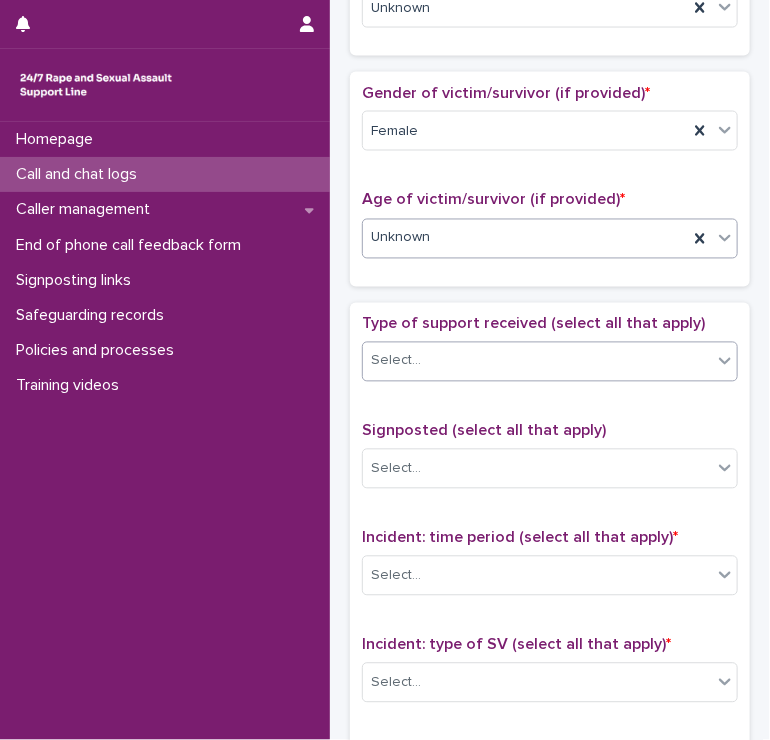 click on "Select..." at bounding box center (537, 361) 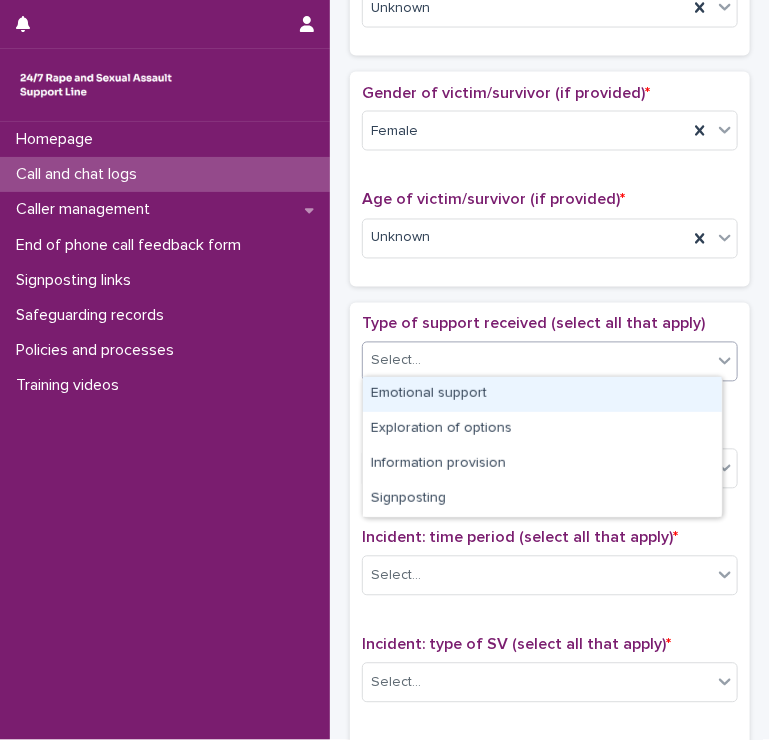 click on "Type of support received (select all that apply)      option Emotional support focused, 1 of 4. 4 results available. Use Up and Down to choose options, press Enter to select the currently focused option, press Escape to exit the menu, press Tab to select the option and exit the menu. Select... Signposted (select all that apply) Select... Incident: time period (select all that apply) * Select... Incident: type of SV (select all that apply) * Select... Incident: perpetrator (select all that apply) * Select... Incident: gender of perpetrator (select all that apply) * Select... Flags Select... Comments" at bounding box center [550, 742] 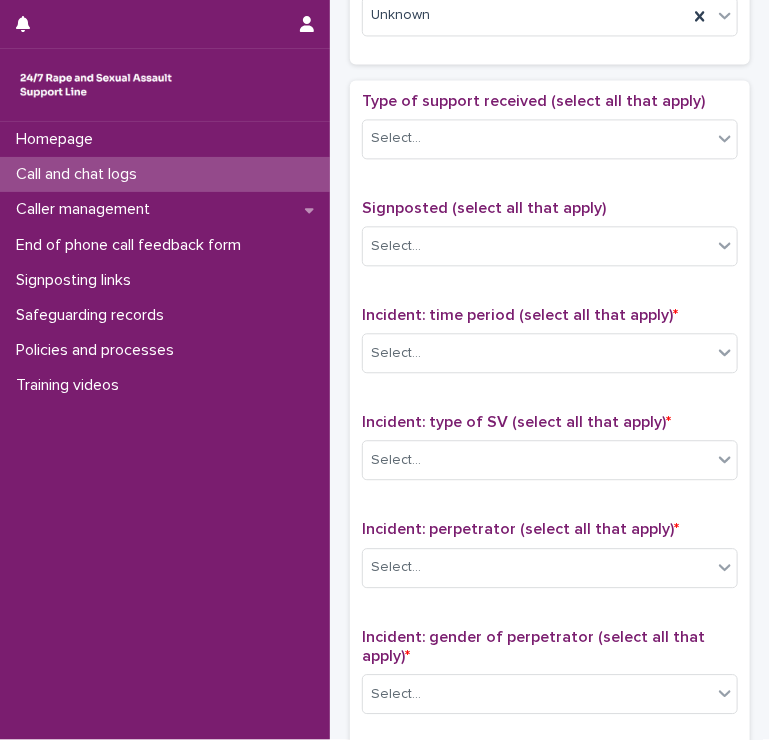 scroll, scrollTop: 1051, scrollLeft: 0, axis: vertical 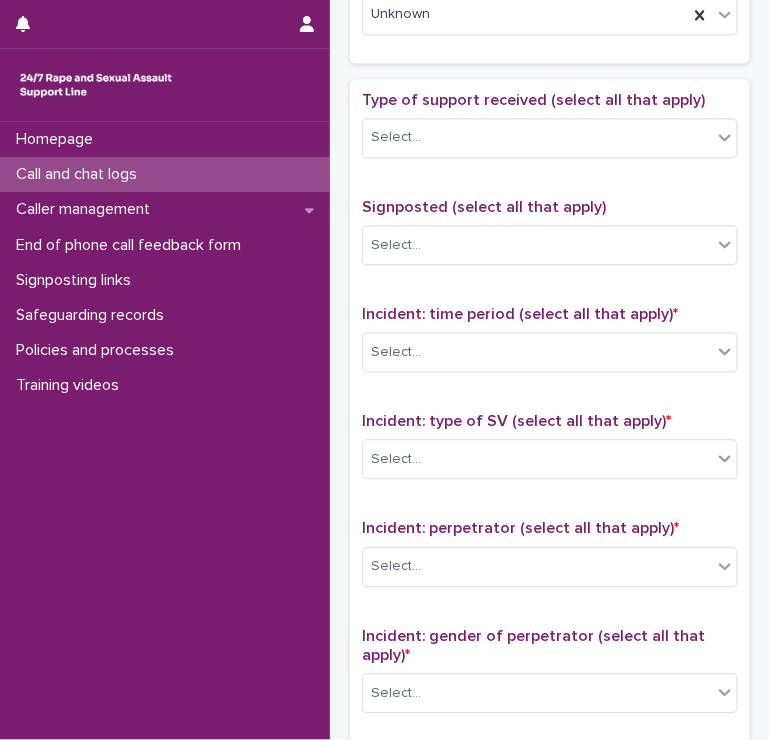 click on "Incident: time period (select all that apply) * Select..." at bounding box center (550, 346) 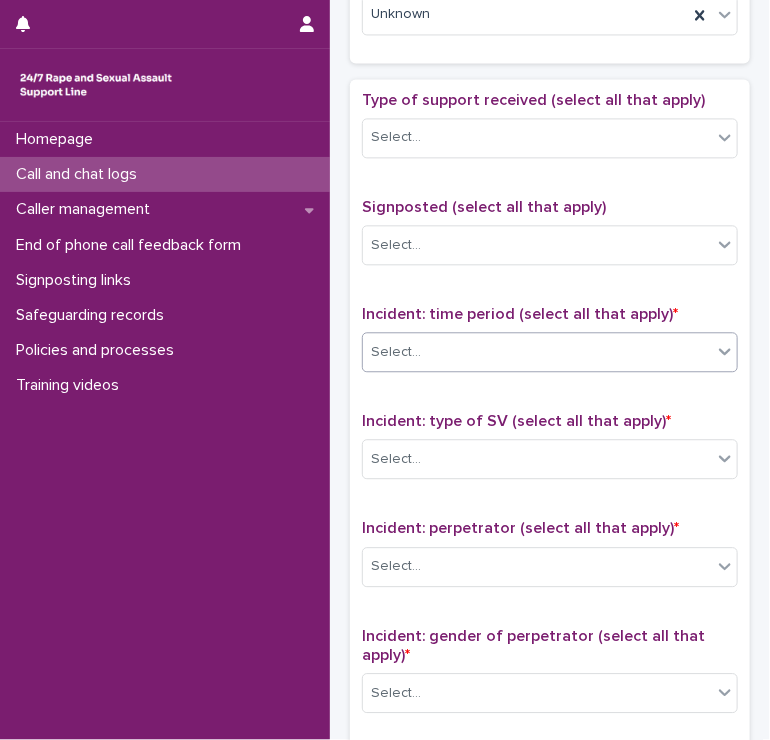 click on "Select..." at bounding box center [537, 352] 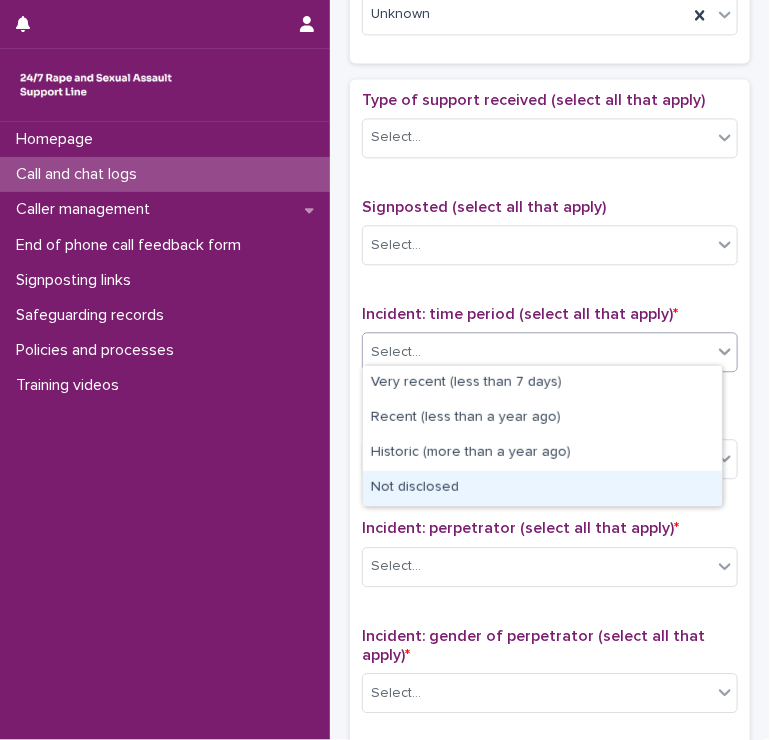 click on "Not disclosed" at bounding box center (542, 488) 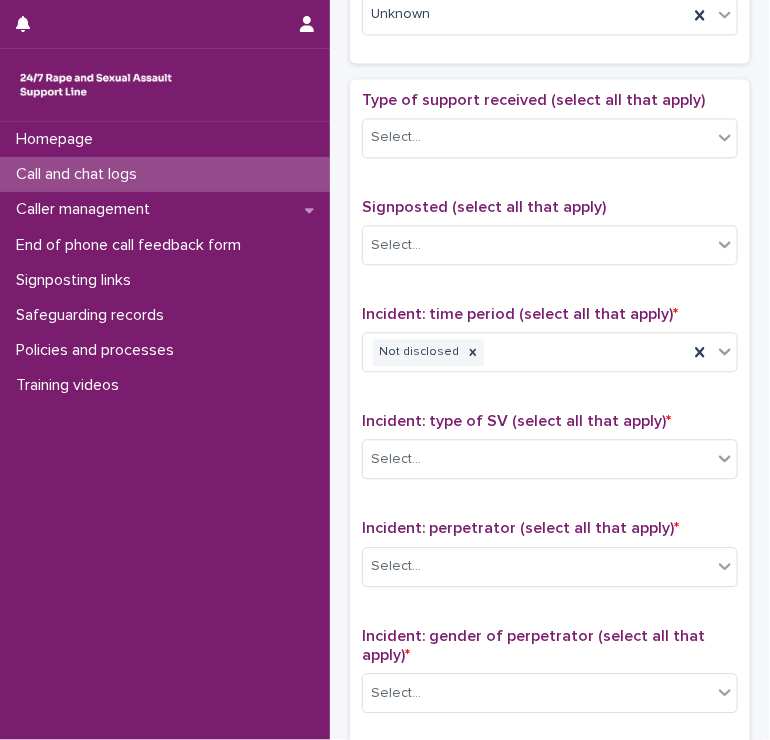click on "Incident: type of SV (select all that apply) *" at bounding box center [516, 421] 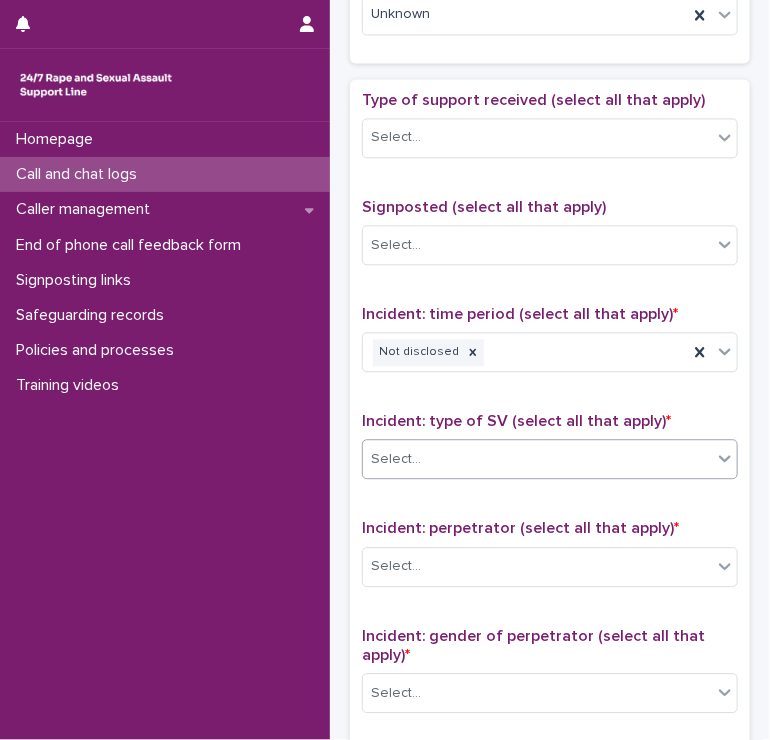 click on "Select..." at bounding box center (537, 459) 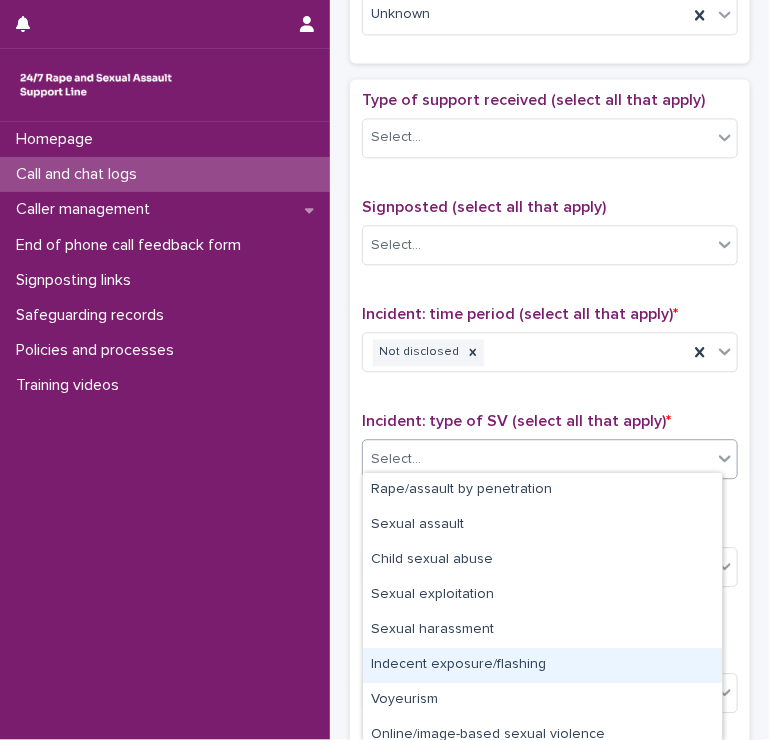 scroll, scrollTop: 82, scrollLeft: 0, axis: vertical 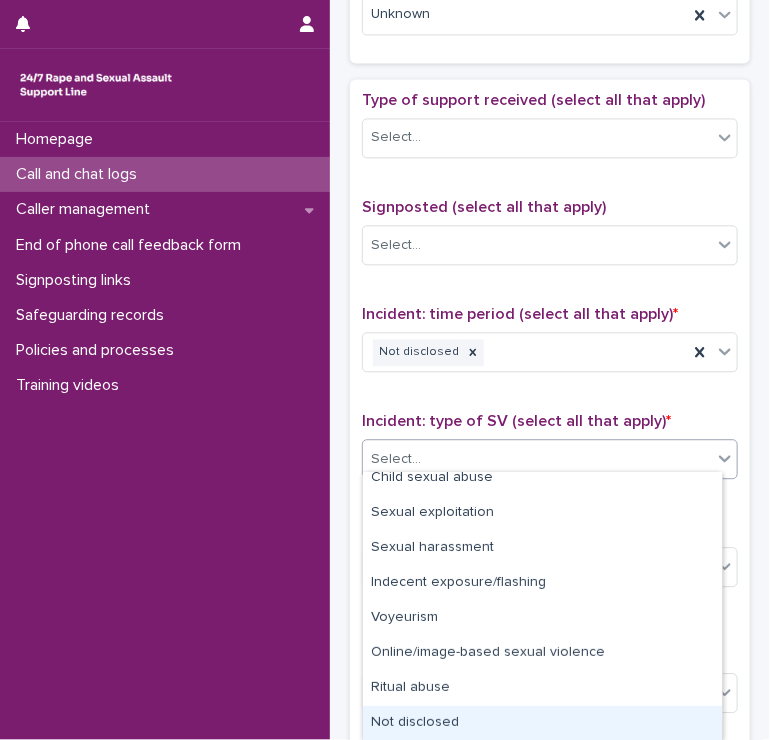 click on "Not disclosed" at bounding box center [542, 723] 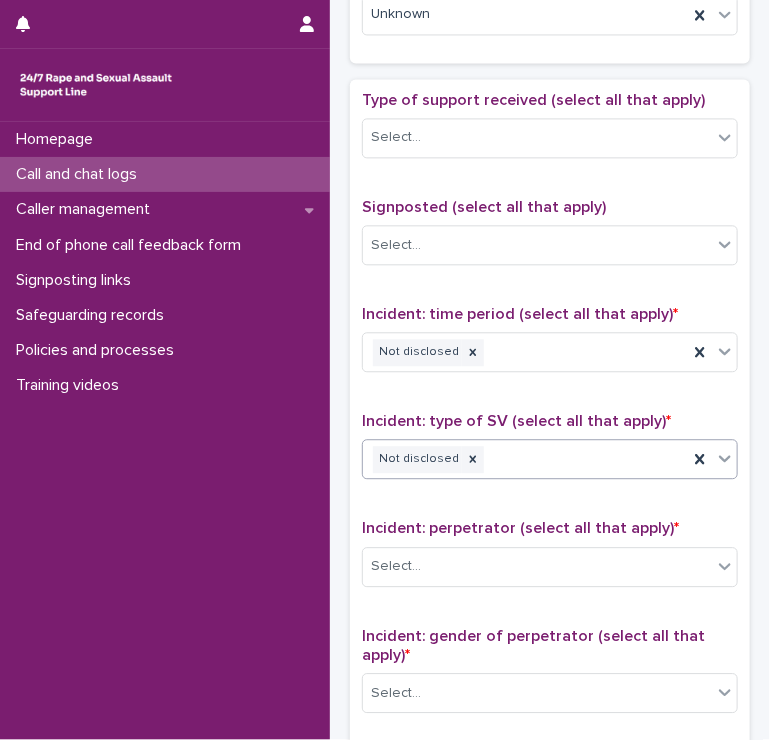scroll, scrollTop: 1368, scrollLeft: 0, axis: vertical 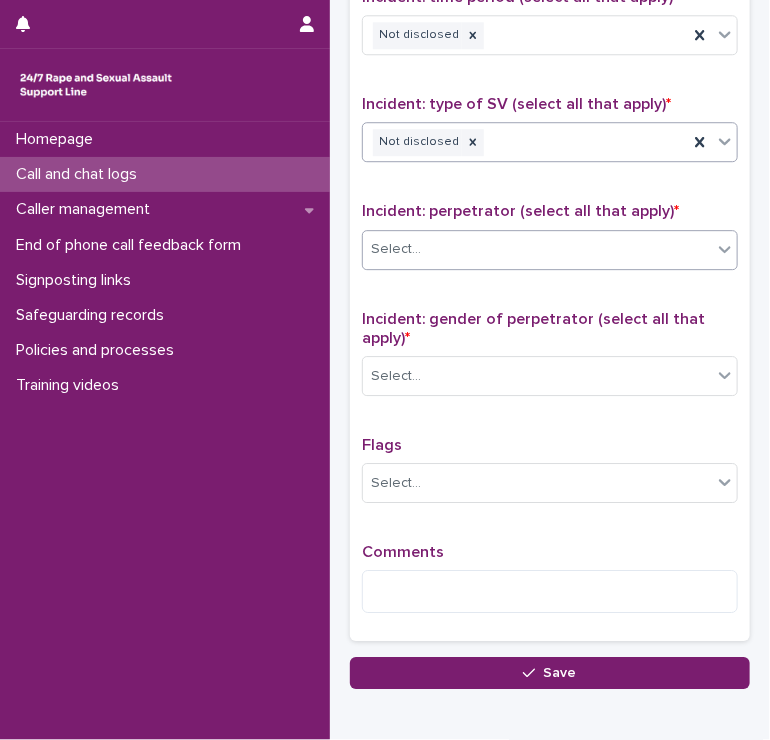 click on "Select..." at bounding box center [537, 249] 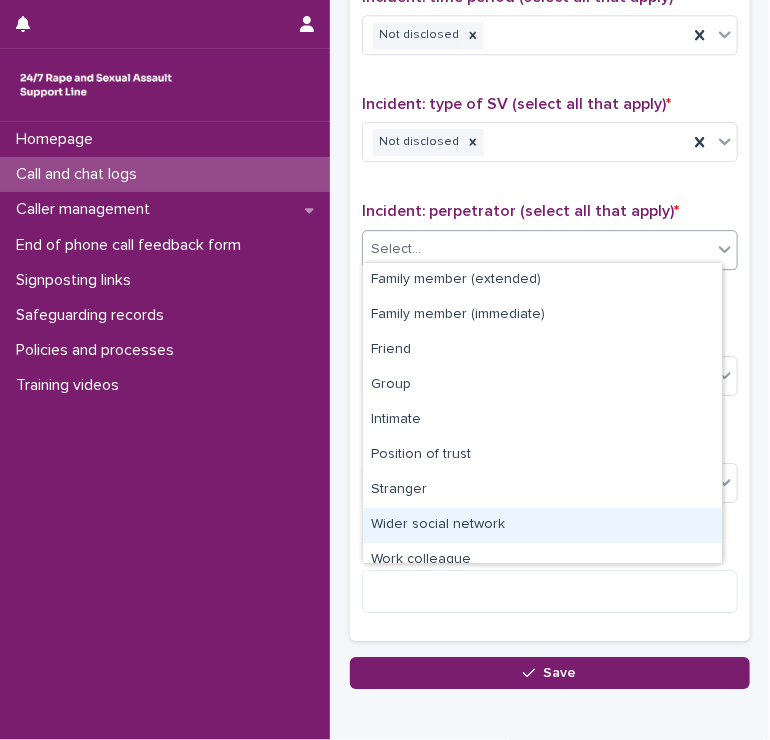scroll, scrollTop: 84, scrollLeft: 0, axis: vertical 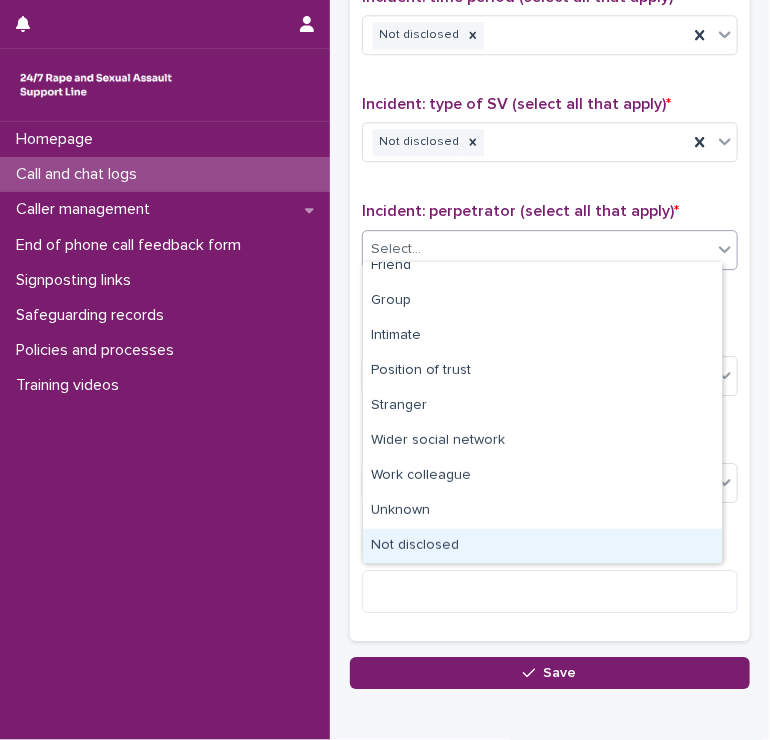 click on "Not disclosed" at bounding box center (542, 546) 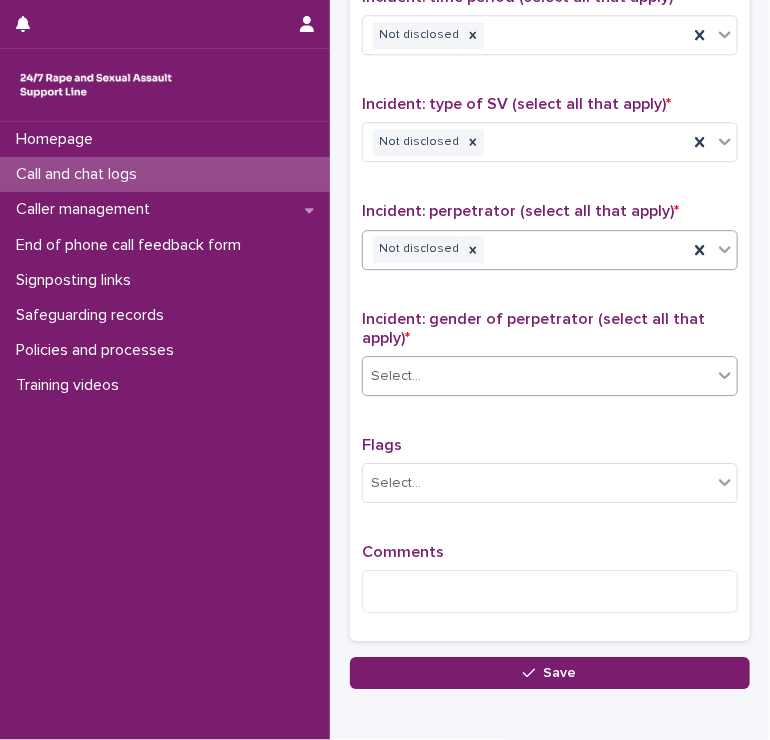 click on "Select..." at bounding box center [537, 376] 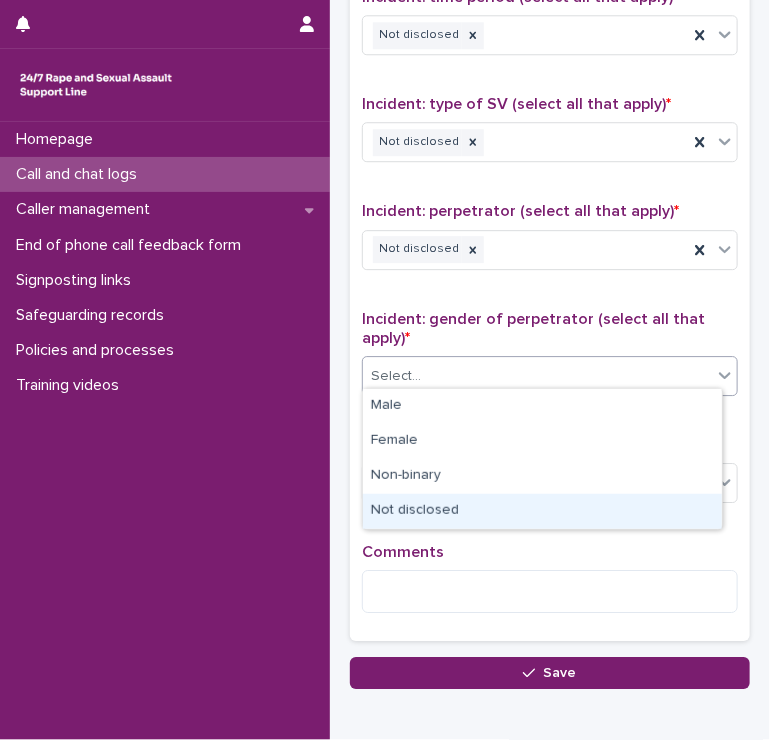 click on "Not disclosed" at bounding box center (542, 511) 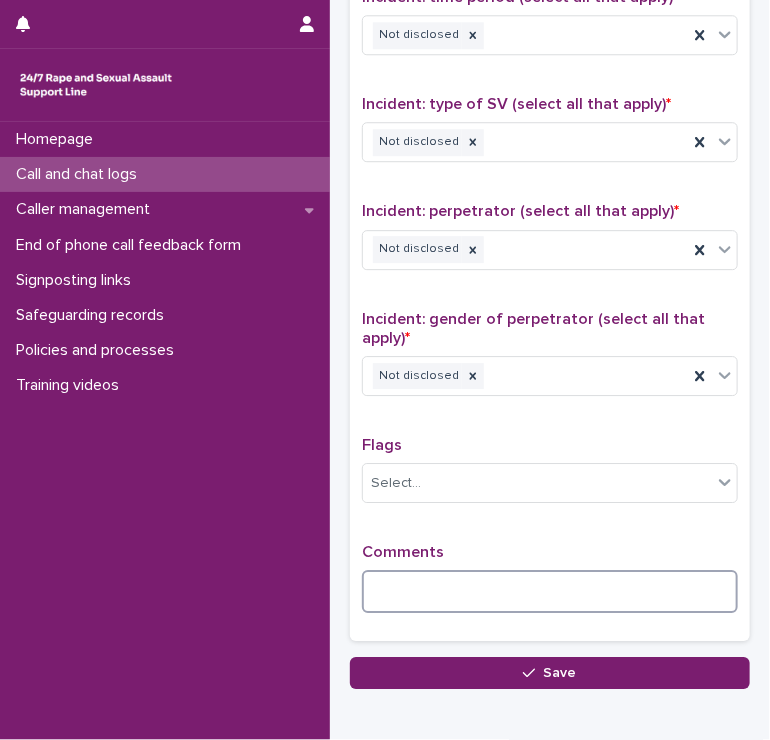 click at bounding box center (550, 591) 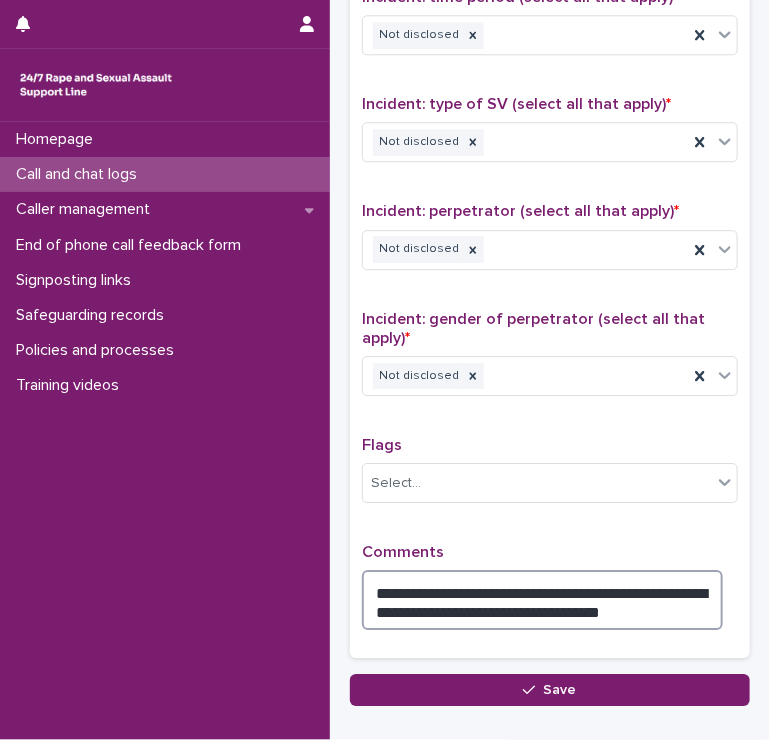 click on "**********" at bounding box center [542, 600] 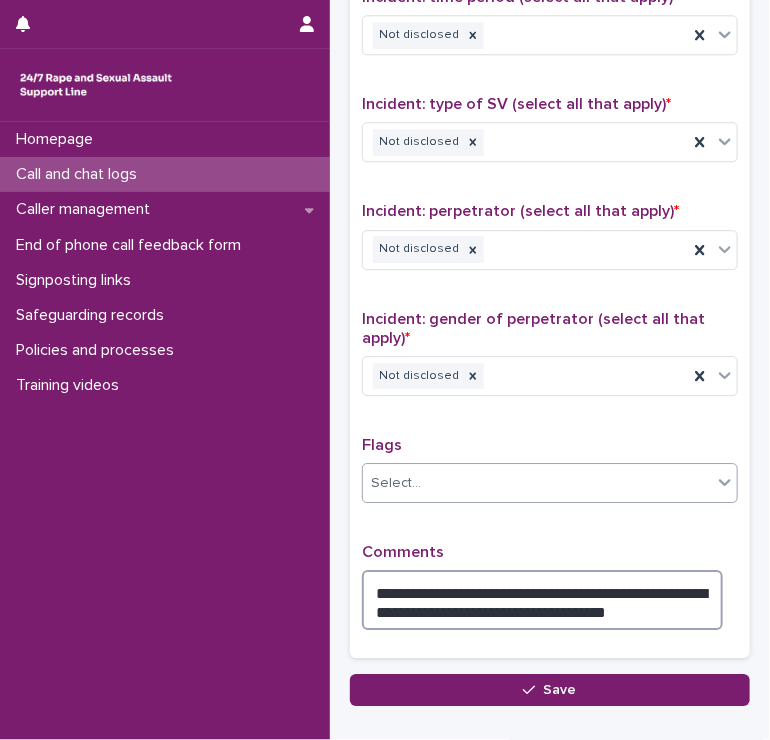 type on "**********" 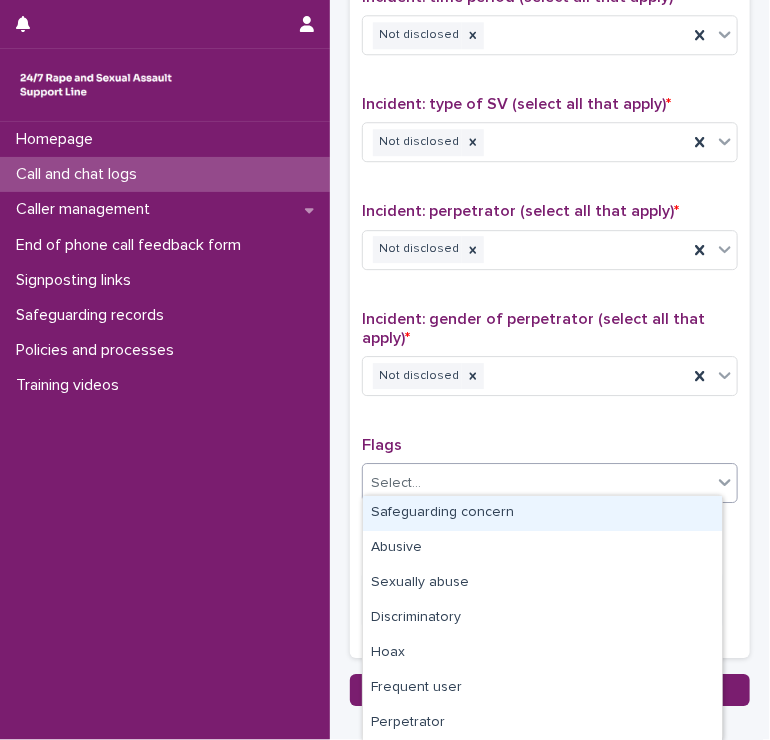click on "Select..." at bounding box center (537, 483) 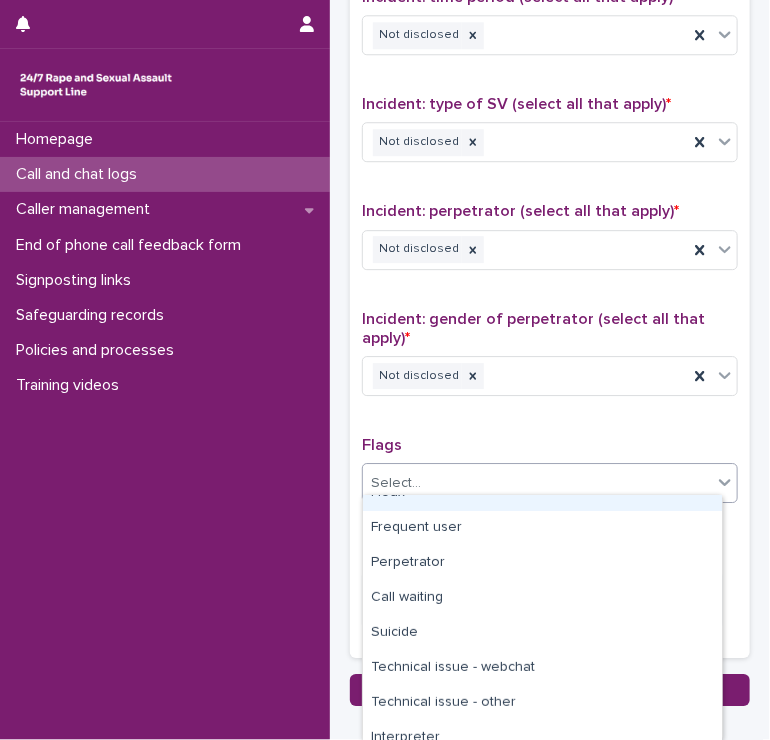 scroll, scrollTop: 174, scrollLeft: 0, axis: vertical 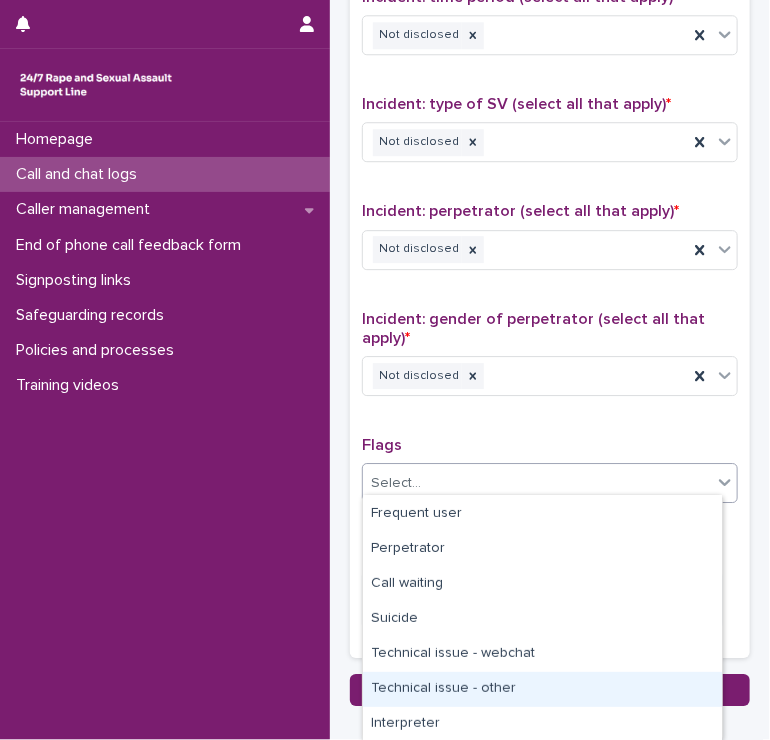 click on "Technical issue - other" at bounding box center (542, 689) 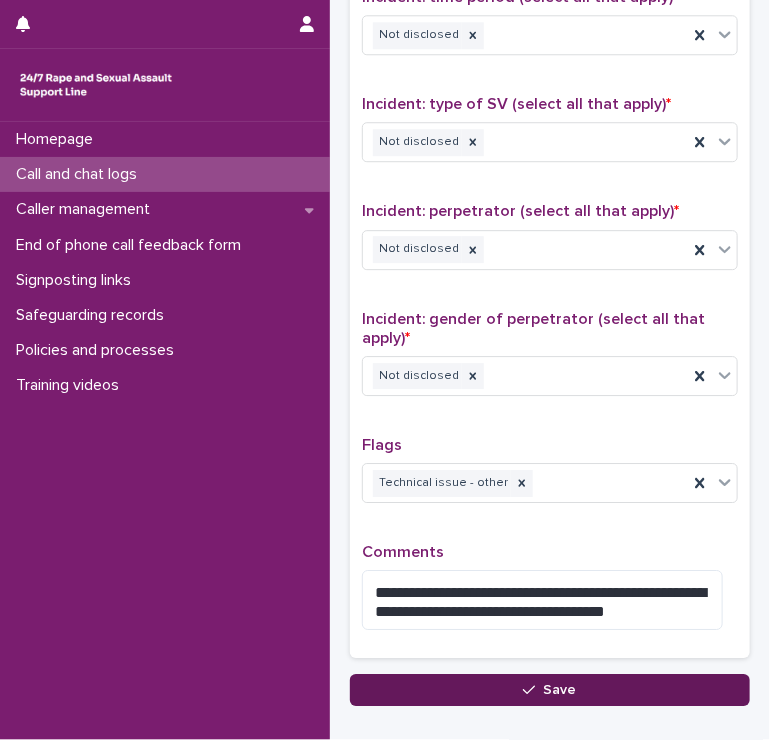 click on "Save" at bounding box center (550, 690) 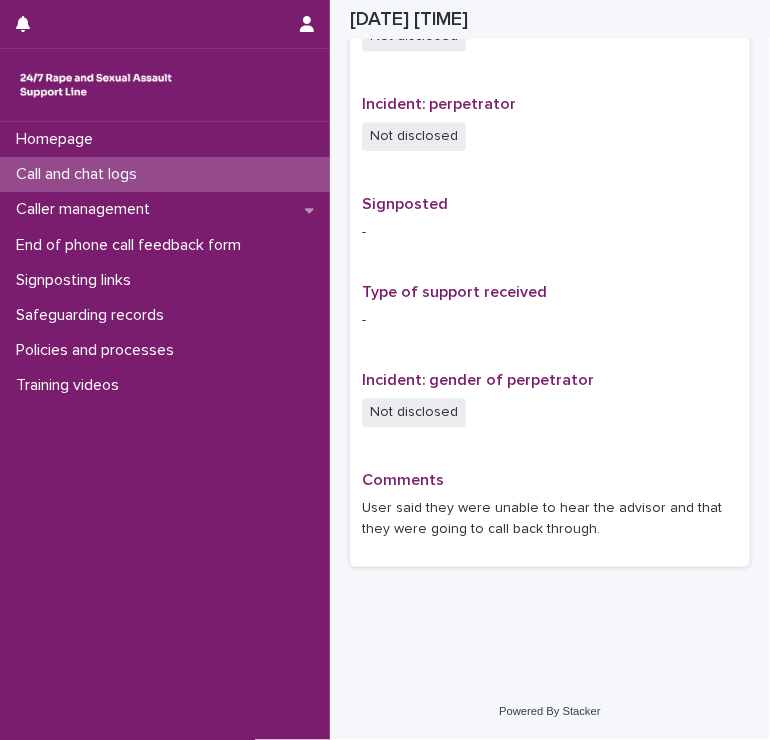 scroll, scrollTop: 1160, scrollLeft: 0, axis: vertical 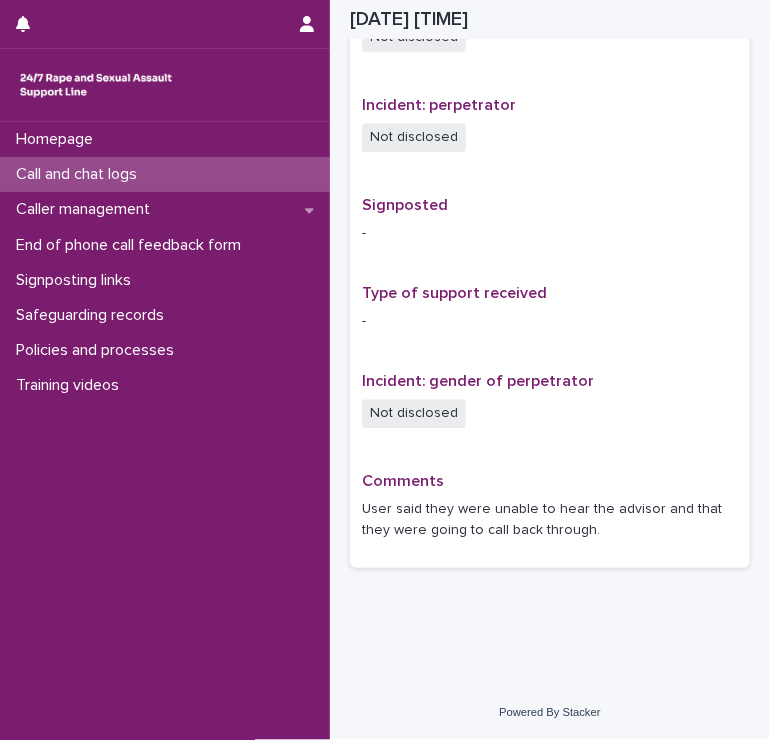click on "Homepage Call and chat logs Caller management End of phone call feedback form Signposting links Safeguarding records Policies and processes Training videos" at bounding box center [165, 431] 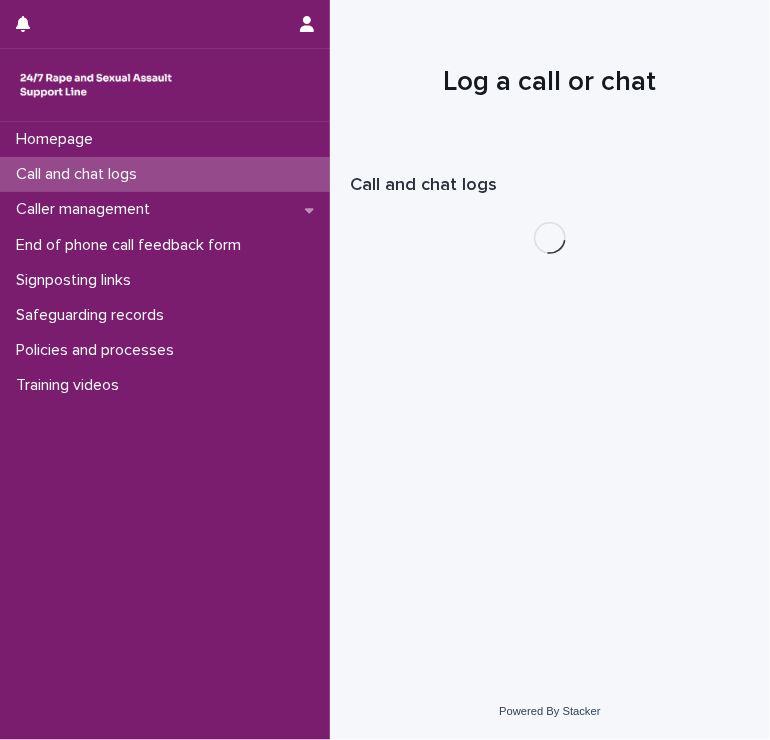 scroll, scrollTop: 0, scrollLeft: 0, axis: both 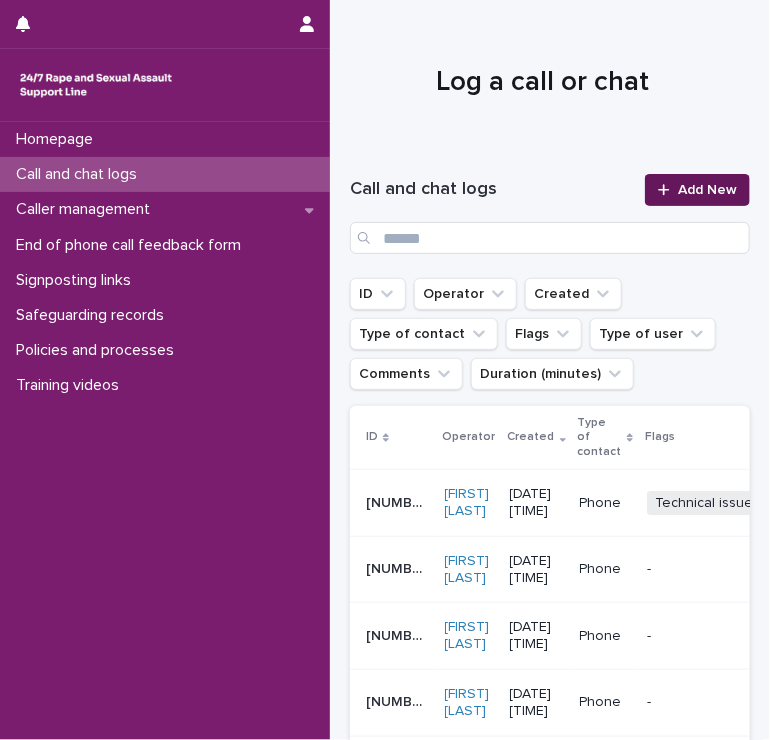 click on "Add New" at bounding box center (707, 190) 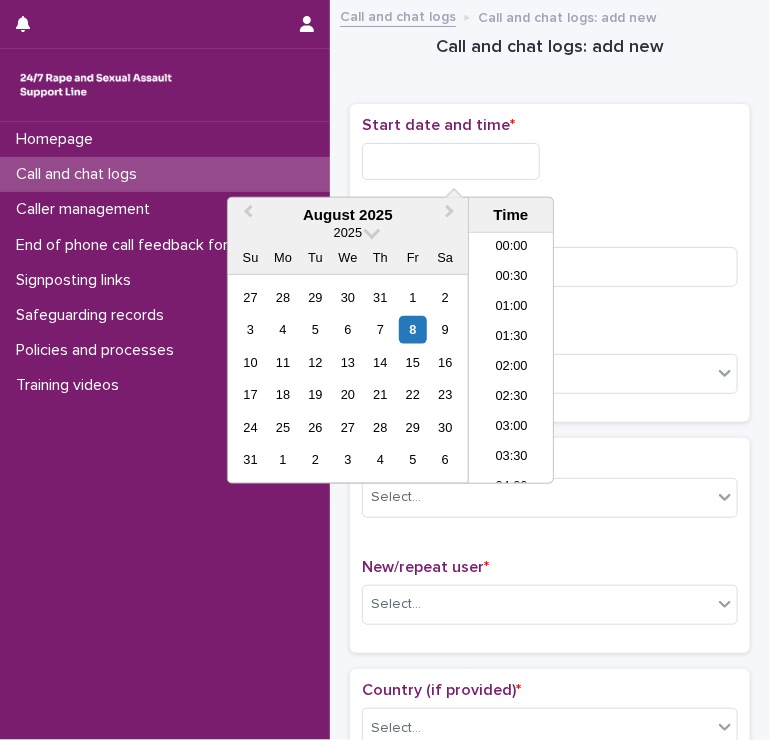 click at bounding box center [451, 161] 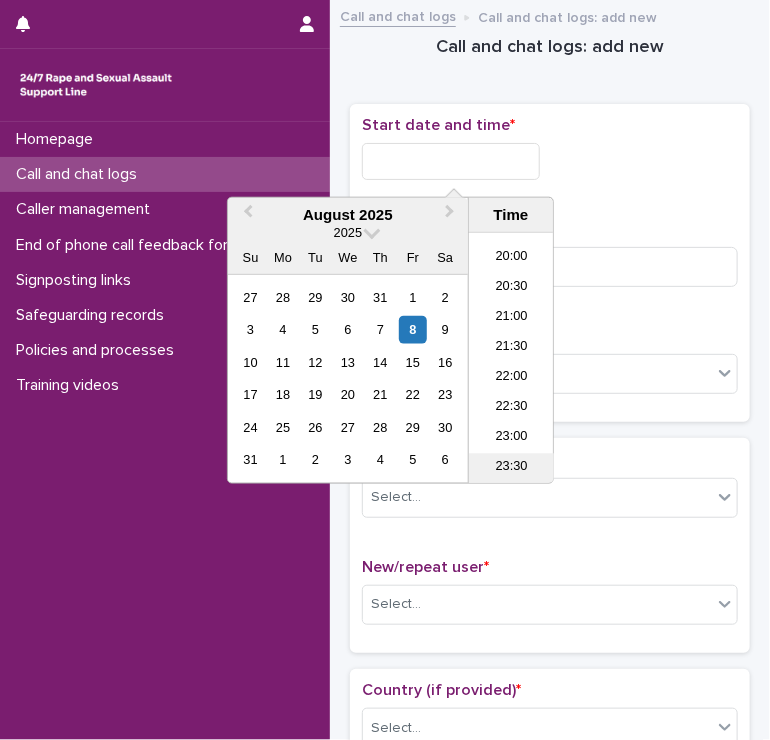 click on "23:30" at bounding box center (511, 469) 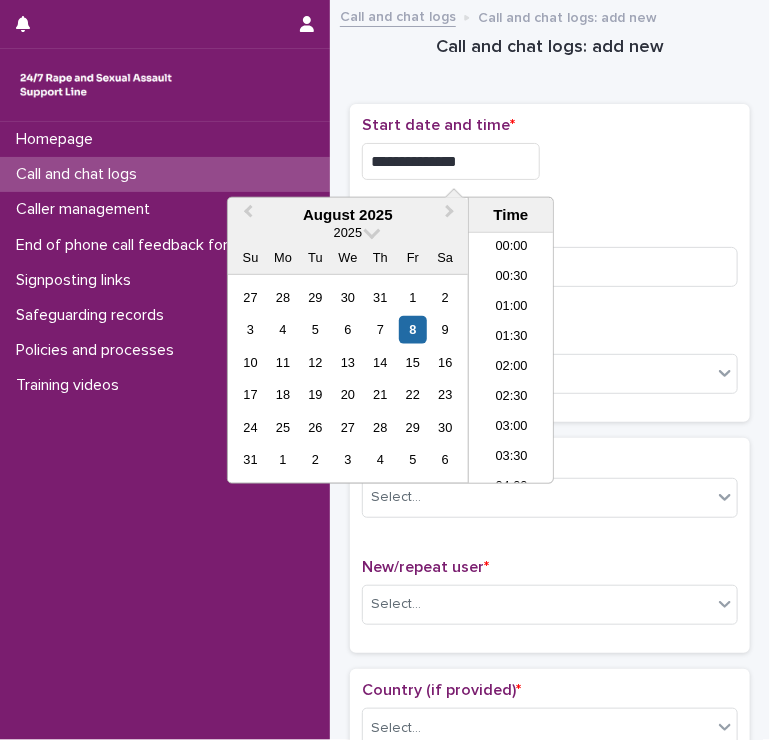 click on "**********" at bounding box center (451, 161) 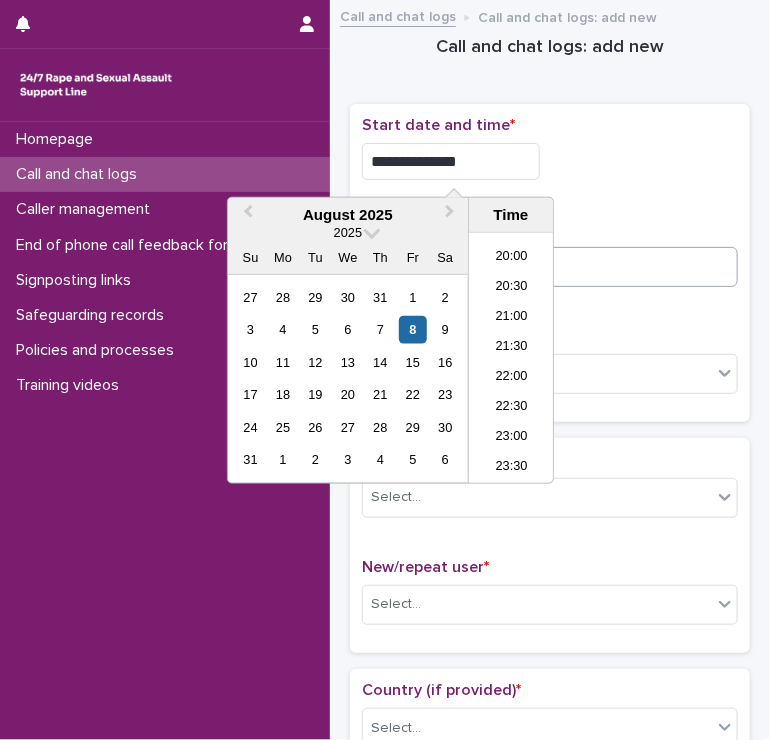 type on "**********" 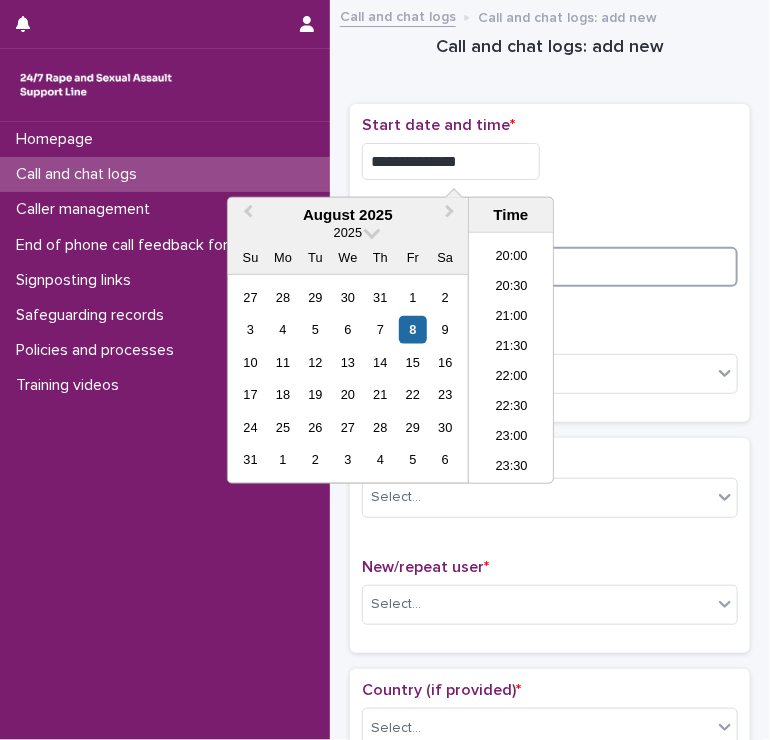 click at bounding box center [550, 267] 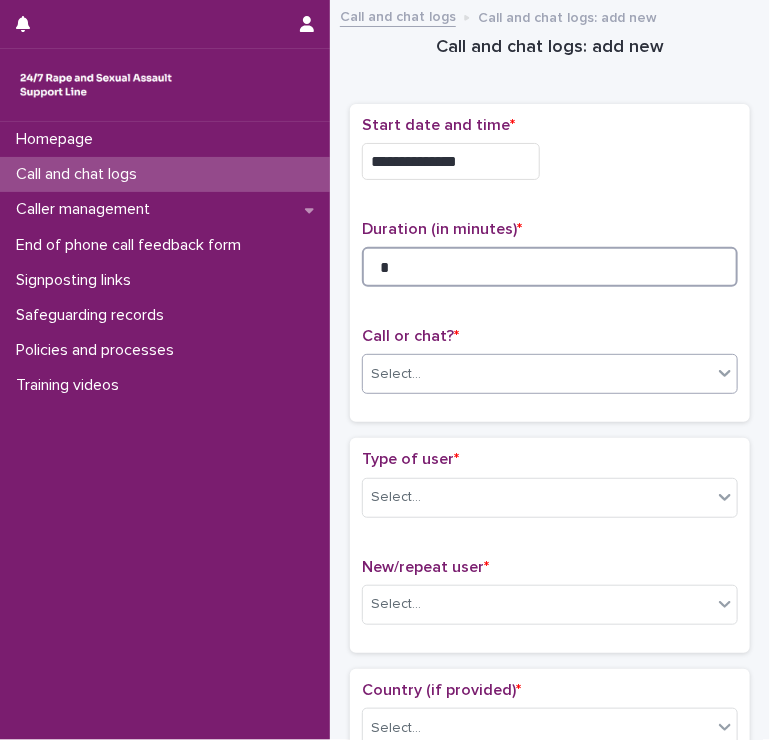 type on "*" 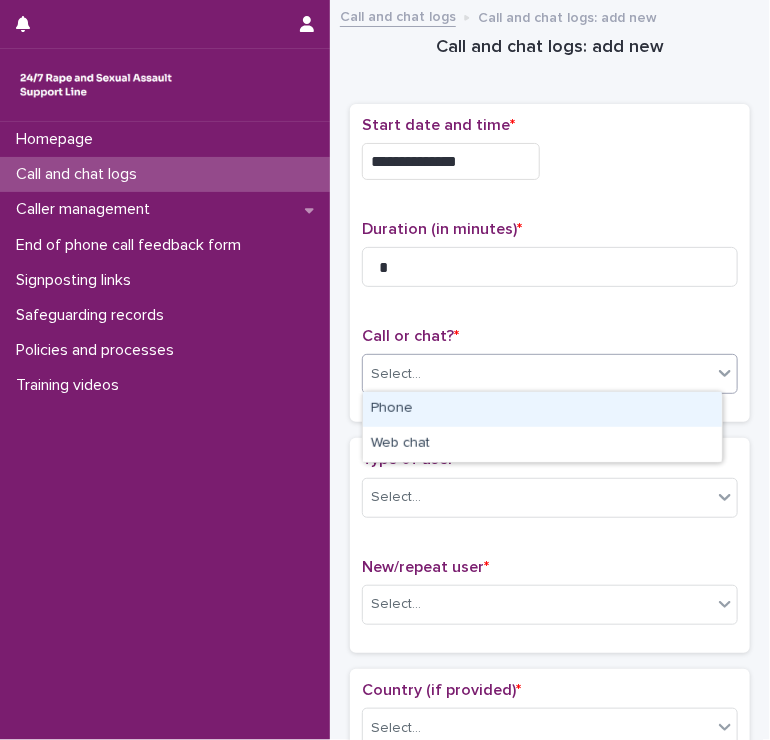click on "Select..." at bounding box center (537, 374) 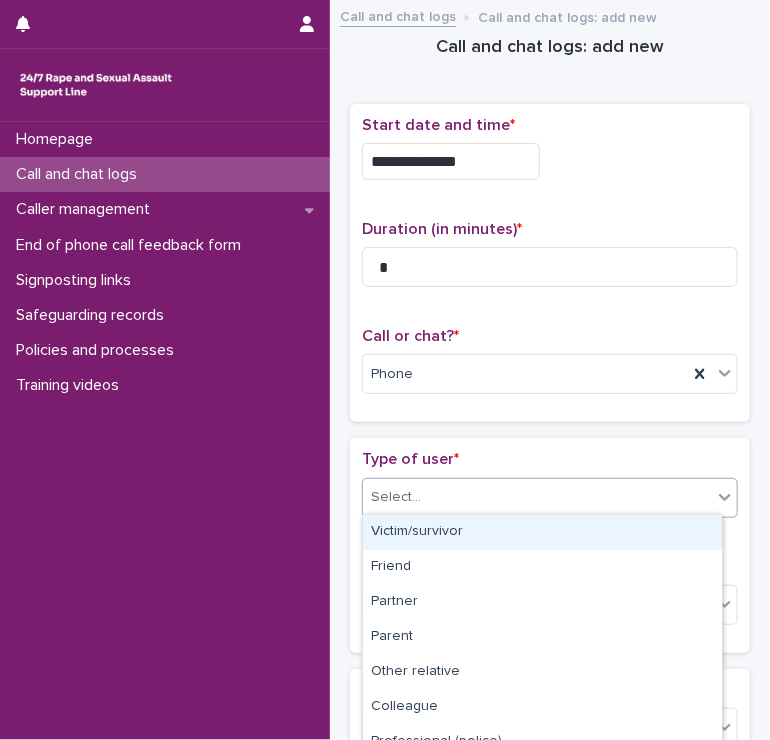 click on "Select..." at bounding box center [537, 497] 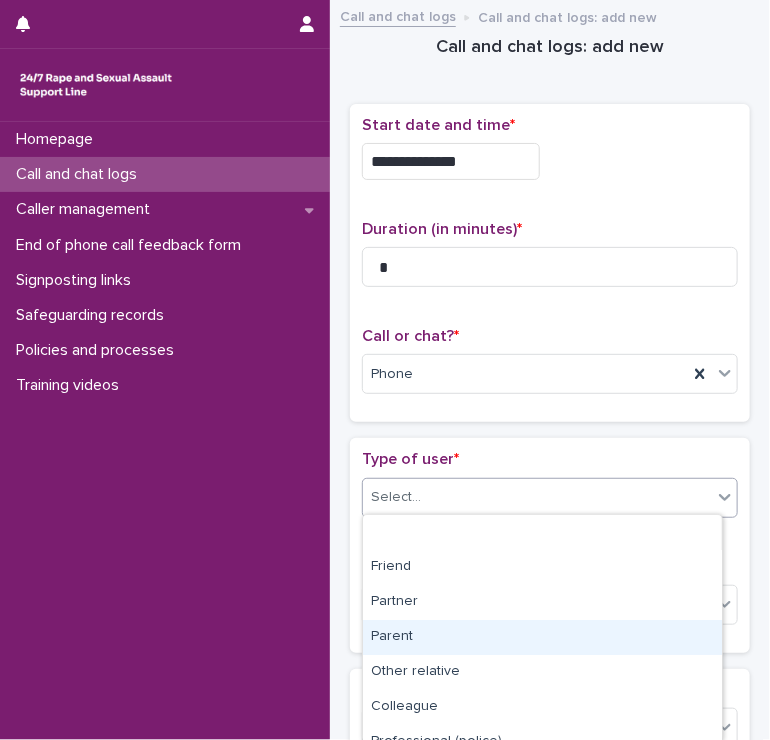 scroll, scrollTop: 298, scrollLeft: 0, axis: vertical 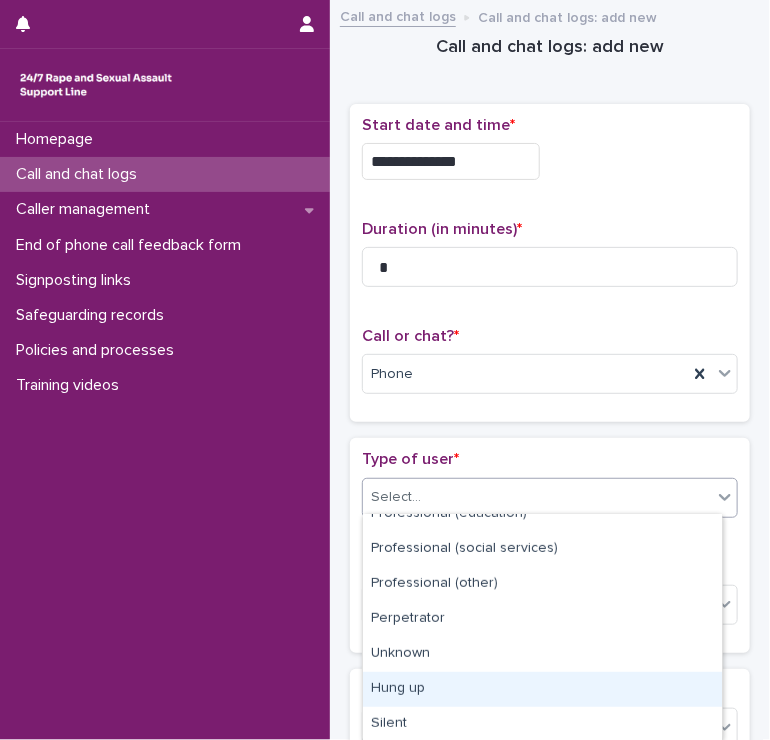 click on "Hung up" at bounding box center [542, 689] 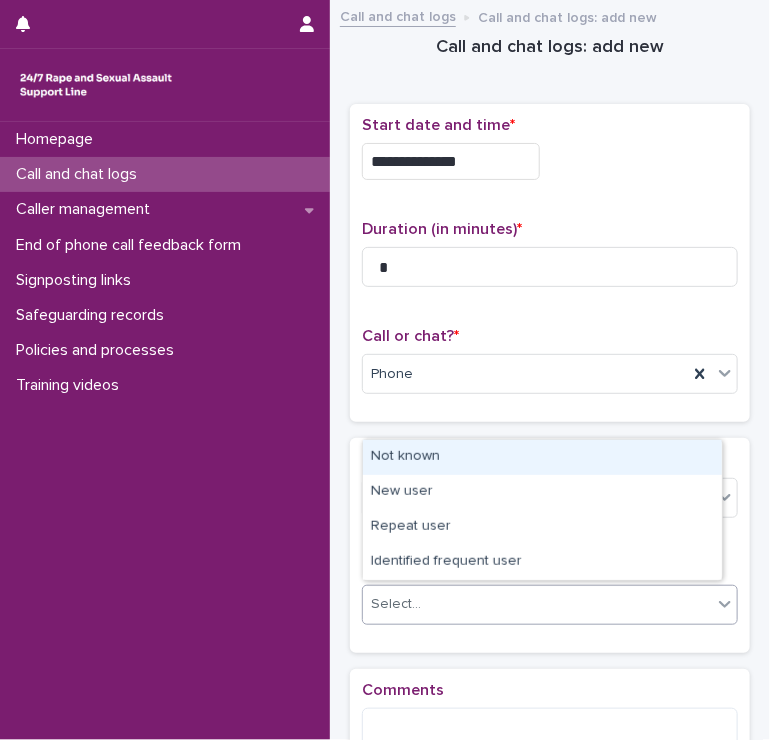click on "Select..." at bounding box center (550, 605) 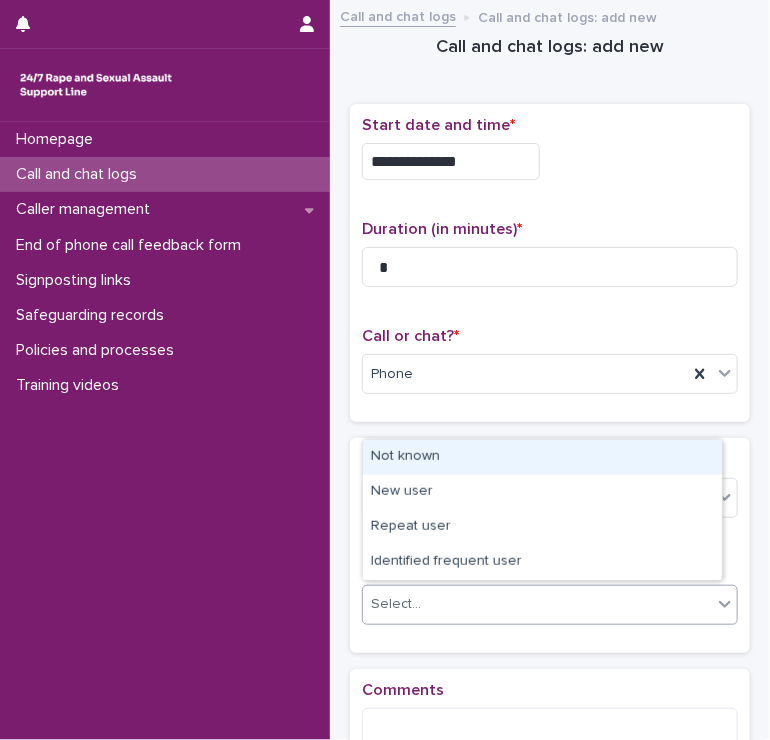 click on "Not known" at bounding box center [542, 457] 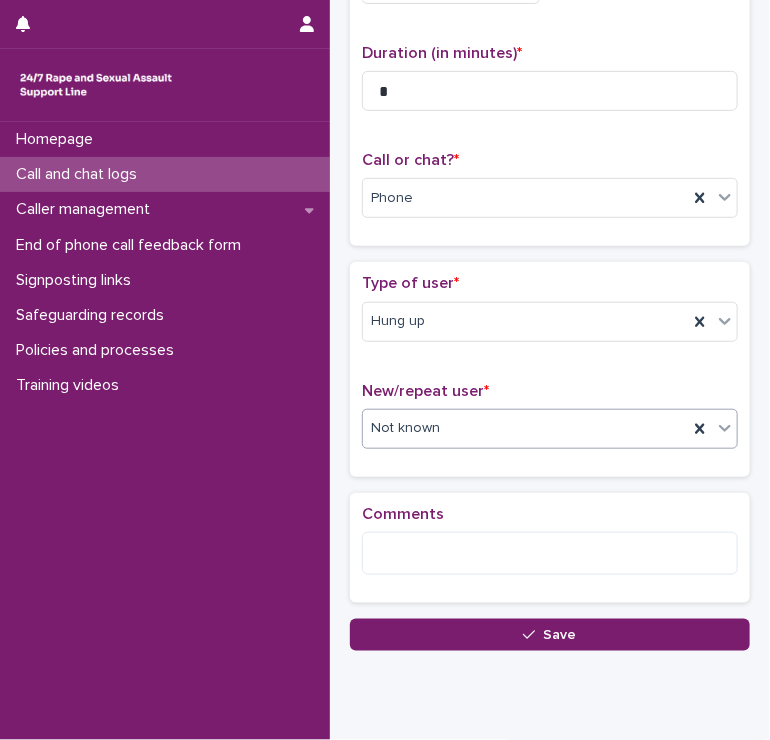 scroll, scrollTop: 194, scrollLeft: 0, axis: vertical 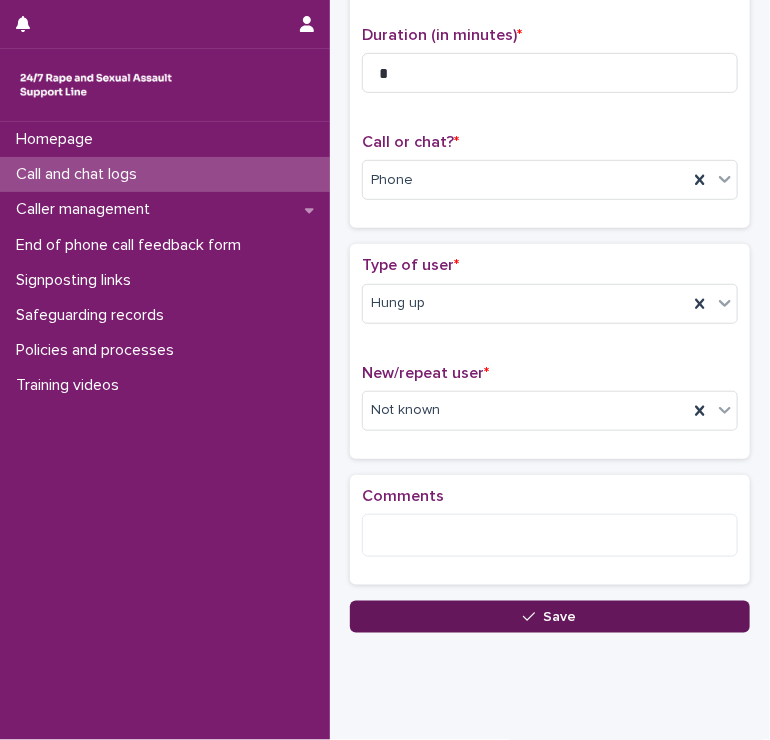 click on "Save" at bounding box center (550, 617) 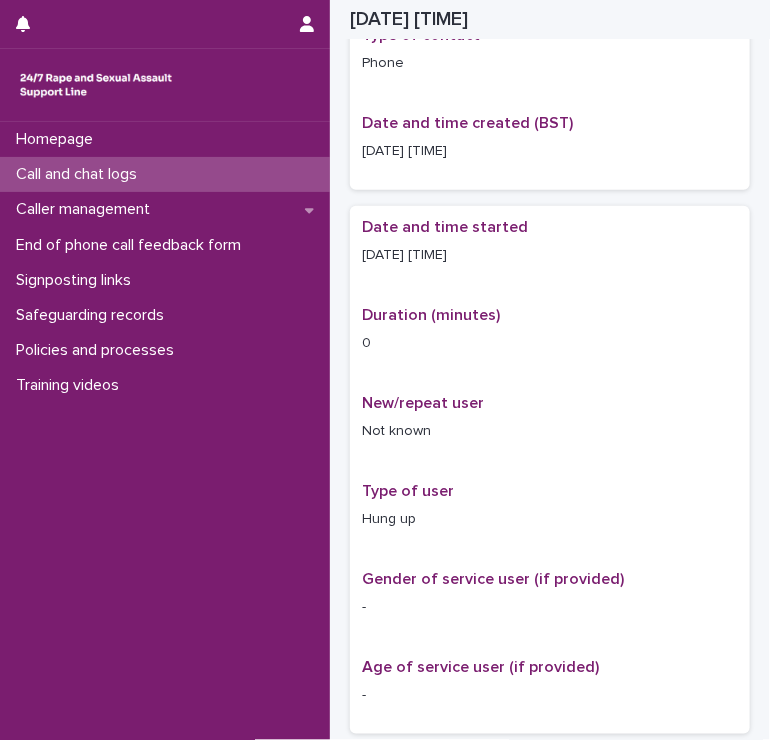 scroll, scrollTop: 206, scrollLeft: 0, axis: vertical 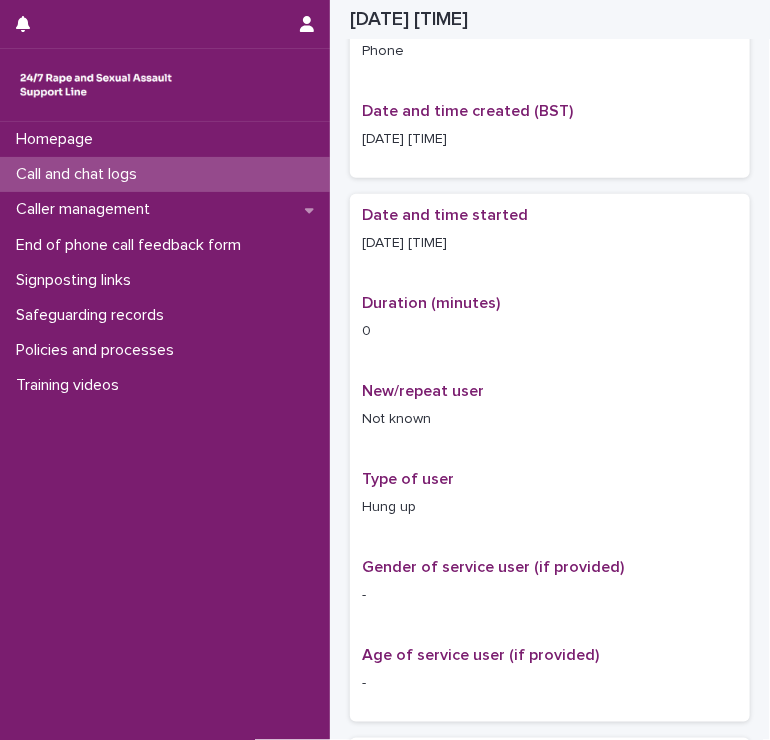 click on "Homepage Call and chat logs Caller management End of phone call feedback form Signposting links Safeguarding records Policies and processes Training videos" at bounding box center [165, 431] 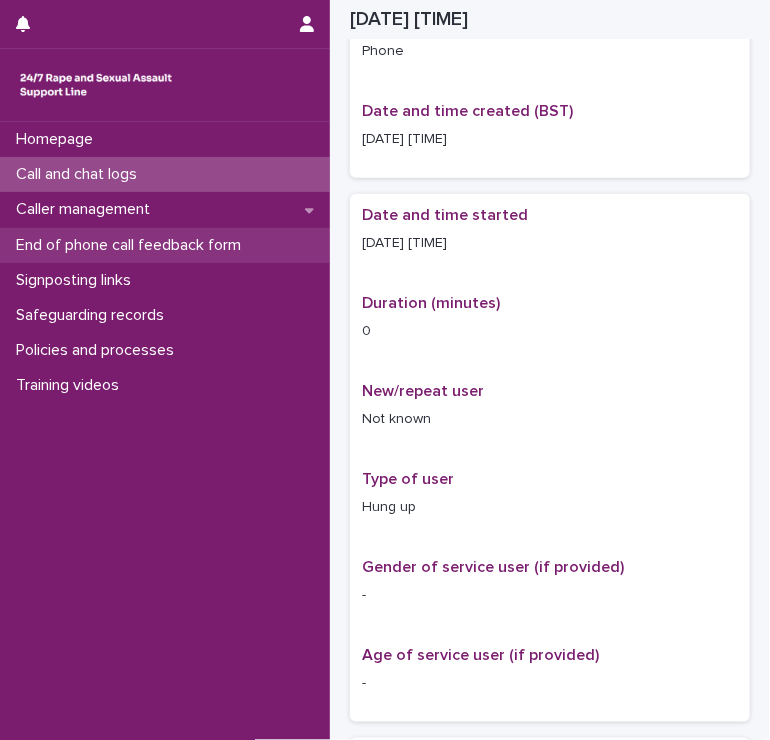 click on "End of phone call feedback form" at bounding box center [132, 245] 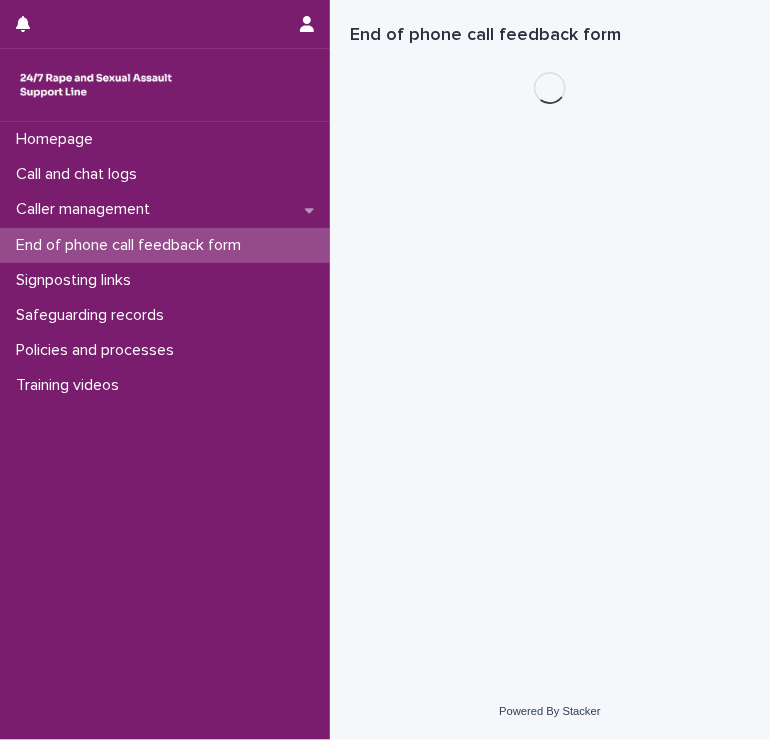 scroll, scrollTop: 0, scrollLeft: 0, axis: both 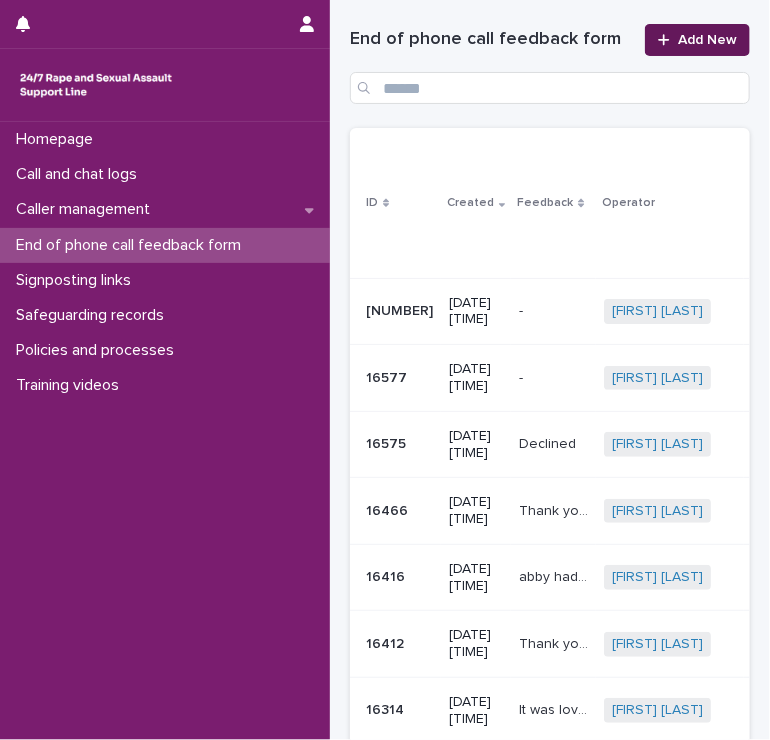 click on "Add New" at bounding box center (707, 40) 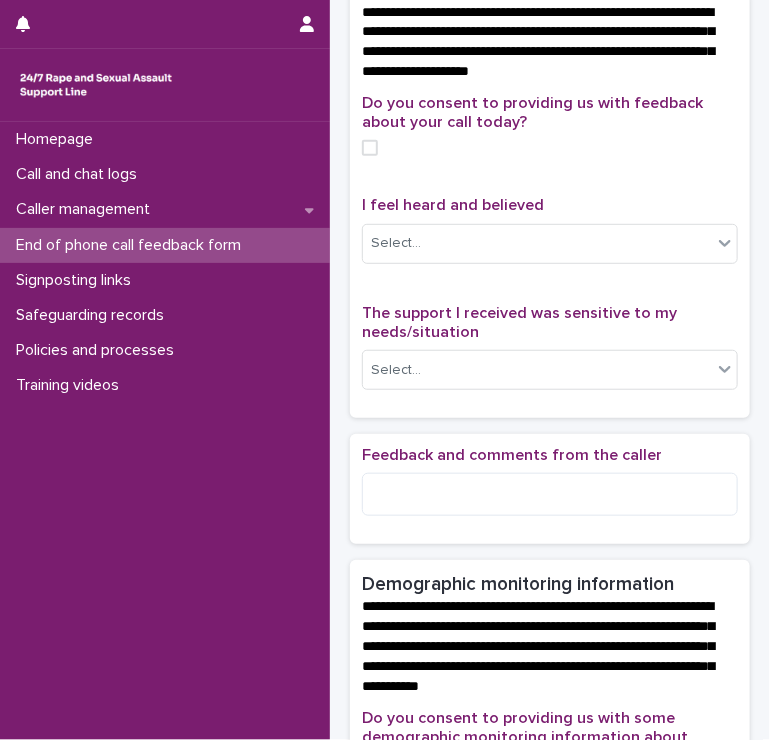 scroll, scrollTop: 142, scrollLeft: 0, axis: vertical 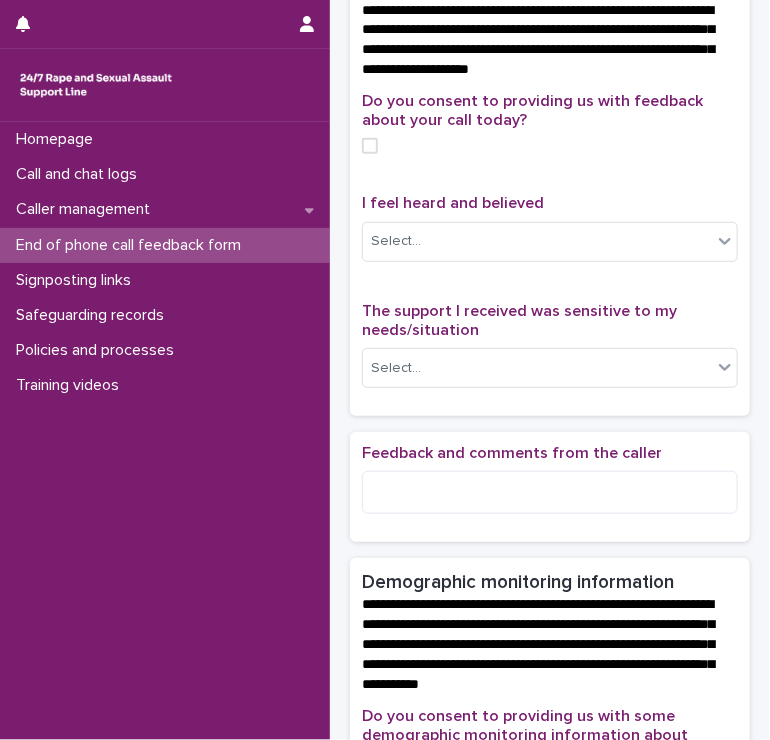 click at bounding box center (370, 146) 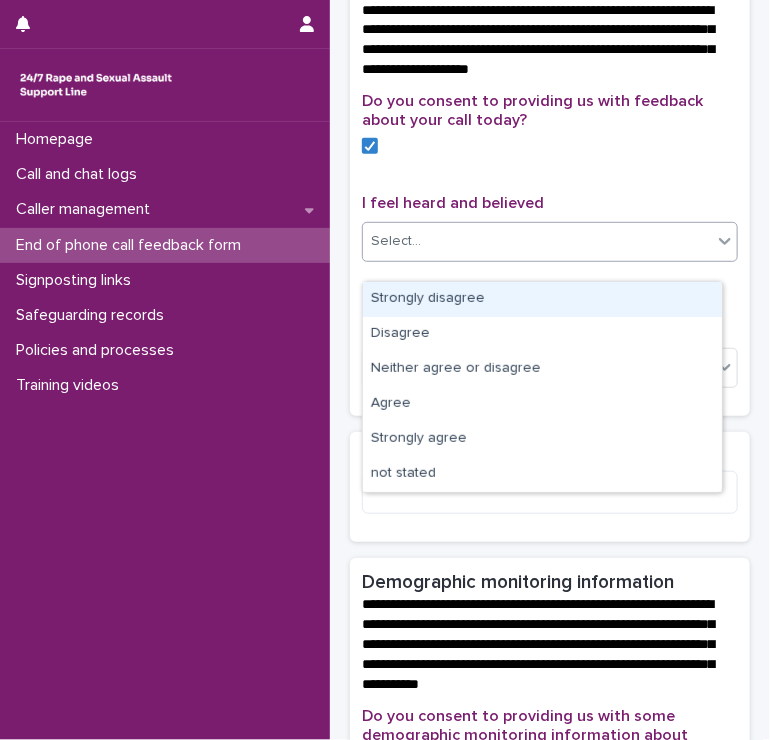click on "Select..." at bounding box center [537, 241] 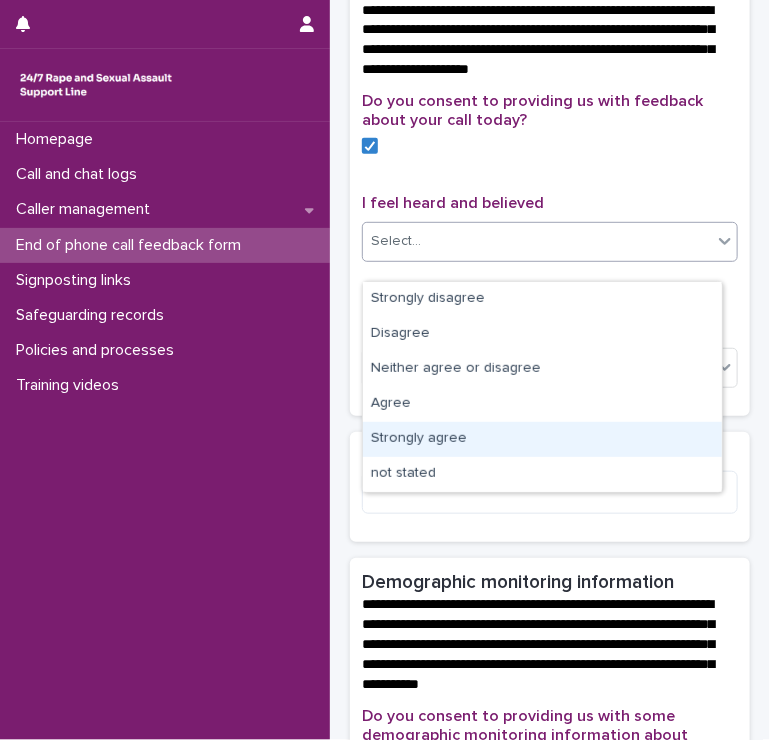 click on "Strongly agree" at bounding box center [542, 439] 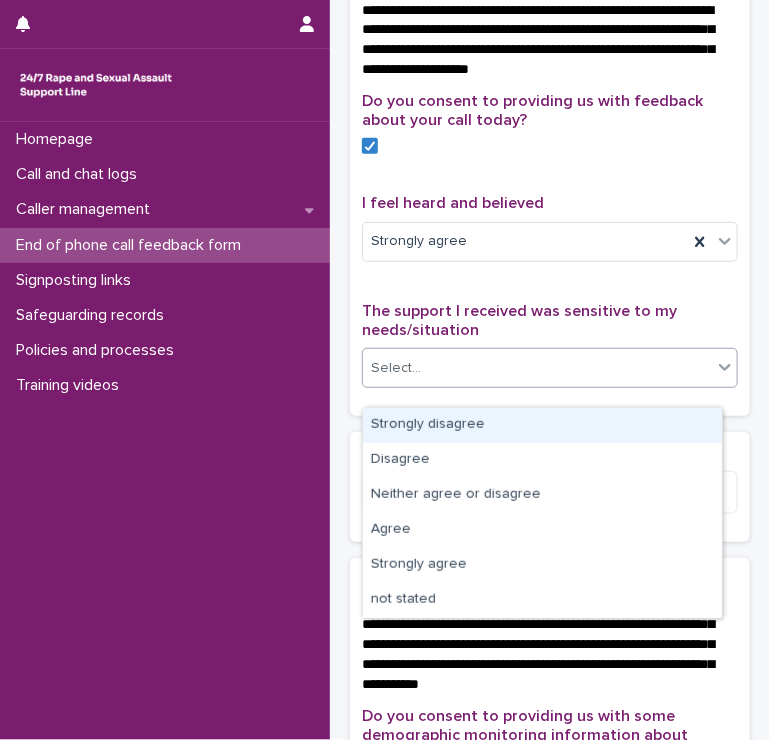 click on "Select..." at bounding box center (537, 368) 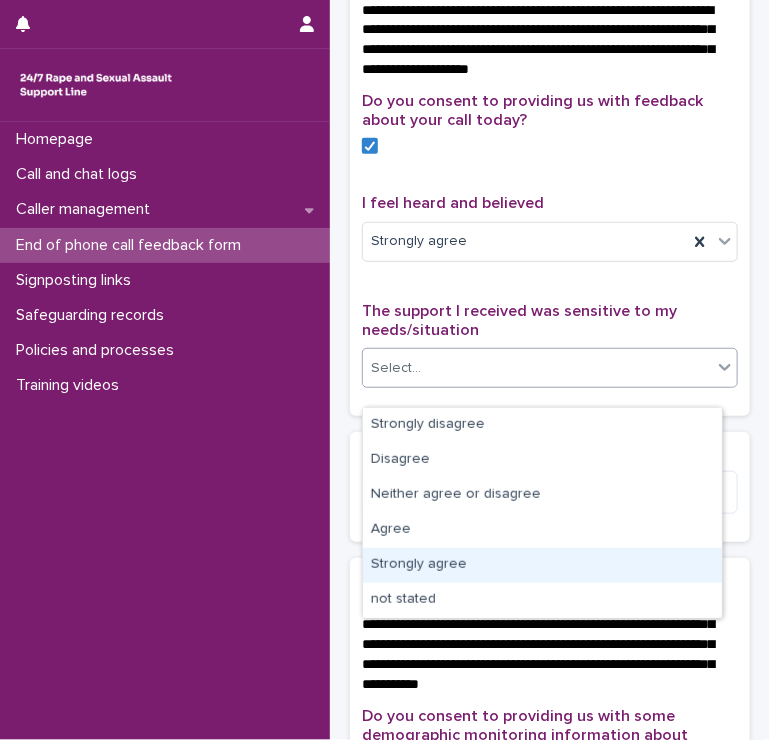 click on "Strongly agree" at bounding box center [542, 565] 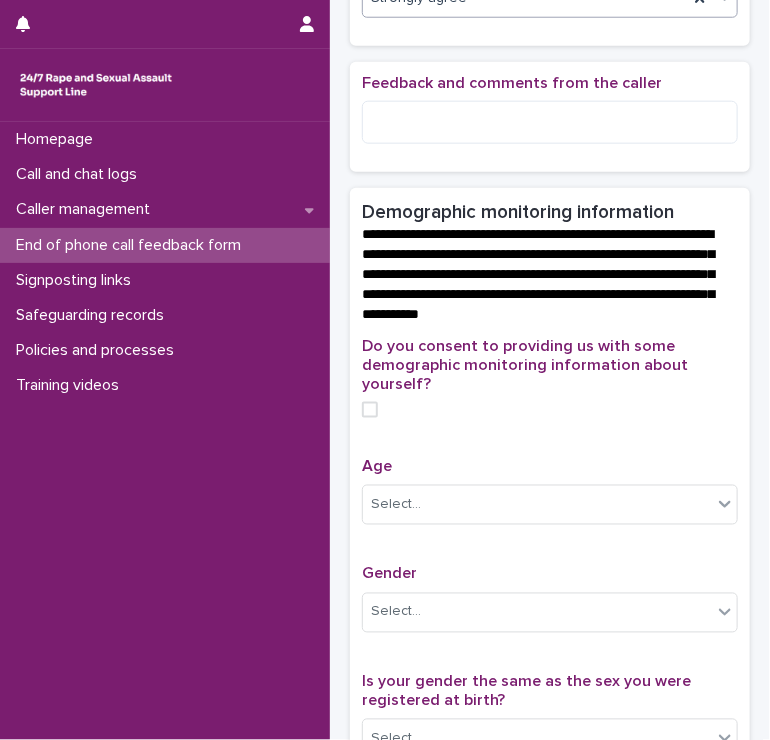 scroll, scrollTop: 511, scrollLeft: 0, axis: vertical 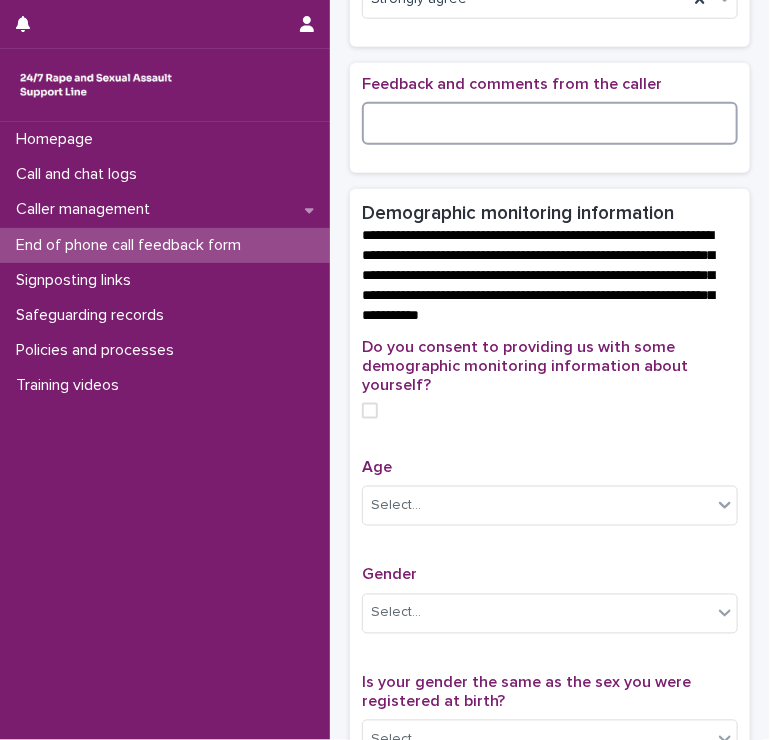 click at bounding box center (550, 123) 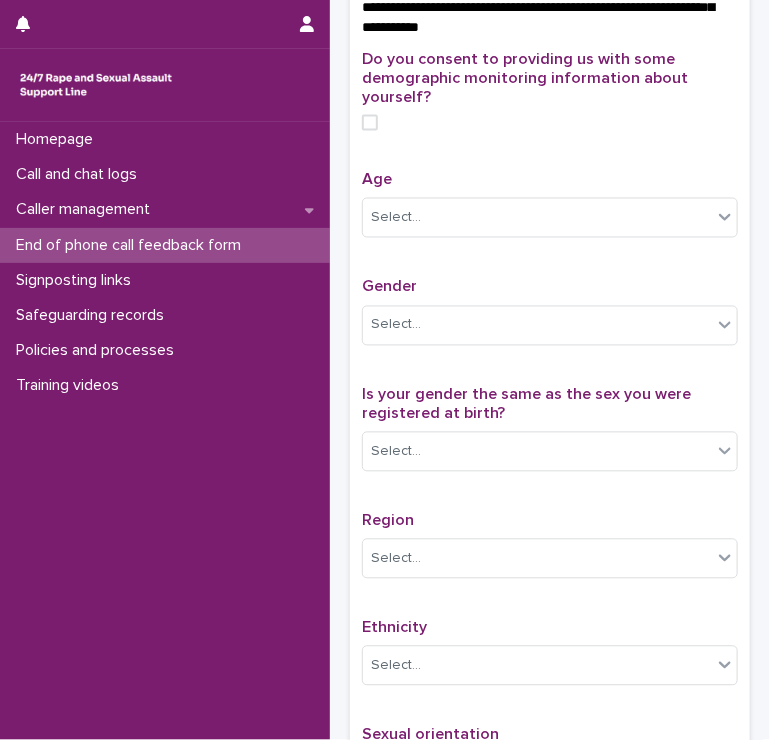 scroll, scrollTop: 776, scrollLeft: 0, axis: vertical 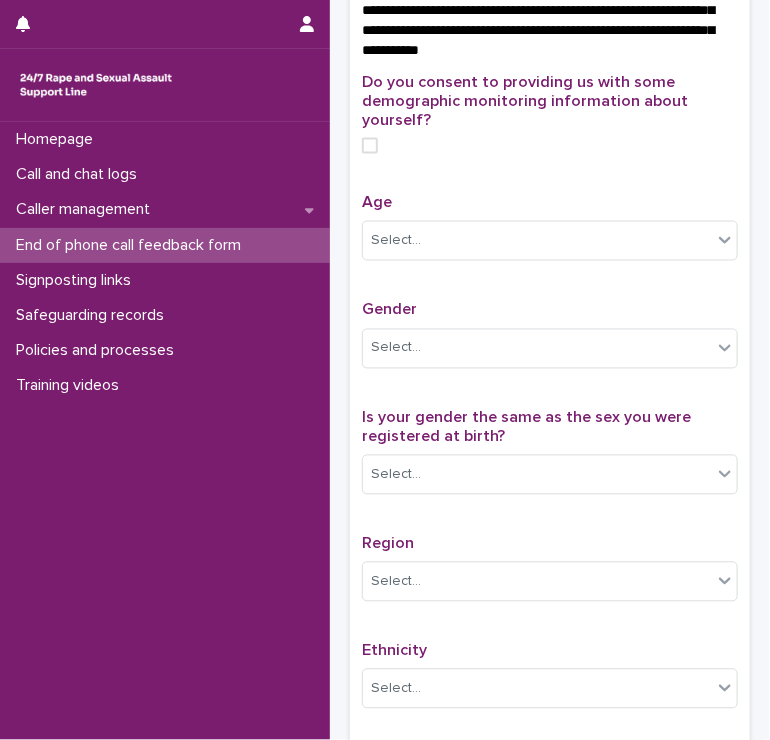 click at bounding box center (370, 146) 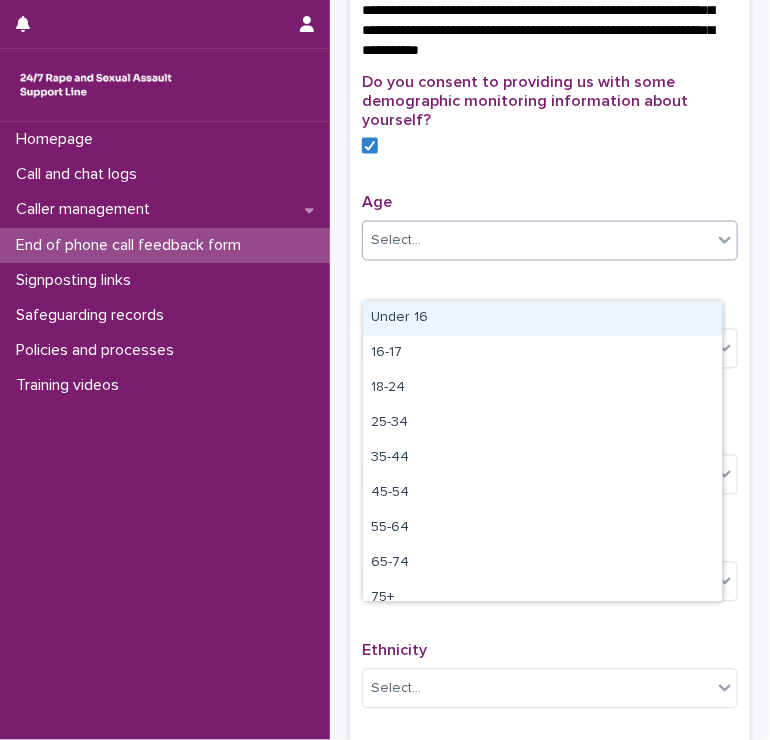 click on "Select..." at bounding box center (537, 241) 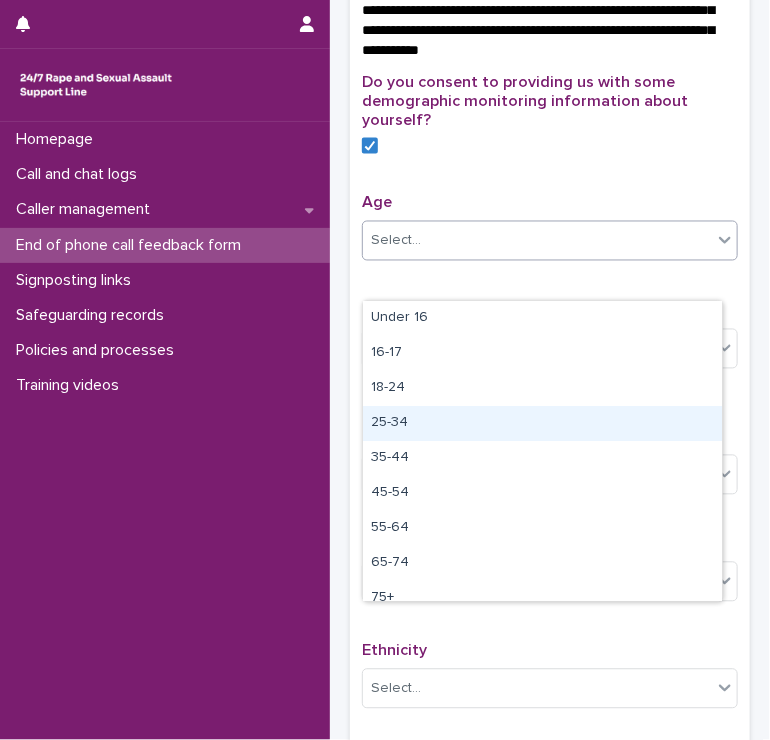 click on "25-34" at bounding box center [542, 423] 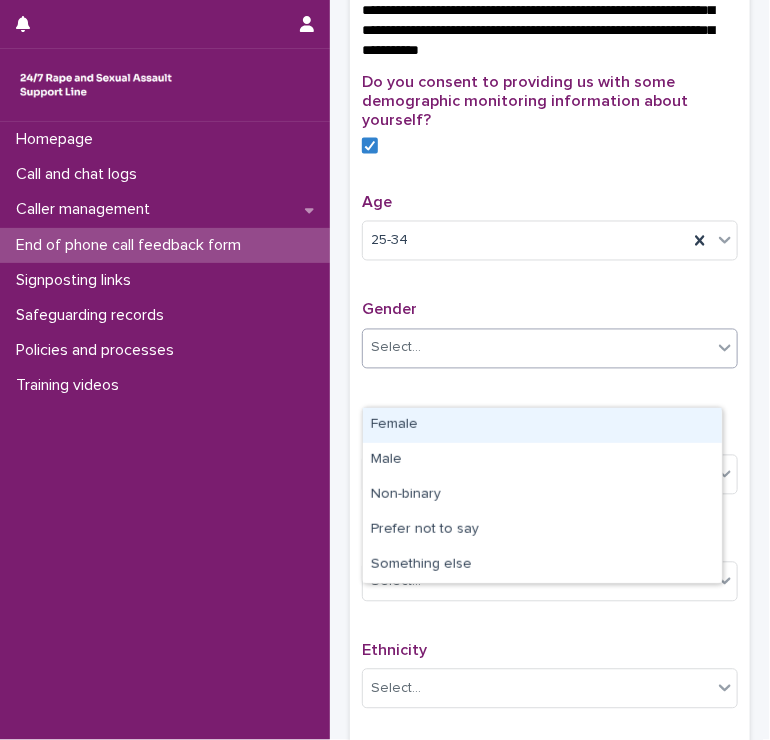 click on "Select..." at bounding box center (537, 348) 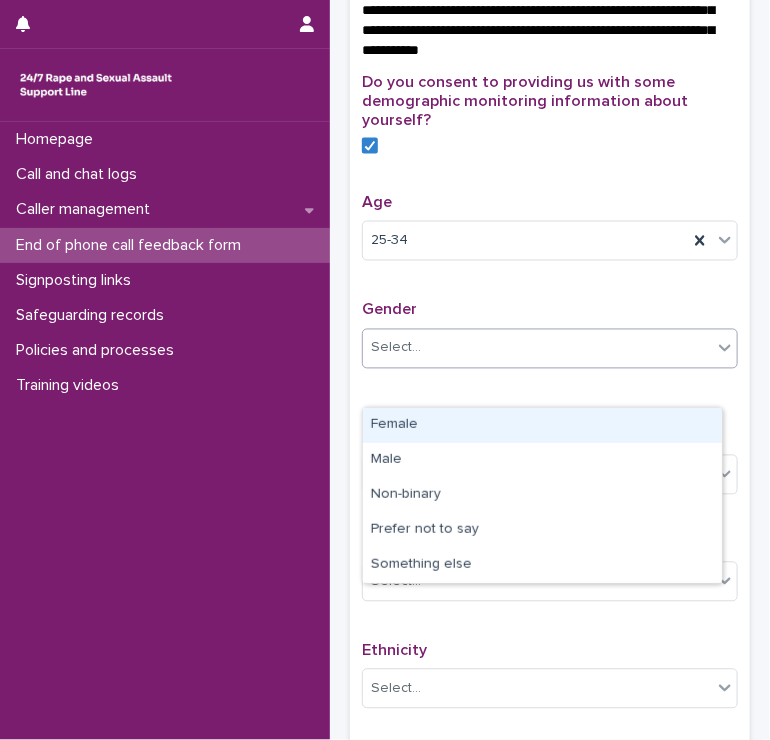 click on "Female" at bounding box center [542, 425] 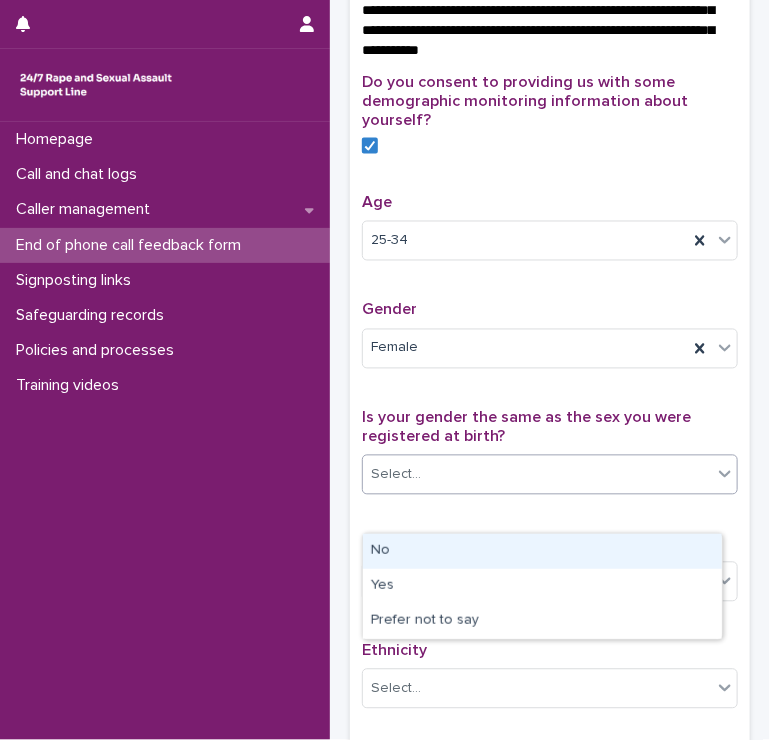 click on "Select..." at bounding box center (537, 475) 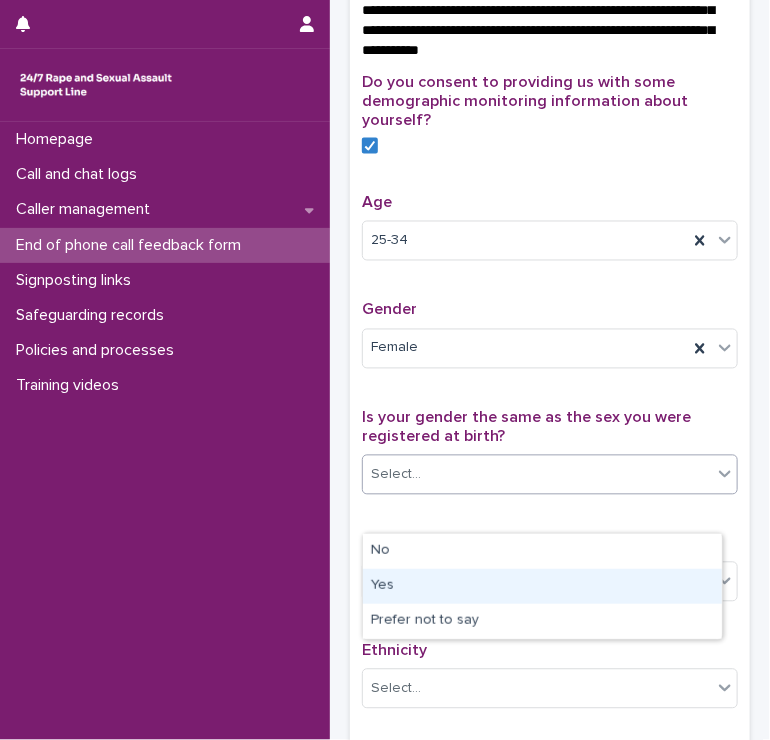 click on "Yes" at bounding box center (542, 586) 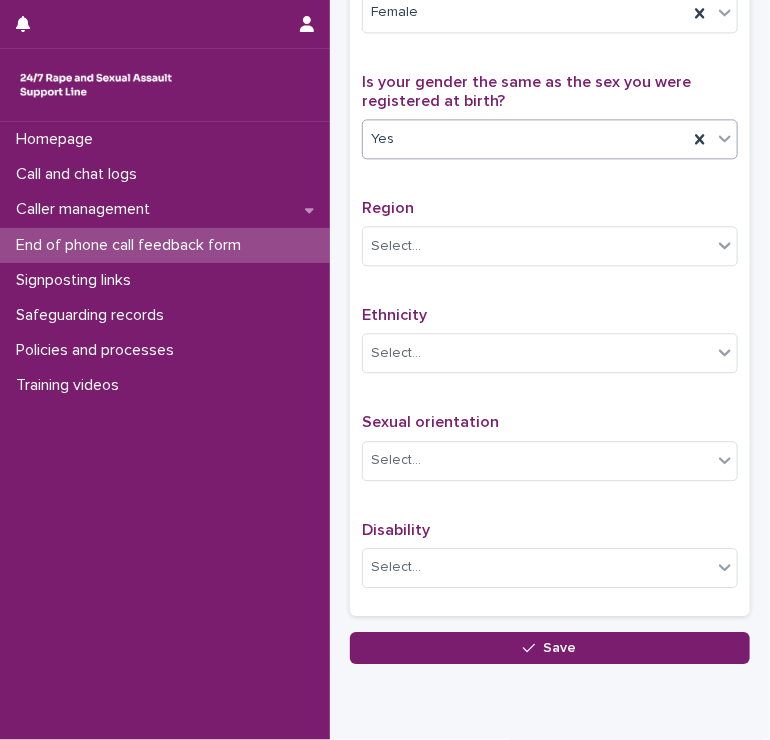 scroll, scrollTop: 1114, scrollLeft: 0, axis: vertical 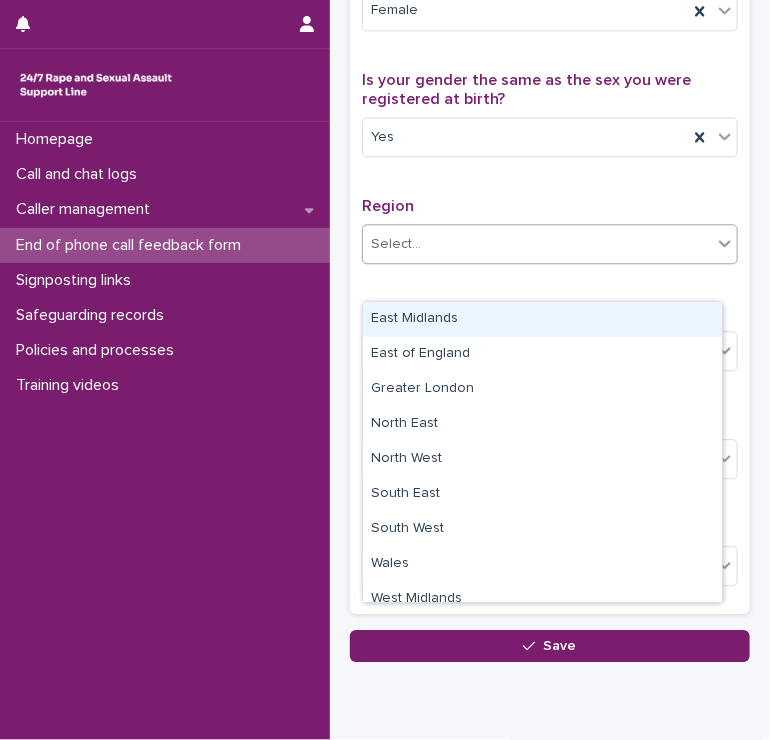 click on "Select..." at bounding box center (537, 244) 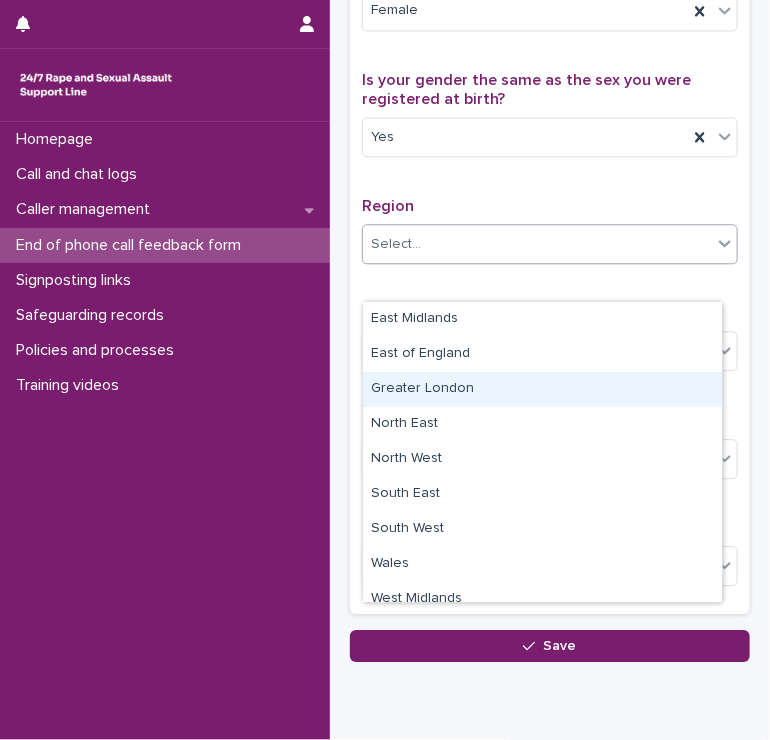 click on "Greater London" at bounding box center (542, 389) 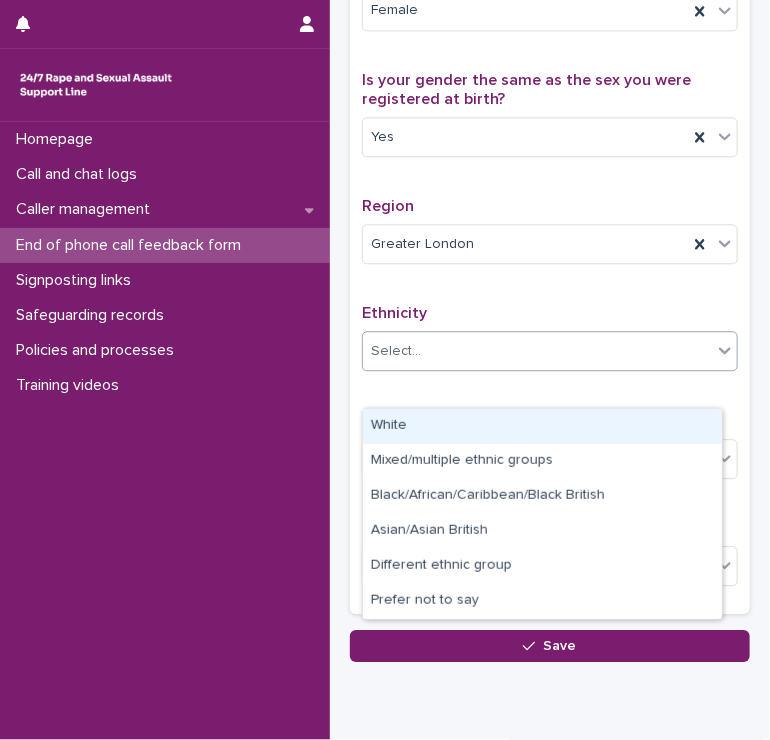 click on "Select..." at bounding box center [537, 351] 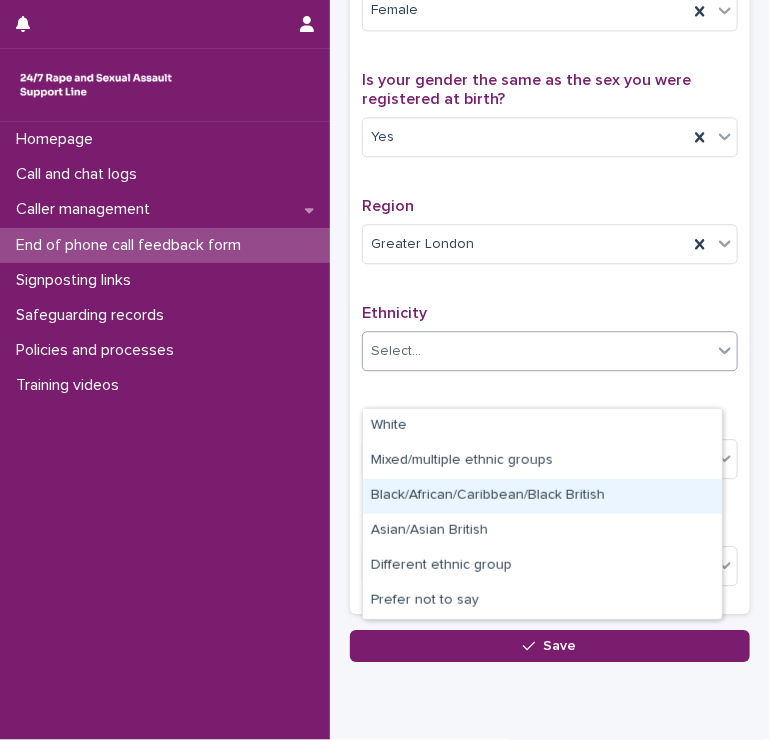 click on "Black/African/Caribbean/Black British" at bounding box center (542, 496) 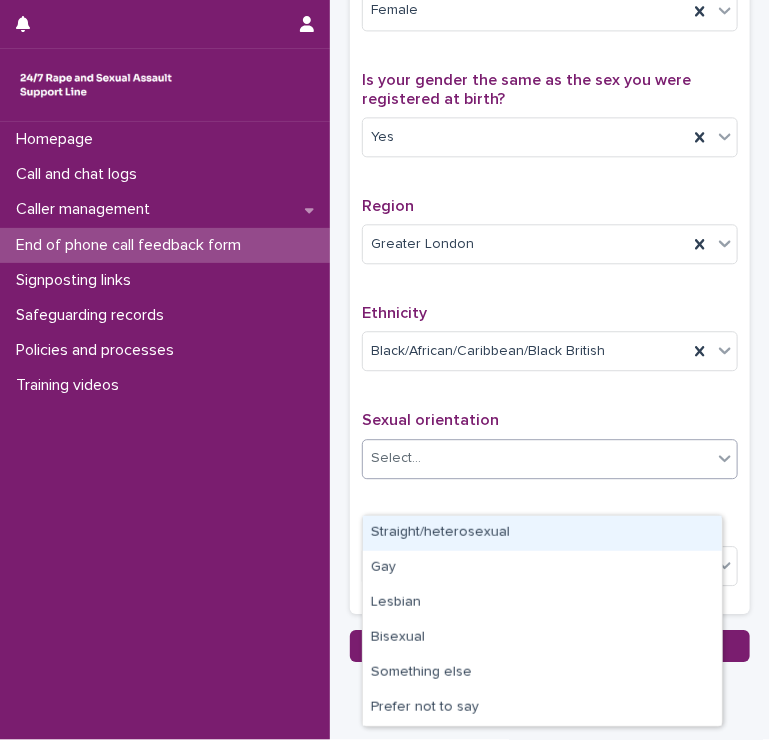 click on "Select..." at bounding box center (537, 458) 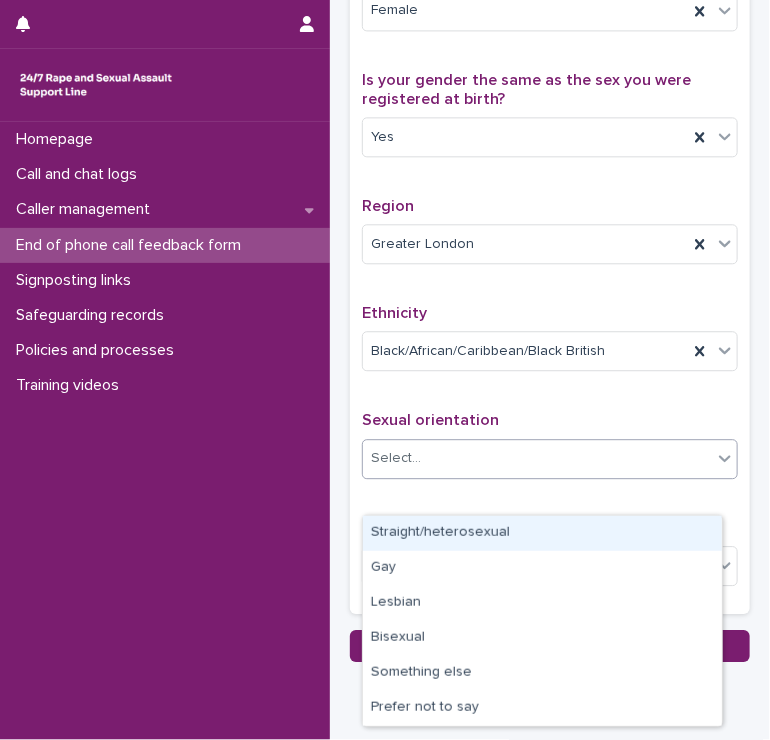 click on "Straight/heterosexual" at bounding box center [542, 533] 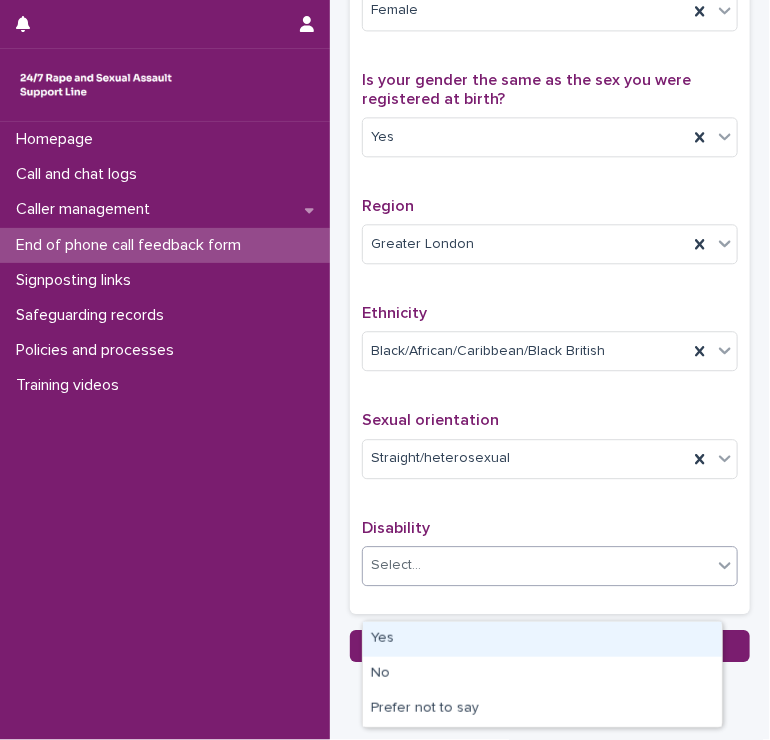 click on "Select..." at bounding box center (537, 565) 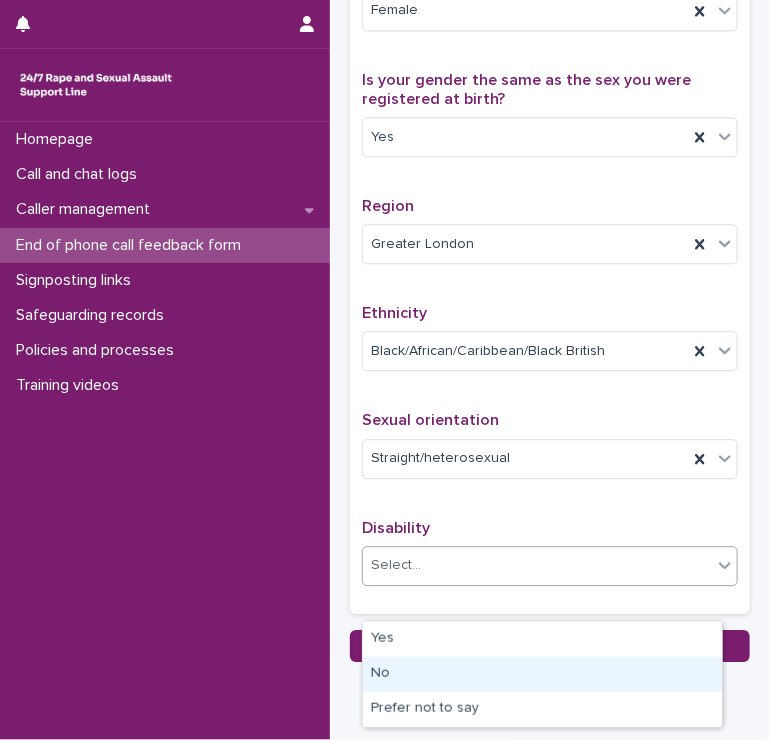 click on "No" at bounding box center (542, 674) 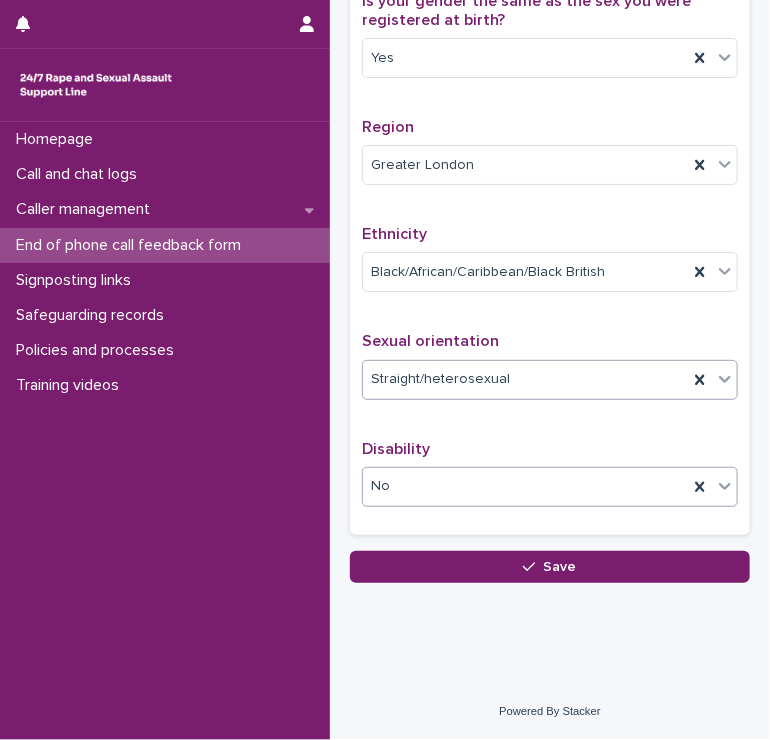 scroll, scrollTop: 1228, scrollLeft: 0, axis: vertical 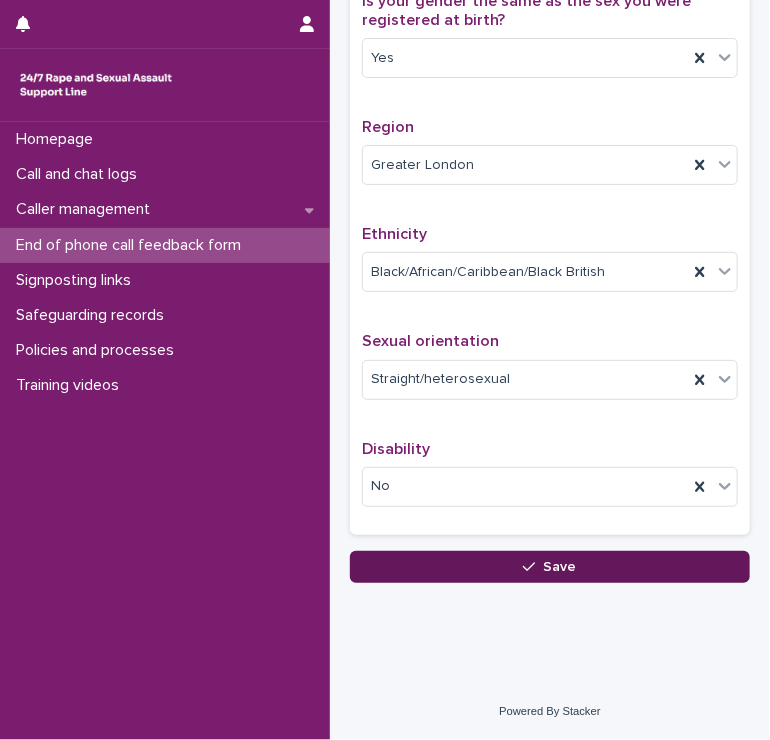 click on "Save" at bounding box center (550, 567) 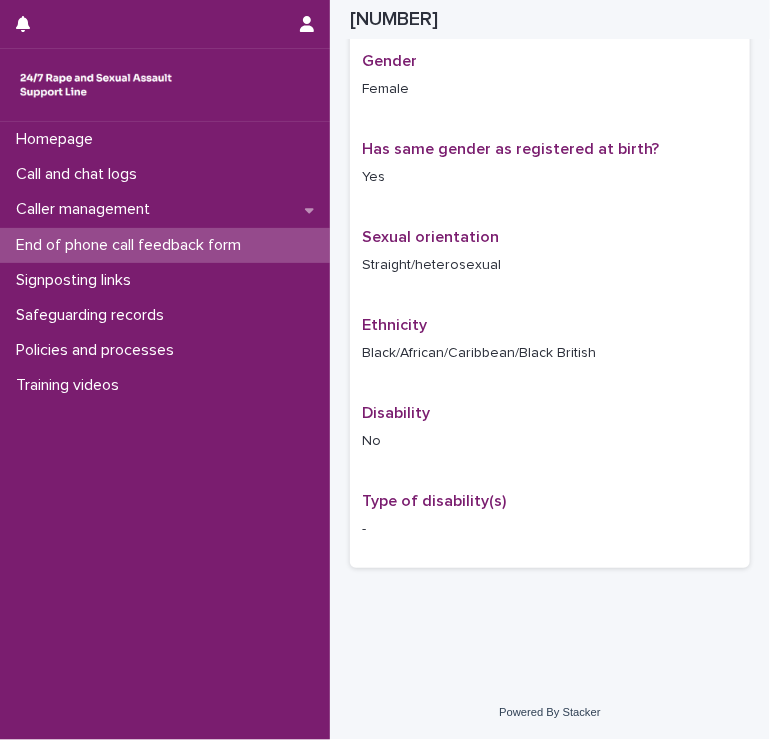 scroll, scrollTop: 690, scrollLeft: 0, axis: vertical 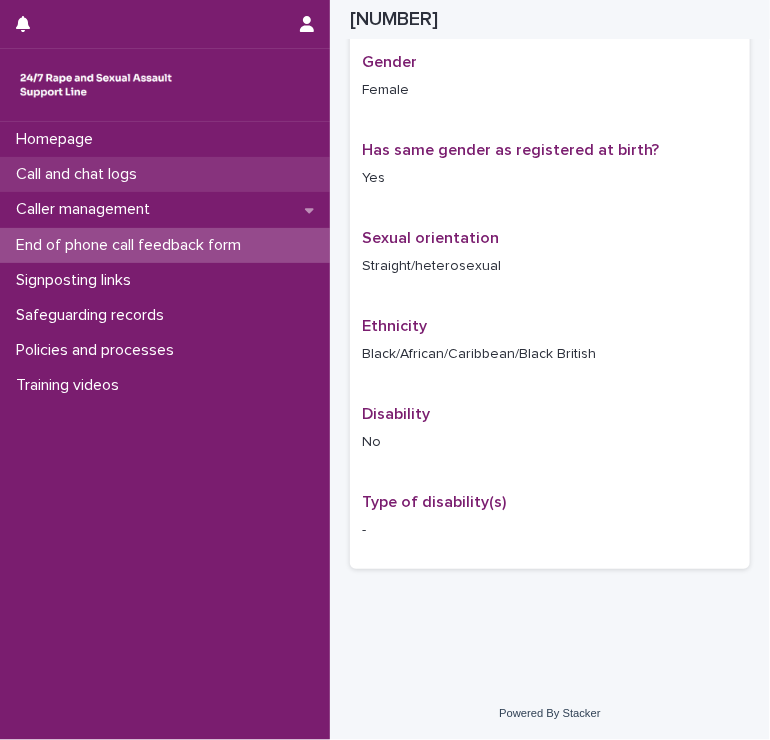 click on "Call and chat logs" at bounding box center [80, 174] 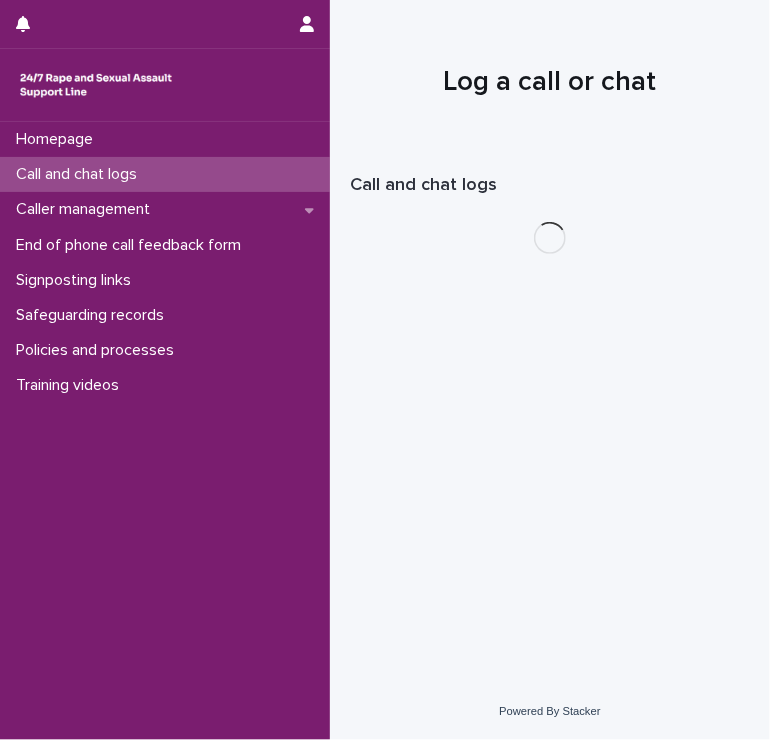 scroll, scrollTop: 0, scrollLeft: 0, axis: both 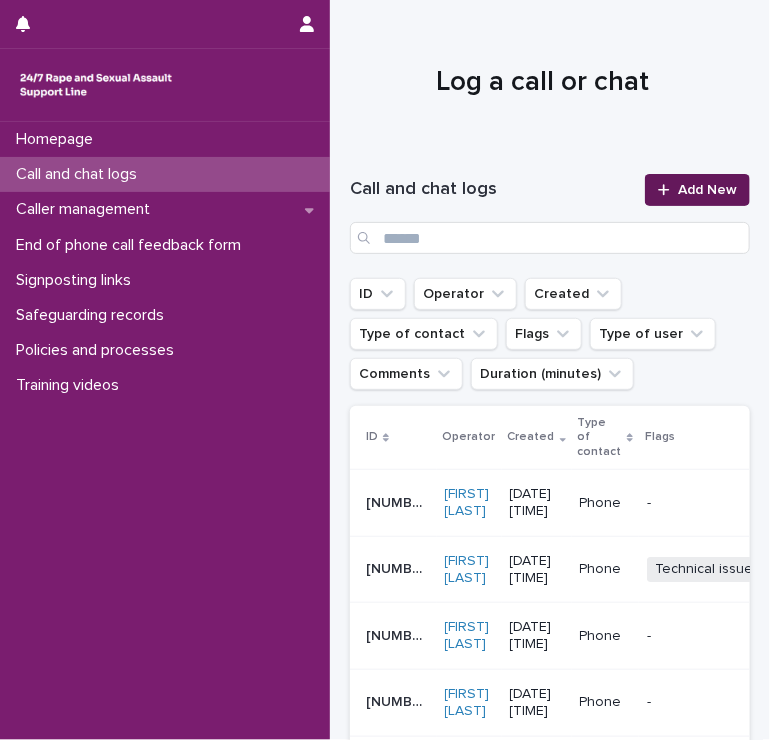 click on "Add New" at bounding box center (707, 190) 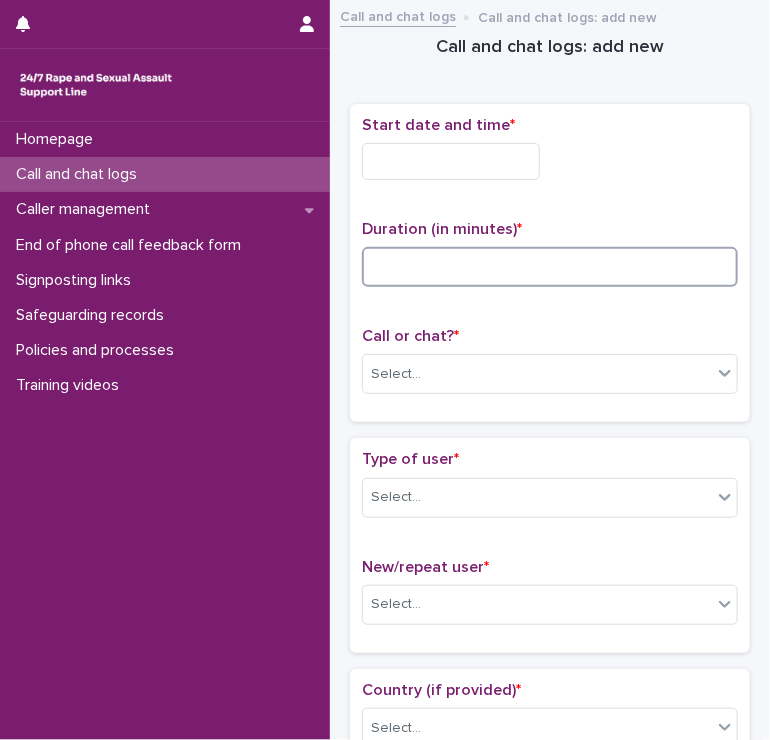 click at bounding box center (550, 267) 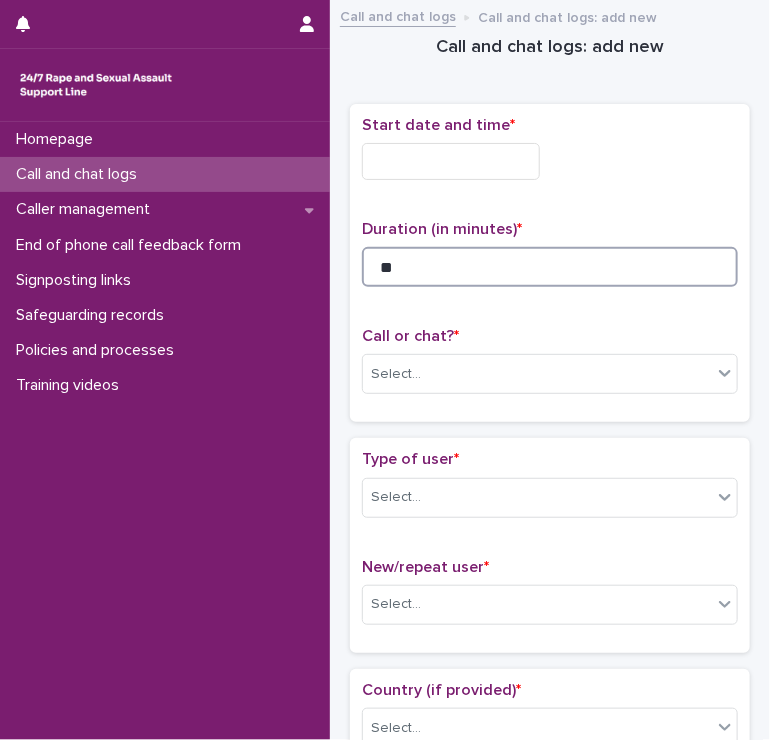 type on "**" 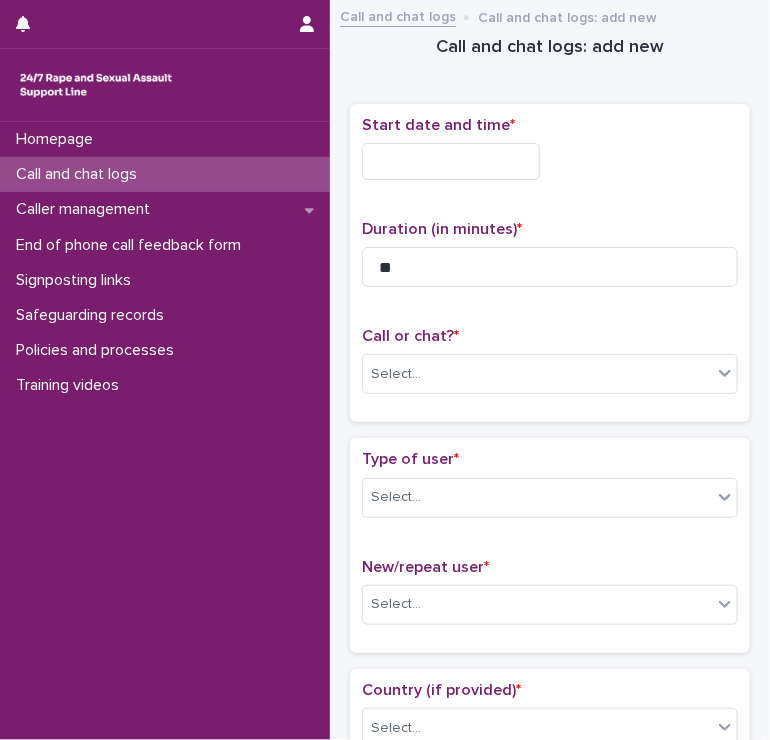 click at bounding box center (451, 161) 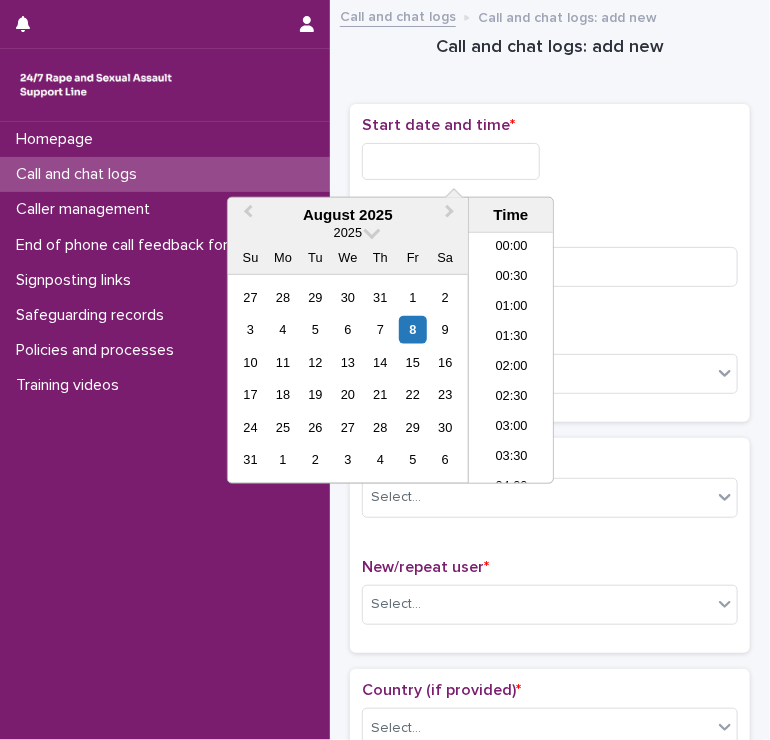 scroll, scrollTop: 1189, scrollLeft: 0, axis: vertical 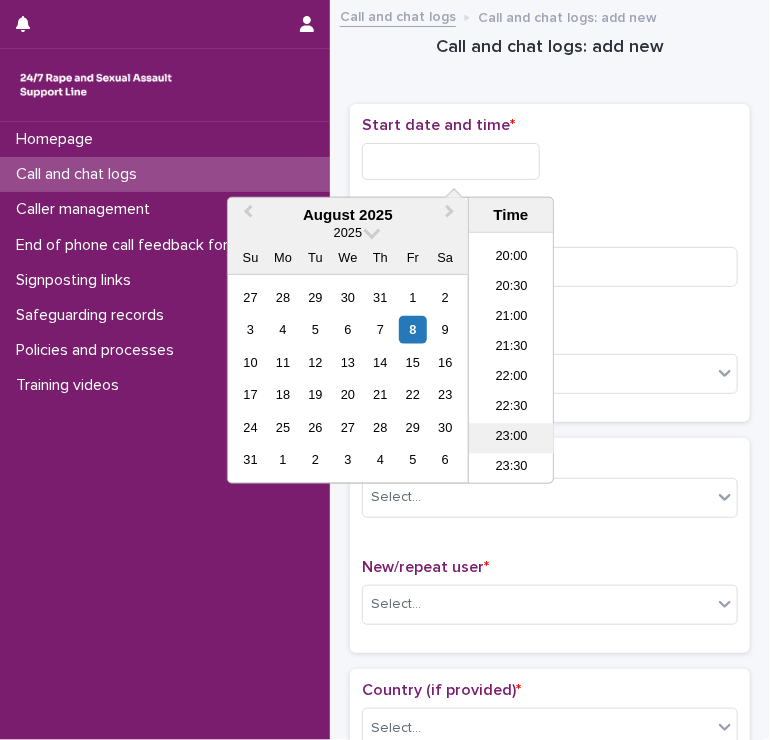 click on "23:00" at bounding box center (511, 439) 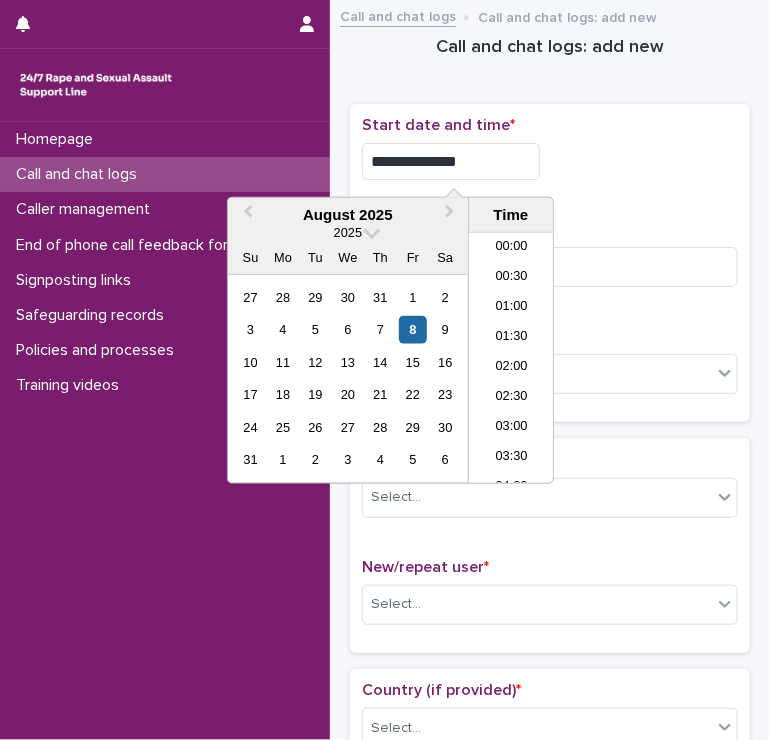 click on "**********" at bounding box center (451, 161) 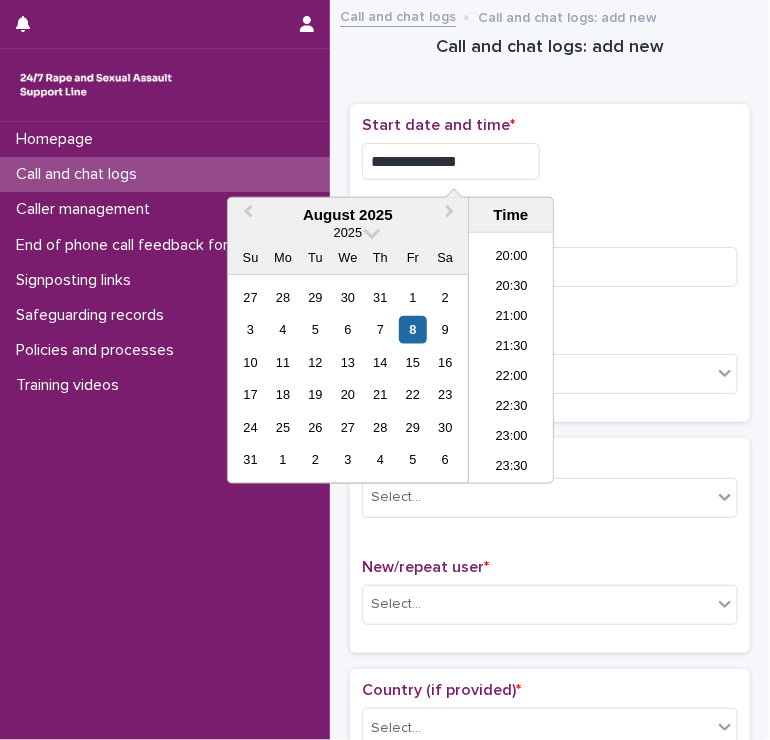 type on "**********" 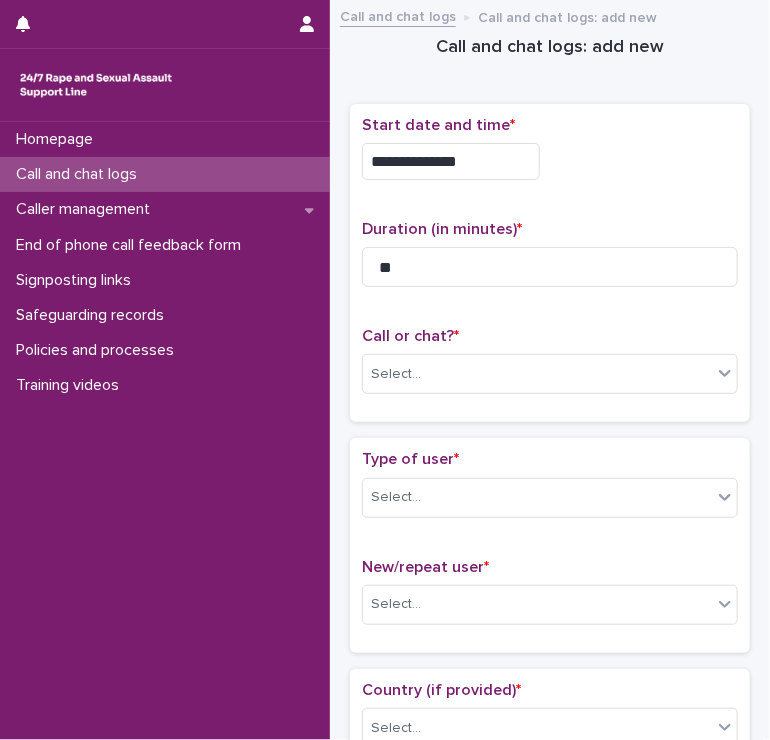 click on "Call or chat? * Select..." at bounding box center (550, 368) 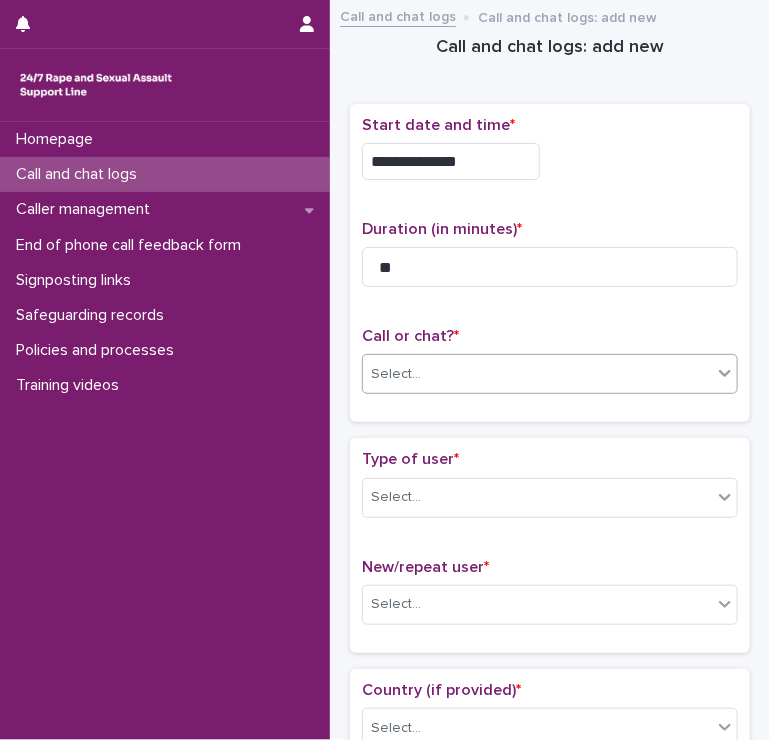 click on "Select..." at bounding box center (537, 374) 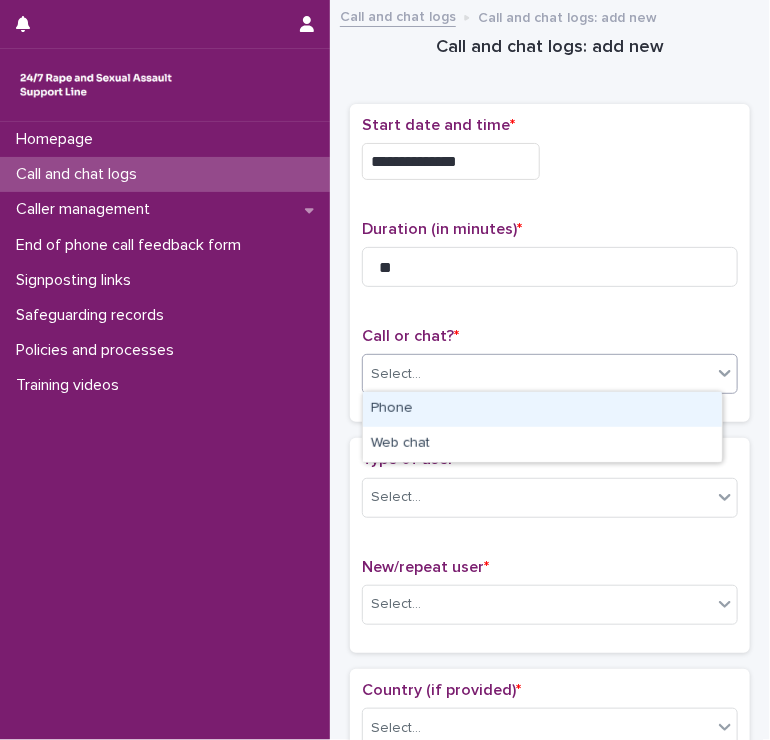 click on "Phone" at bounding box center [542, 409] 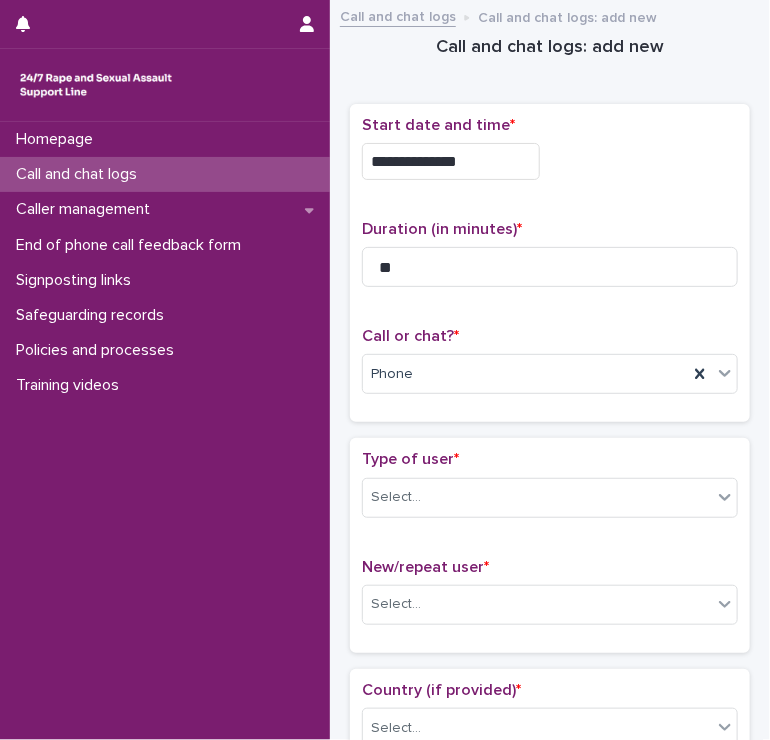 click on "Type of user * Select..." at bounding box center [550, 491] 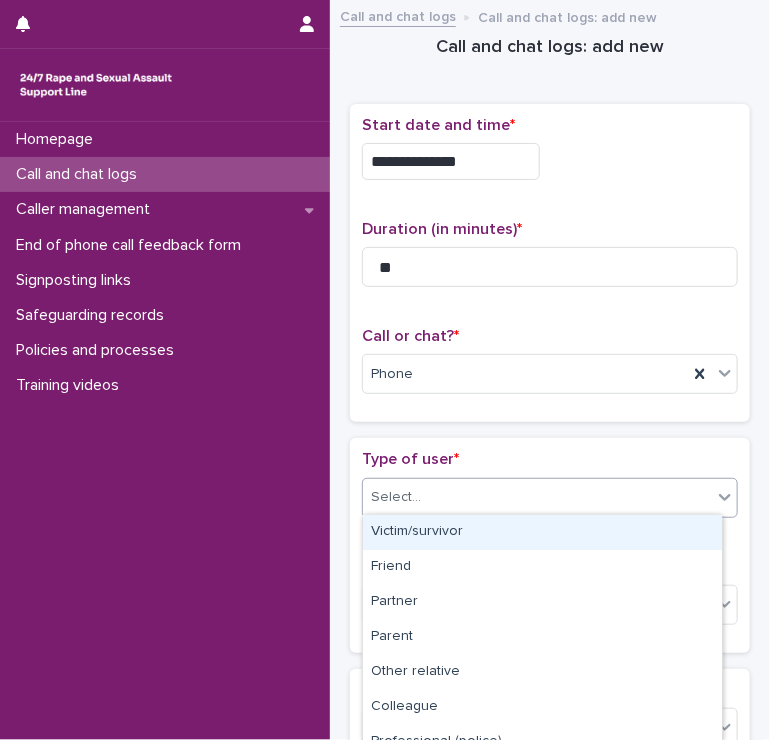 click on "Select..." at bounding box center [537, 497] 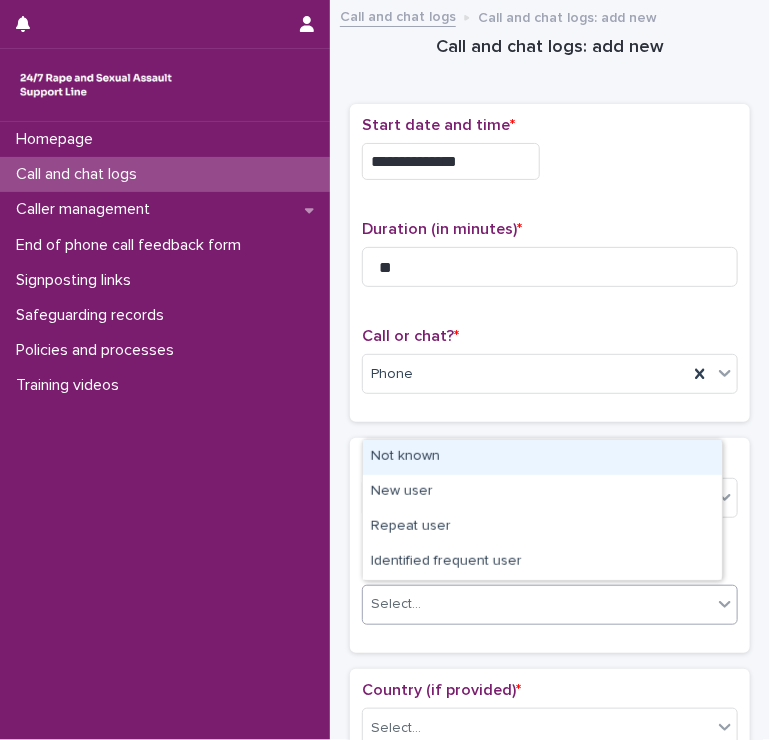 click on "Select..." at bounding box center (537, 604) 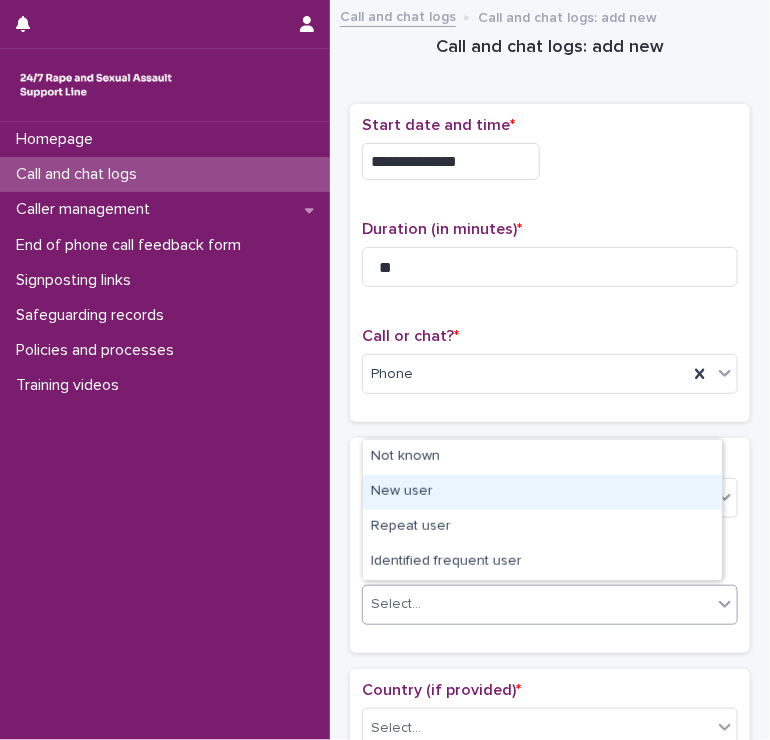 click on "New user" at bounding box center (542, 492) 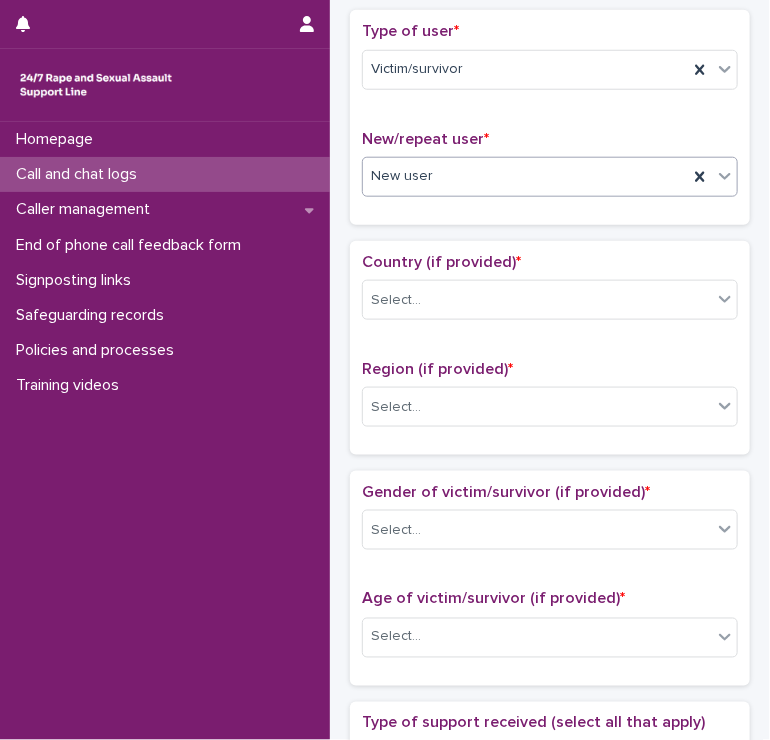 scroll, scrollTop: 430, scrollLeft: 0, axis: vertical 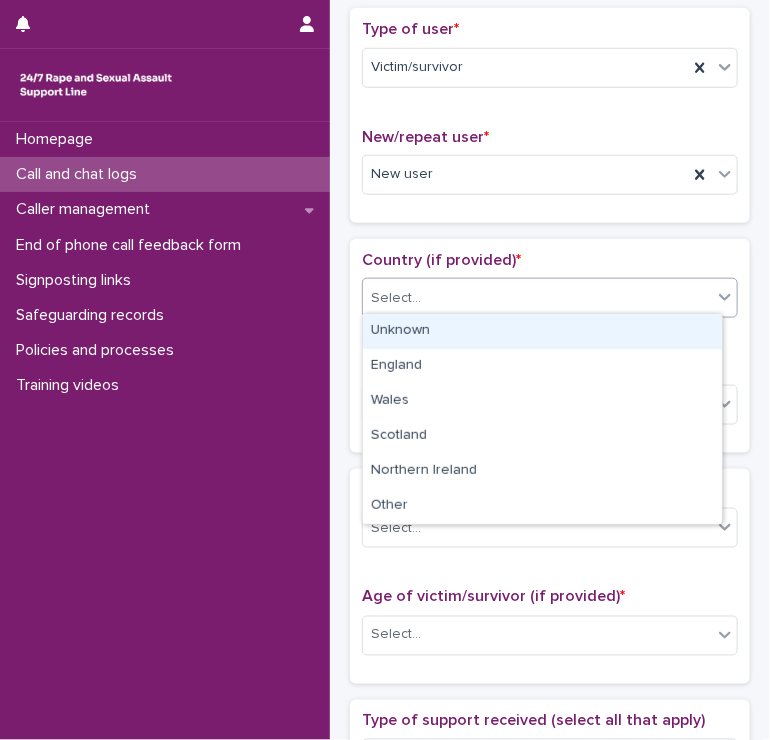 click on "Select..." at bounding box center (537, 298) 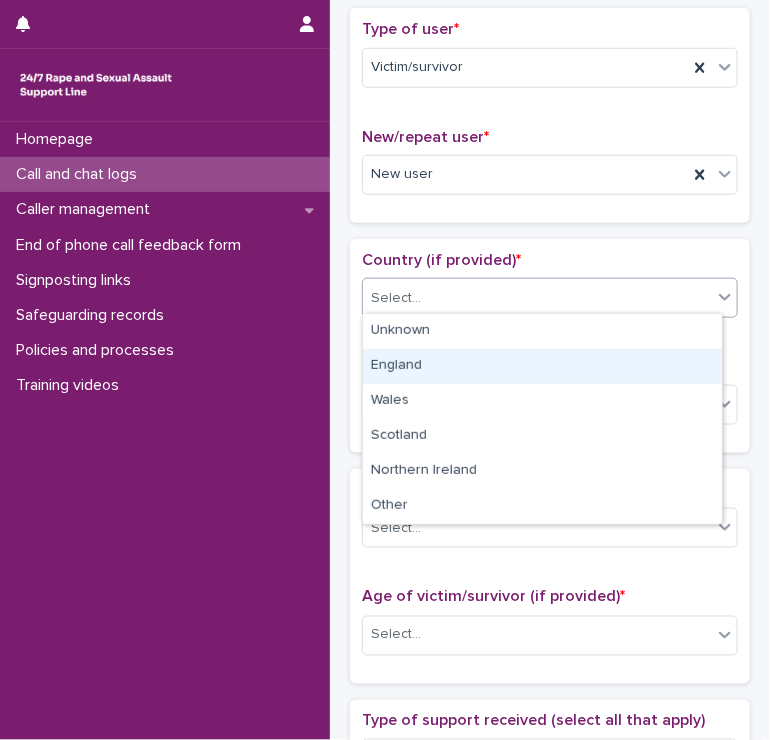click on "England" at bounding box center [542, 366] 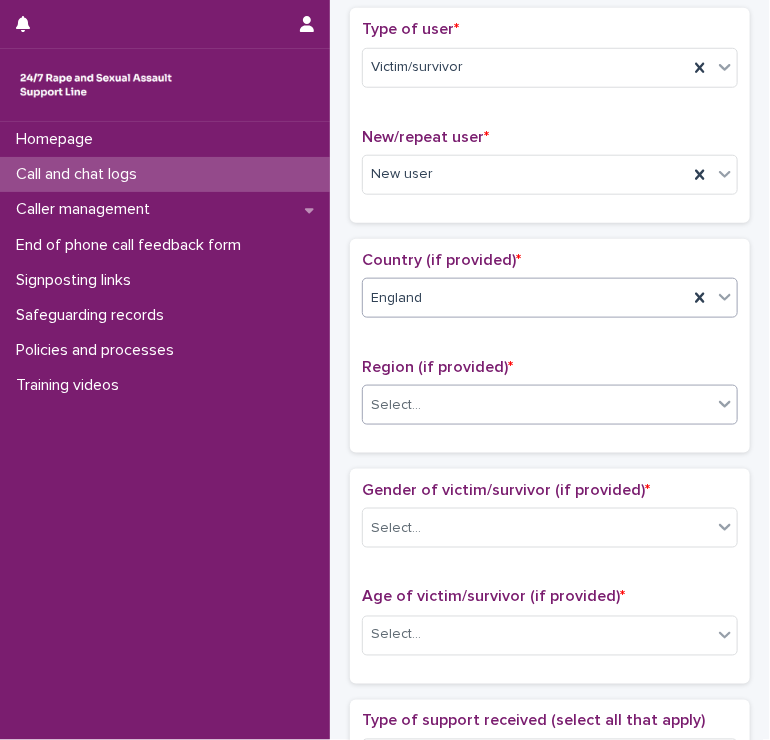 click on "Select..." at bounding box center [537, 405] 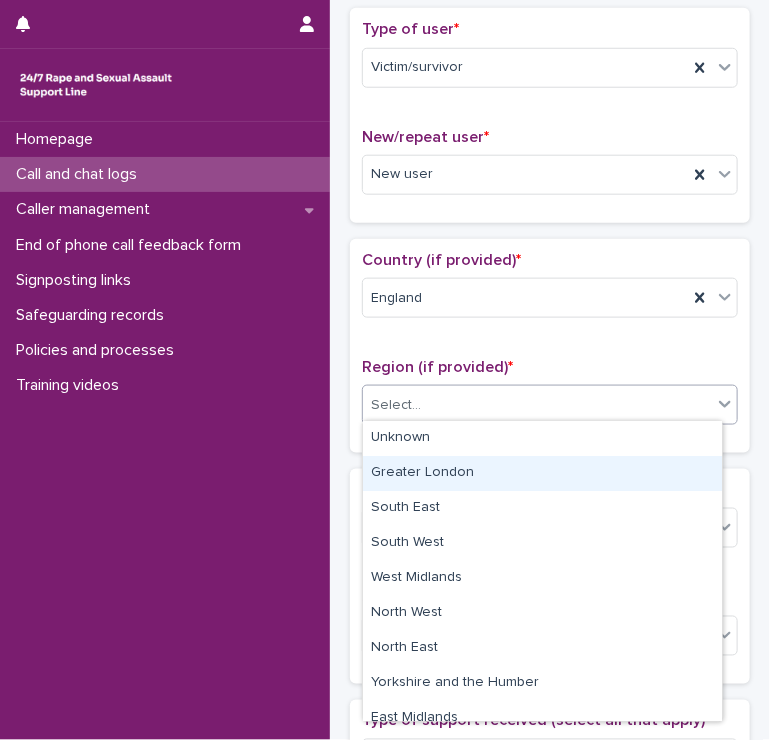 click on "Greater London" at bounding box center (542, 473) 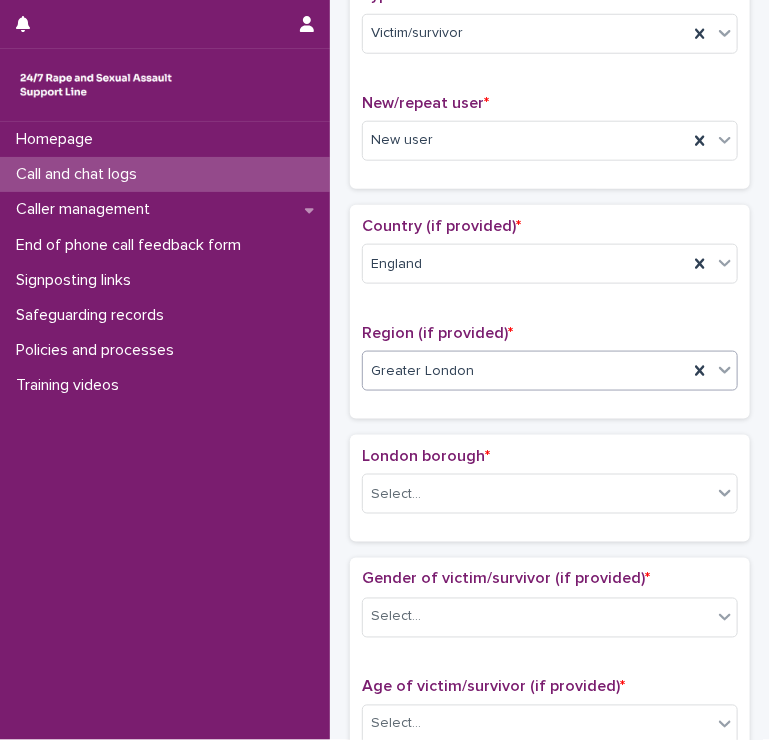 scroll, scrollTop: 492, scrollLeft: 0, axis: vertical 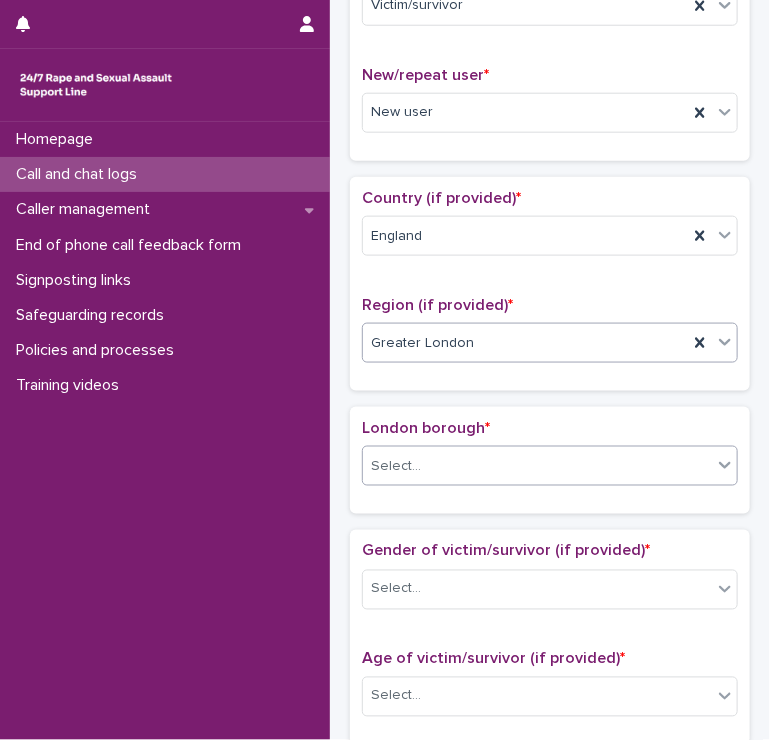 click on "Select..." at bounding box center (537, 466) 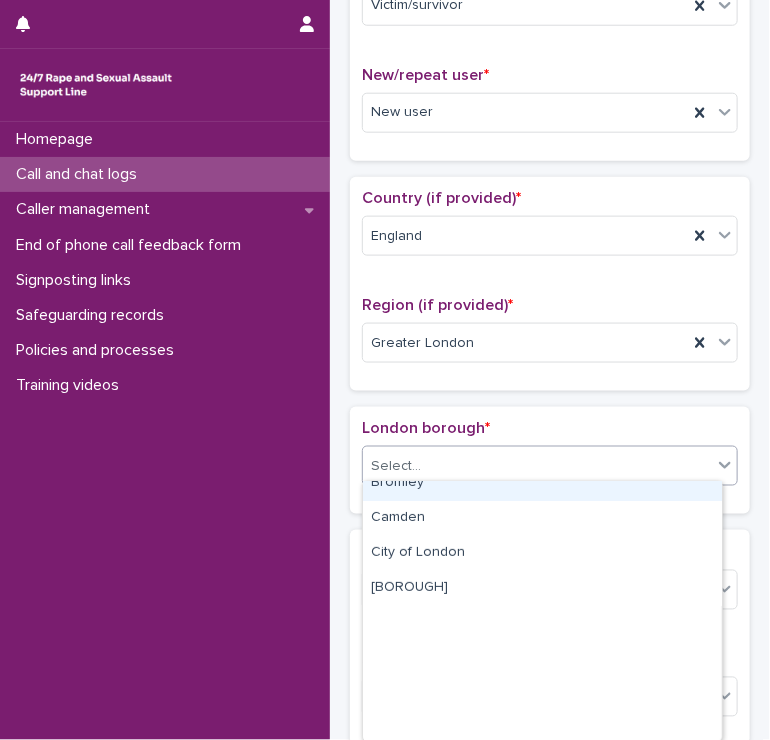 scroll, scrollTop: 0, scrollLeft: 0, axis: both 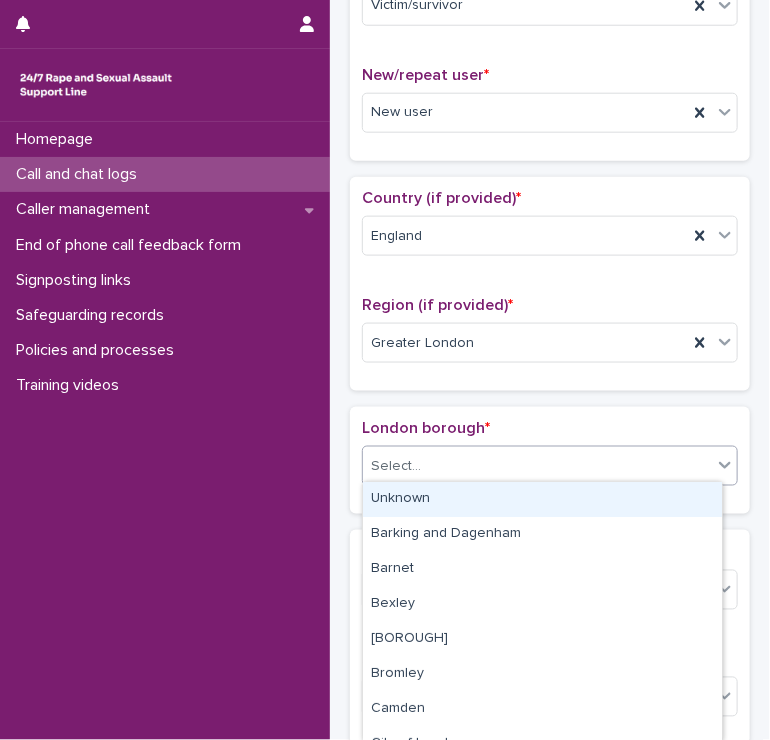 click on "Unknown" at bounding box center (542, 499) 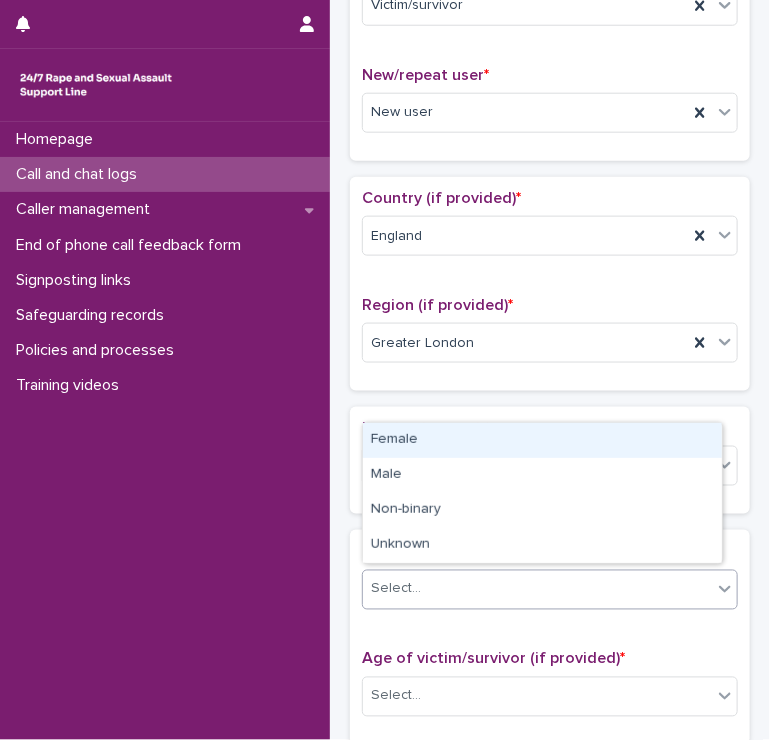 click on "Select..." at bounding box center [537, 589] 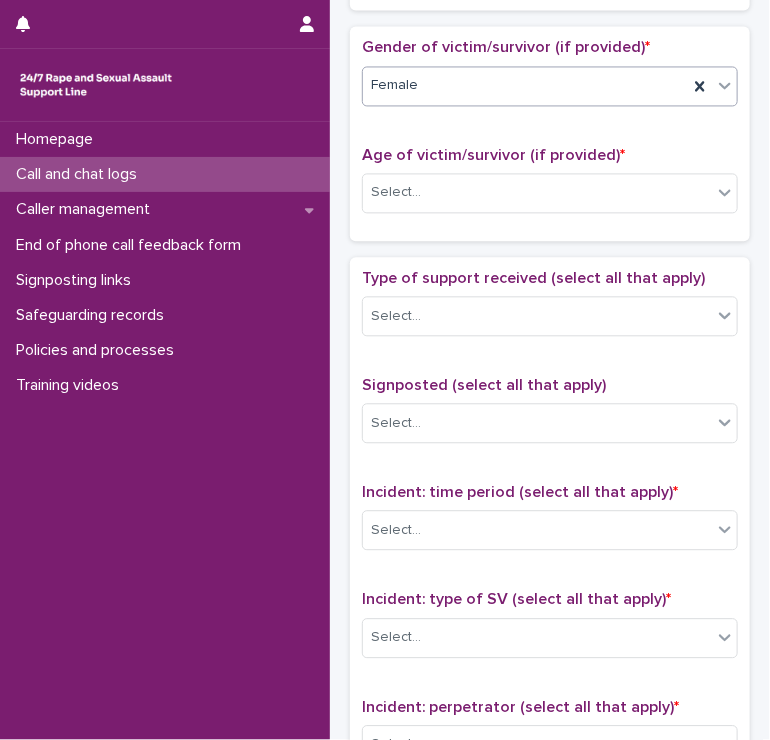 scroll, scrollTop: 997, scrollLeft: 0, axis: vertical 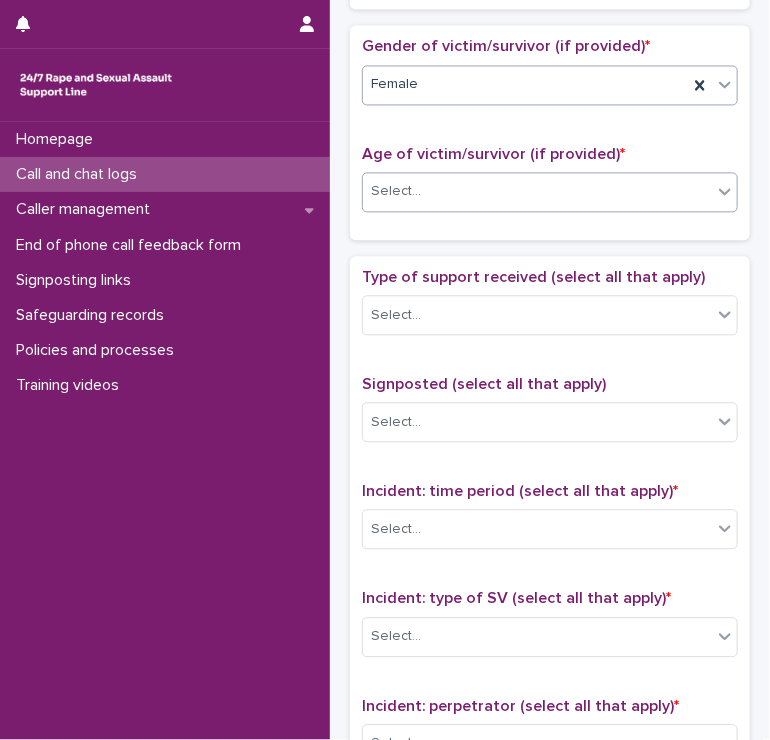 click on "Select..." at bounding box center (537, 191) 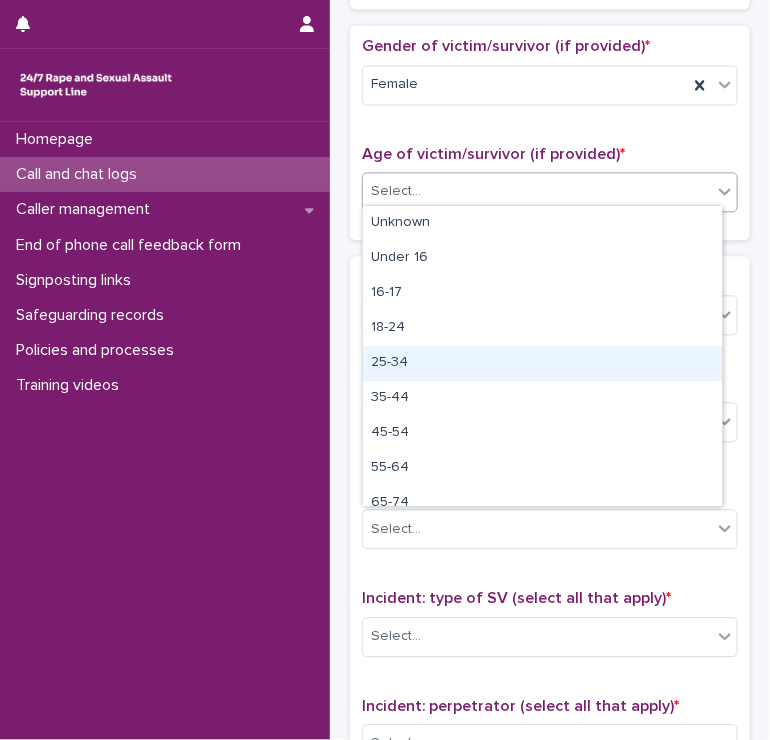 click on "25-34" at bounding box center (542, 363) 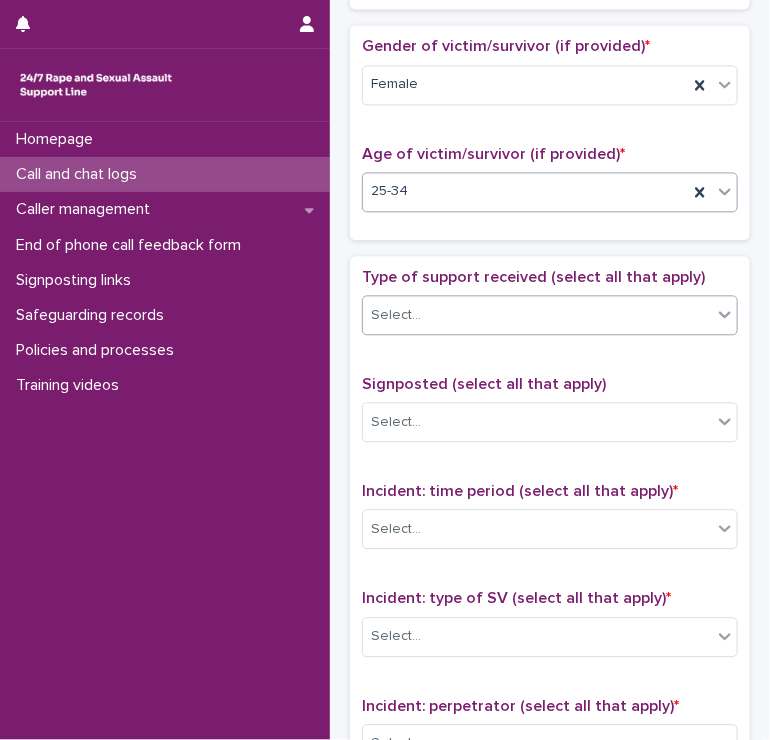 click at bounding box center [424, 314] 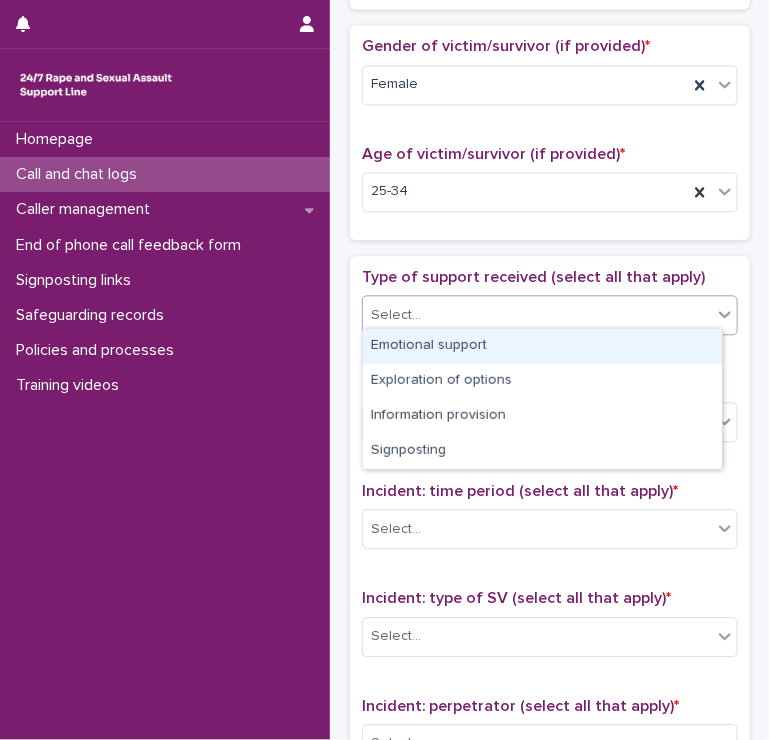 click on "Emotional support" at bounding box center [542, 346] 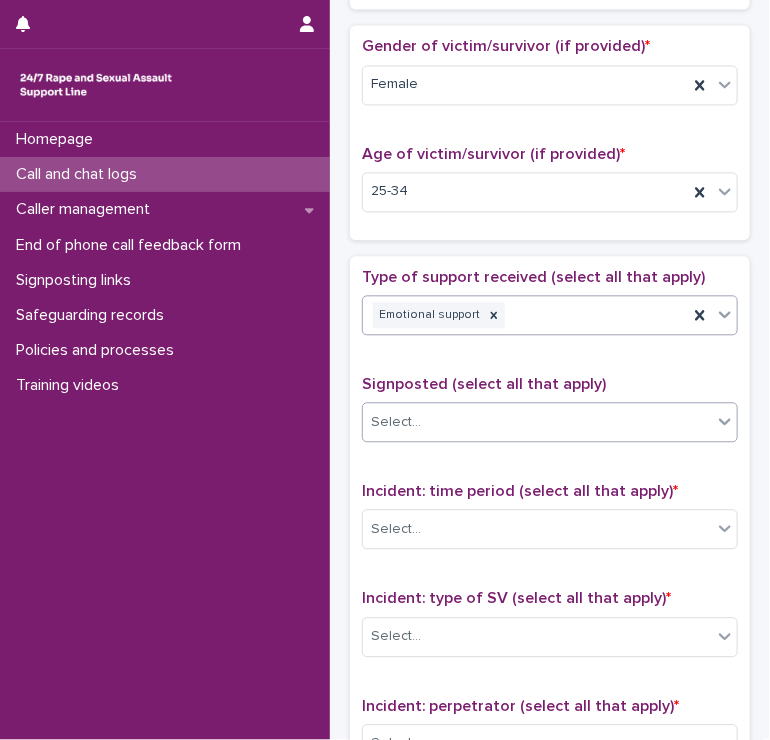 click on "Select..." at bounding box center (537, 422) 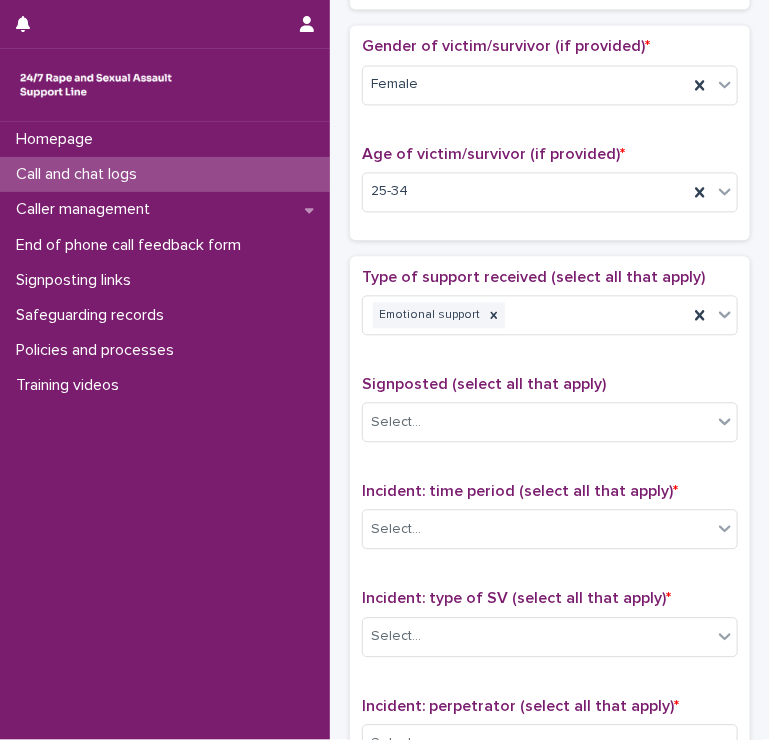 click on "England [REGION] [LONDON_BOROUGH]" at bounding box center [550, 124] 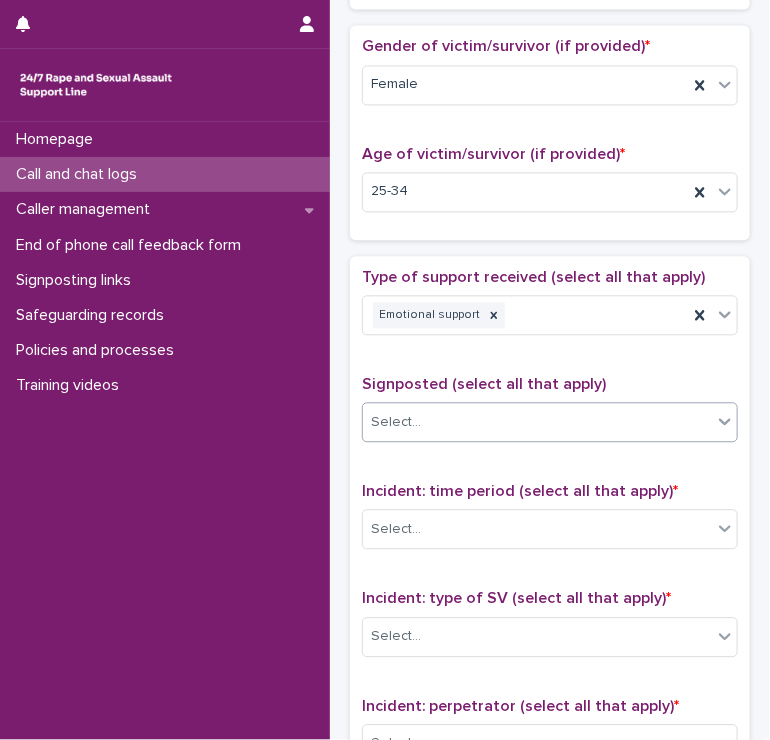 scroll, scrollTop: 1228, scrollLeft: 0, axis: vertical 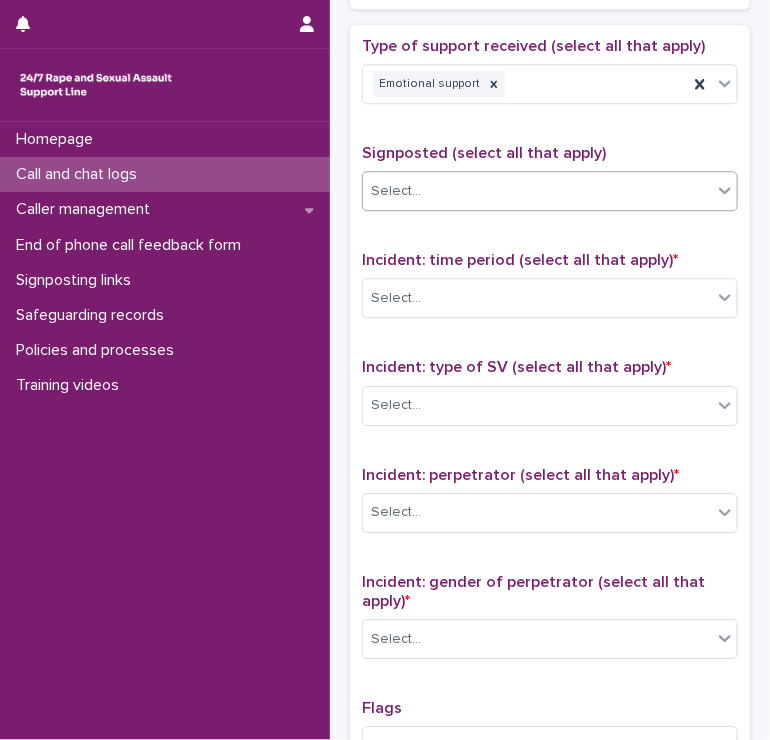 click on "Select..." at bounding box center [537, 191] 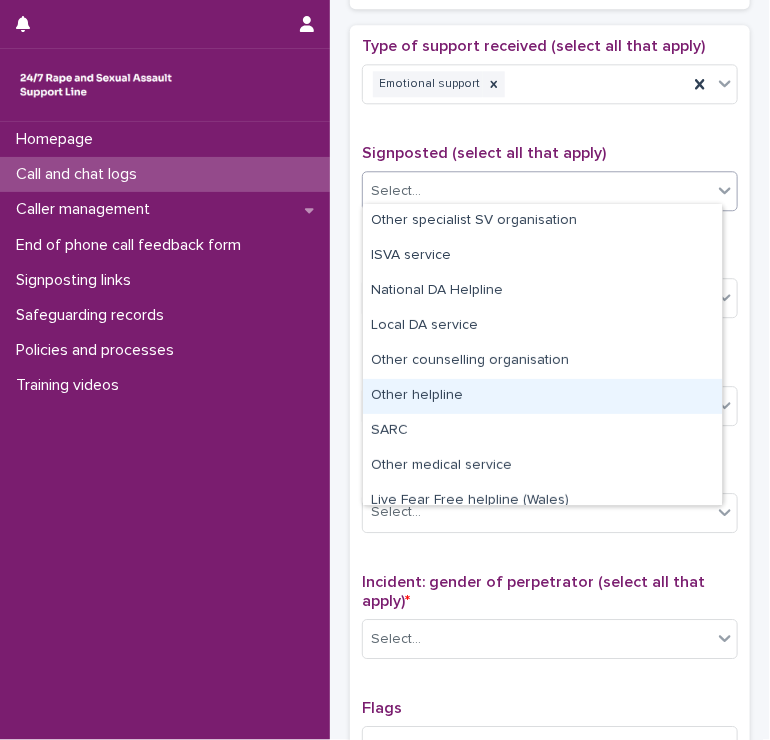 scroll, scrollTop: 38, scrollLeft: 0, axis: vertical 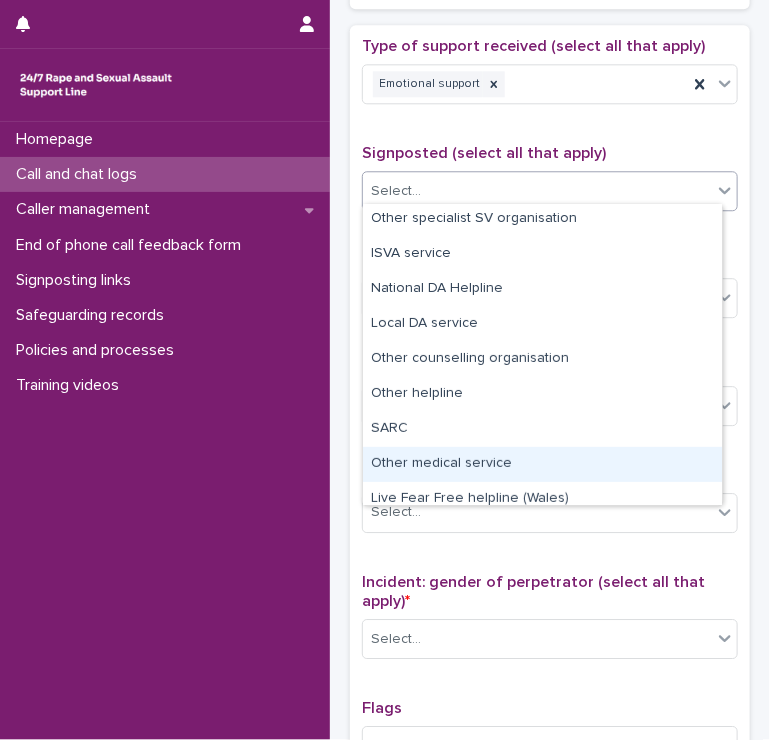 click on "Other medical service" at bounding box center (542, 464) 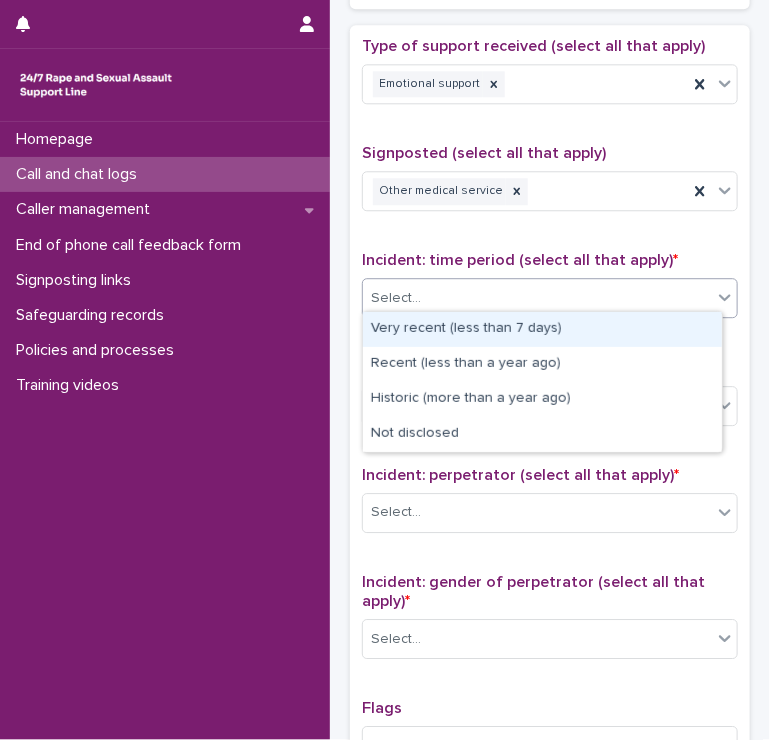 click on "Select..." at bounding box center (537, 298) 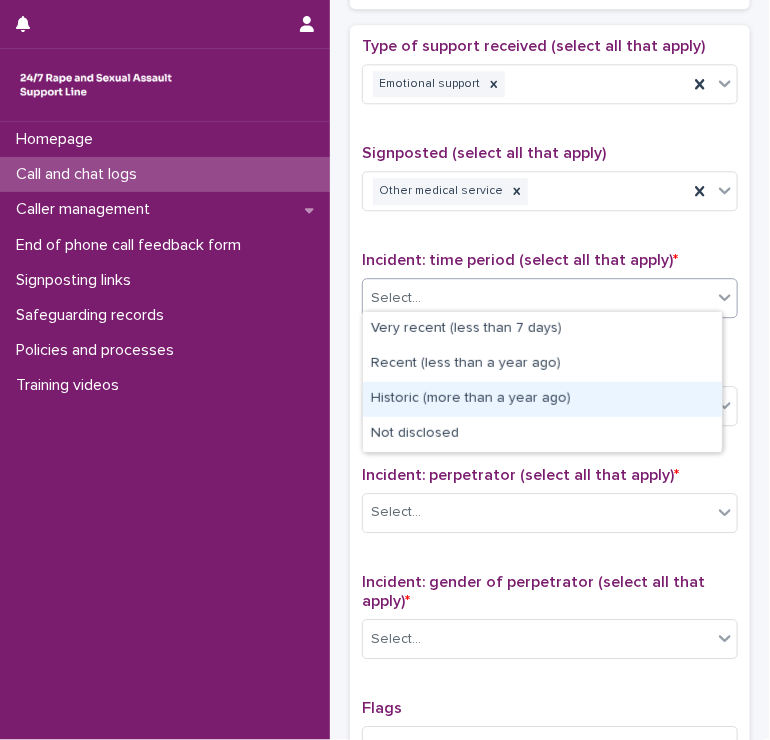 click on "Historic (more than a year ago)" at bounding box center (542, 399) 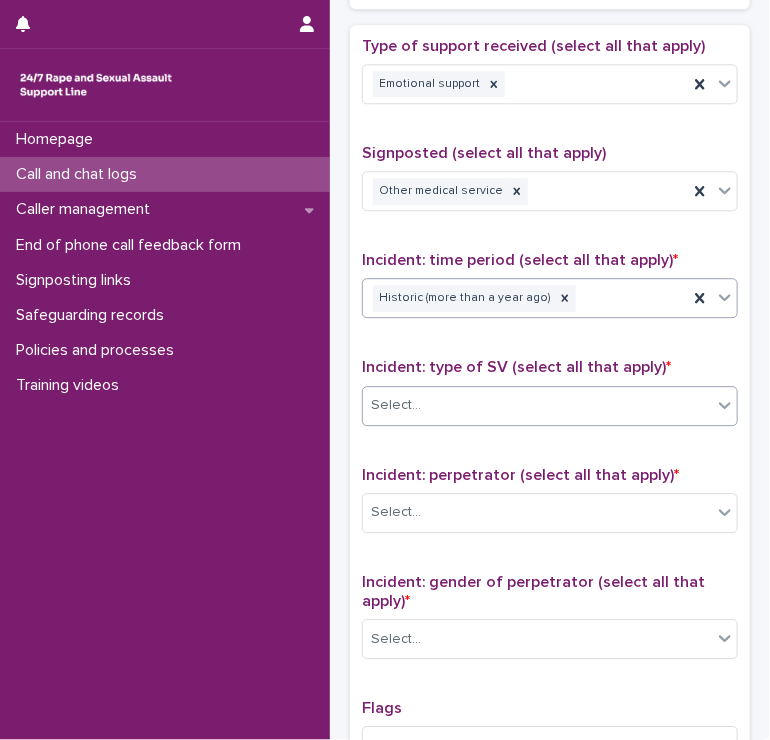 click on "Select..." at bounding box center [537, 405] 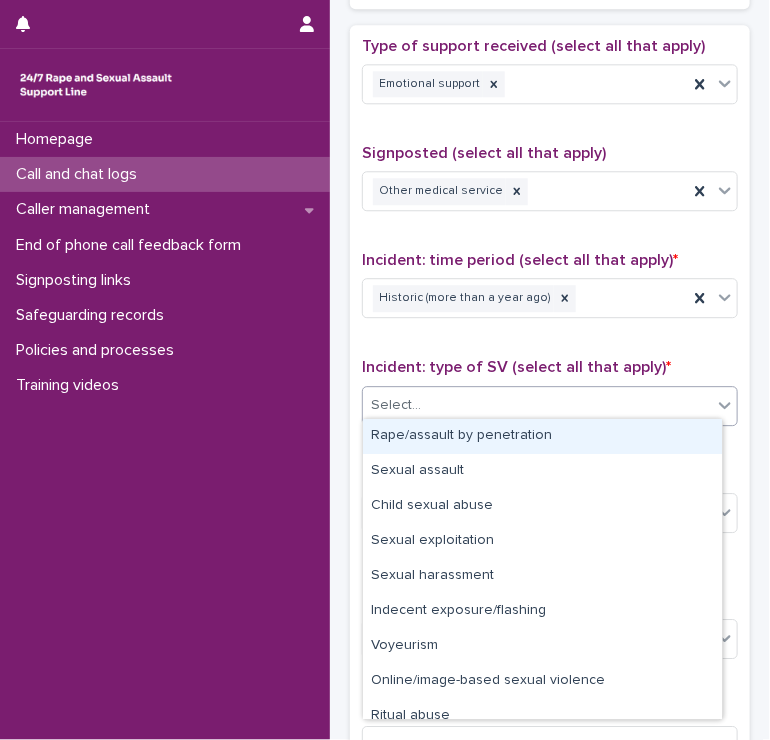 click on "Rape/assault by penetration" at bounding box center (542, 436) 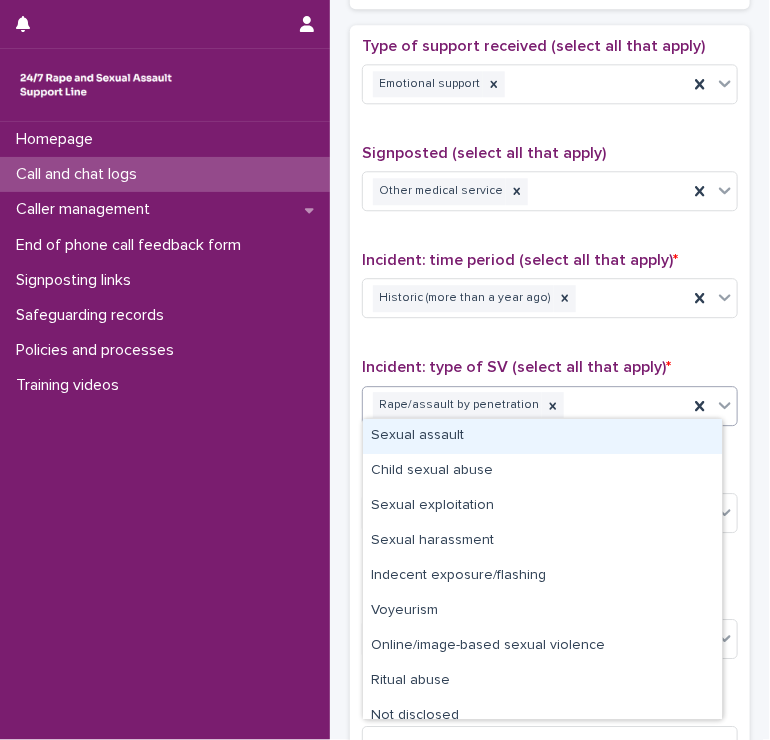 click on "Rape/assault by penetration" at bounding box center [525, 405] 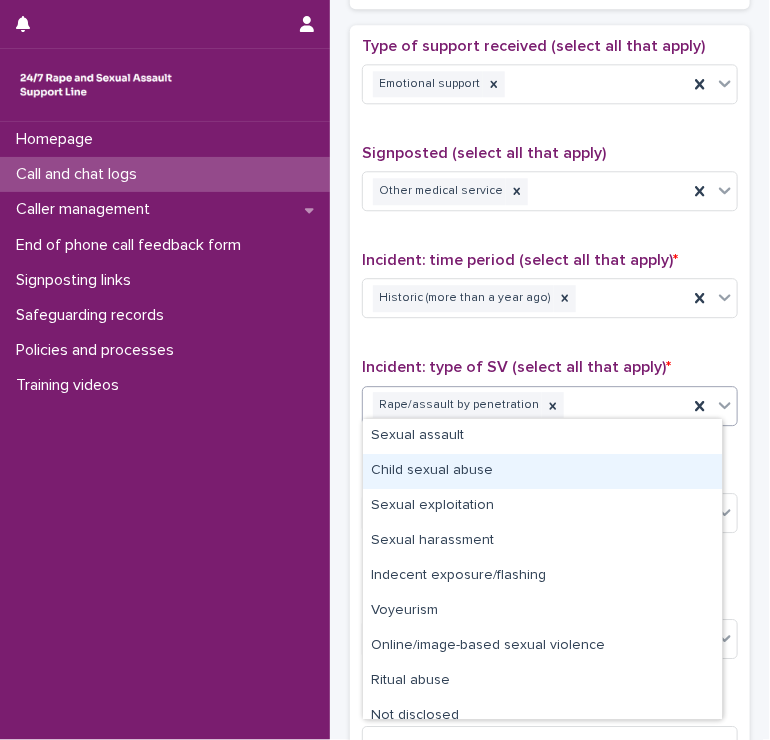 click on "Child sexual abuse" at bounding box center (542, 471) 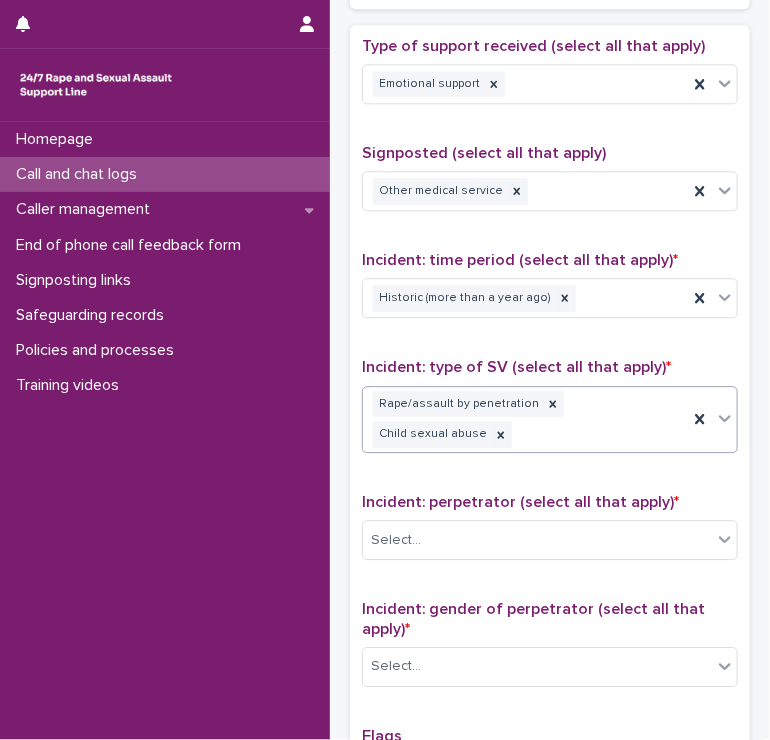 click on "Type of support received (select all that apply) Emotional support Signposted (select all that apply) Other medical service Incident: time period (select all that apply) * Historic (more than a year ago) Incident: type of SV (select all that apply) *   option Child sexual abuse, selected.     0 results available. Select is focused ,type to refine list, press Down to open the menu,  press left to focus selected values Rape/assault by penetration Child sexual abuse Incident: perpetrator (select all that apply) * Select... Incident: gender of perpetrator (select all that apply) * Select... Flags Select... Comments" at bounding box center [550, 478] 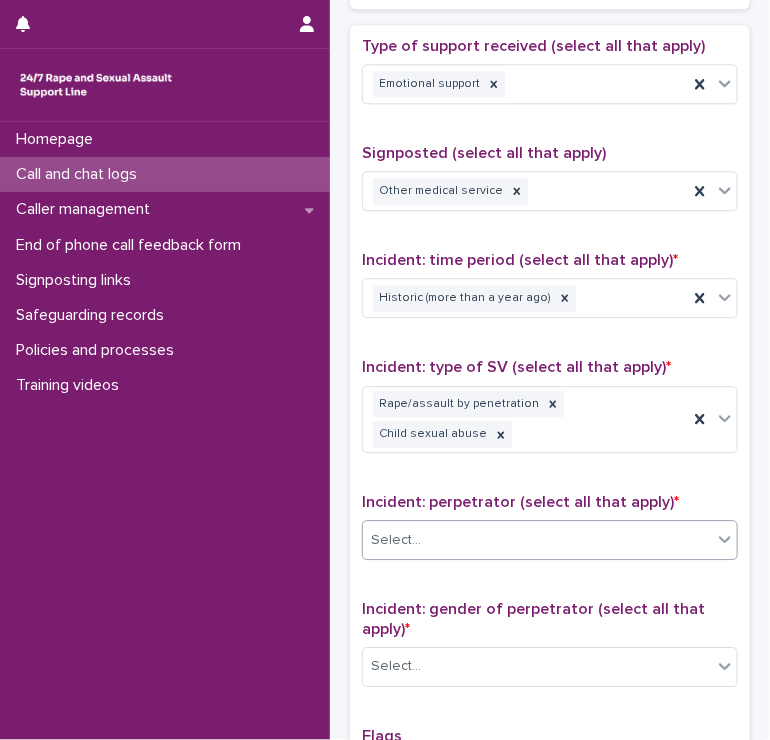 click on "Select..." at bounding box center [537, 540] 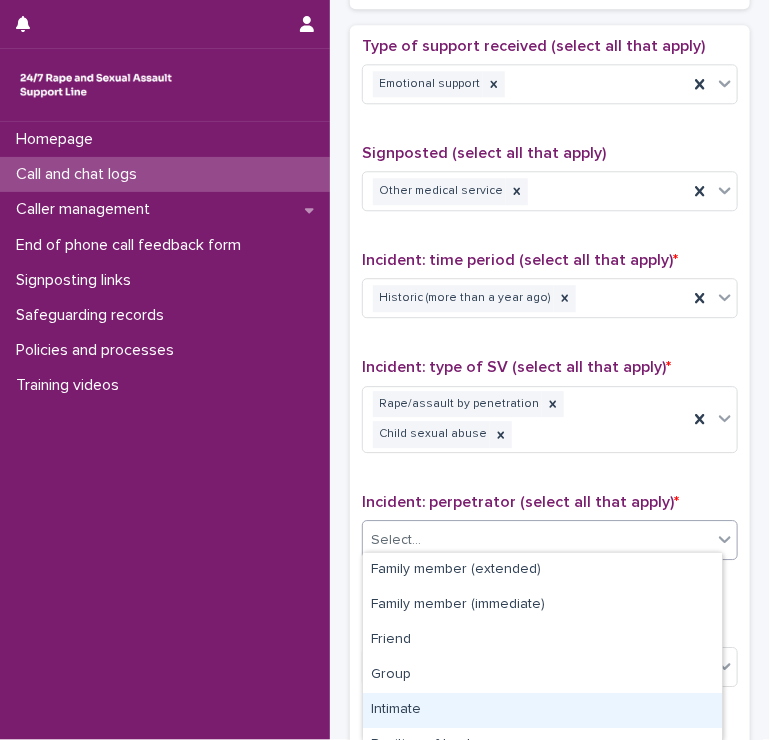 click on "Intimate" at bounding box center (542, 710) 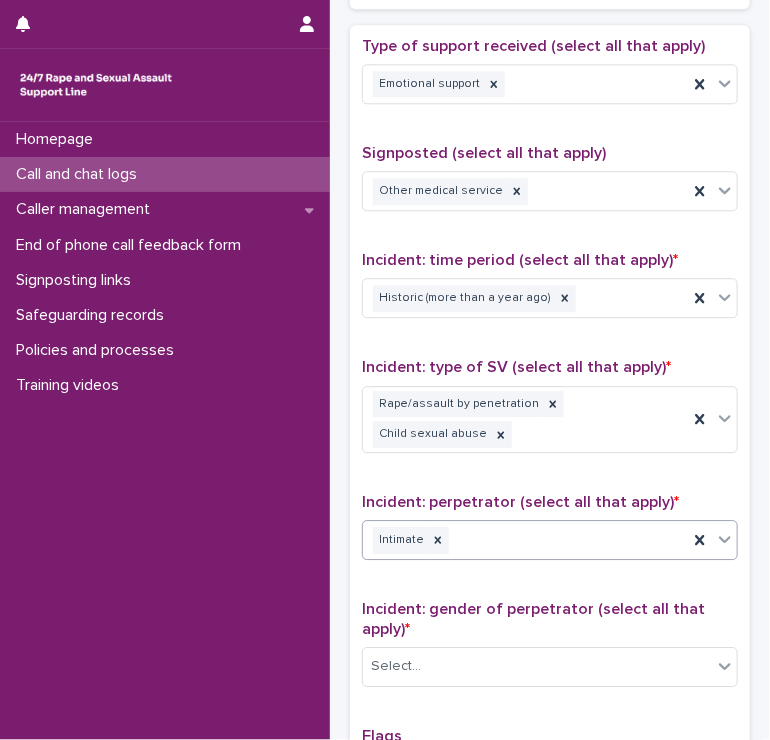 scroll, scrollTop: 1614, scrollLeft: 0, axis: vertical 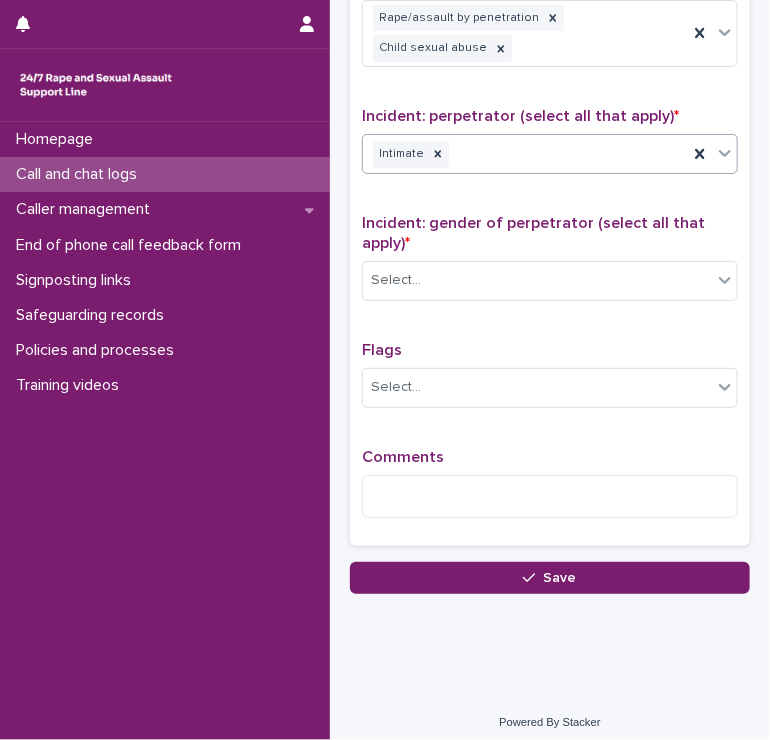 click on "Intimate" at bounding box center (525, 154) 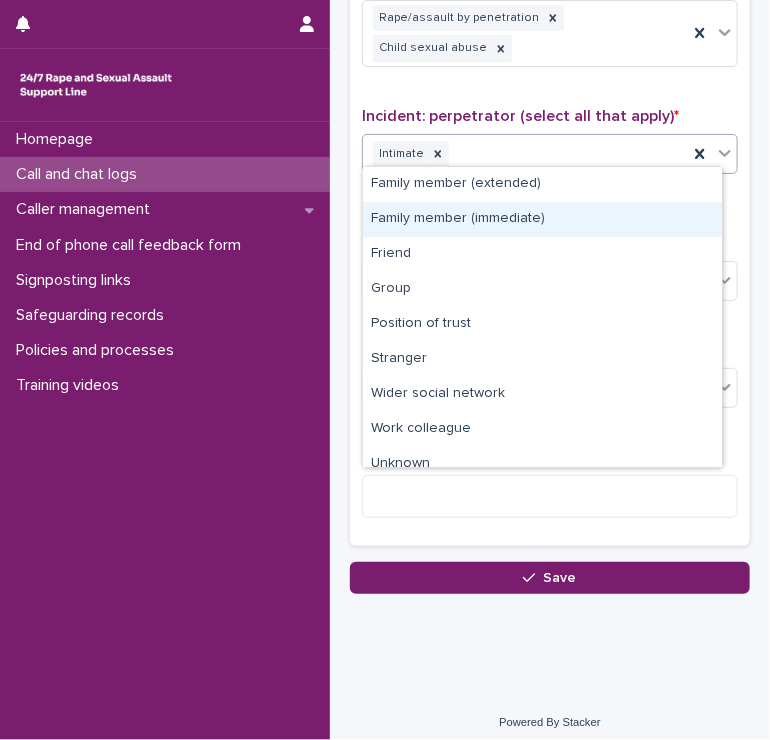 click on "Family member (immediate)" at bounding box center (542, 219) 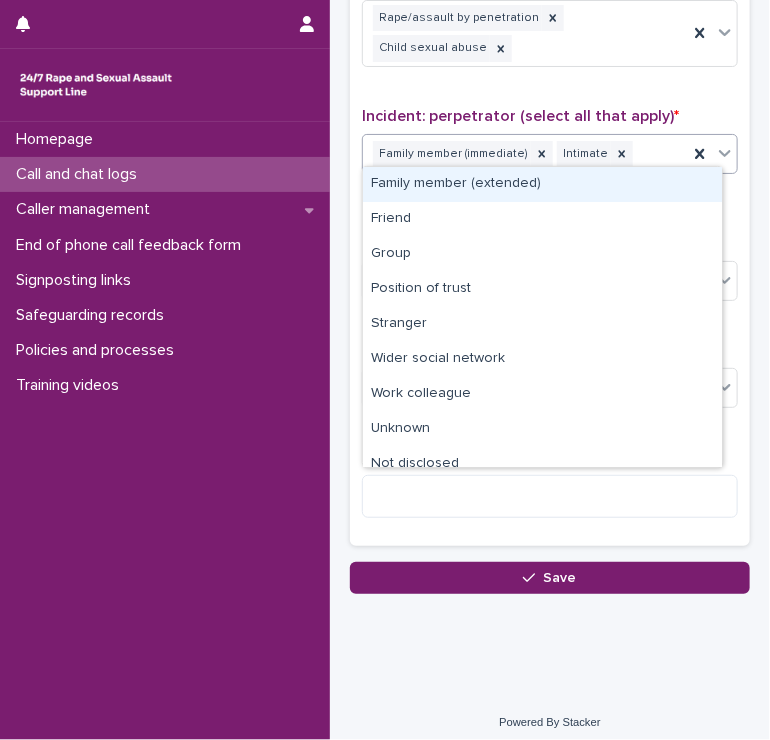 click on "Family member (immediate) Intimate" at bounding box center [525, 154] 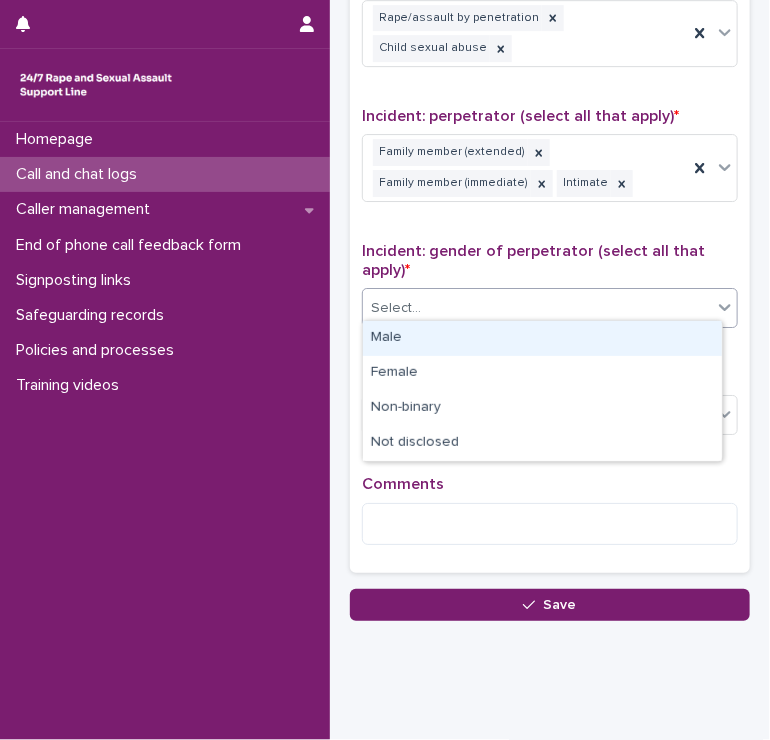 click on "Select..." at bounding box center [550, 308] 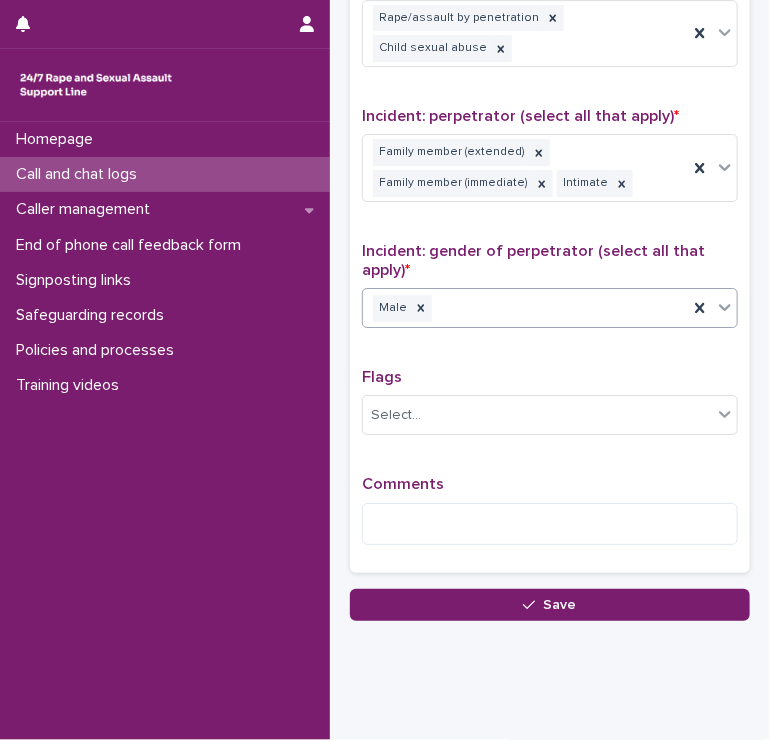 click on "Male" at bounding box center [525, 308] 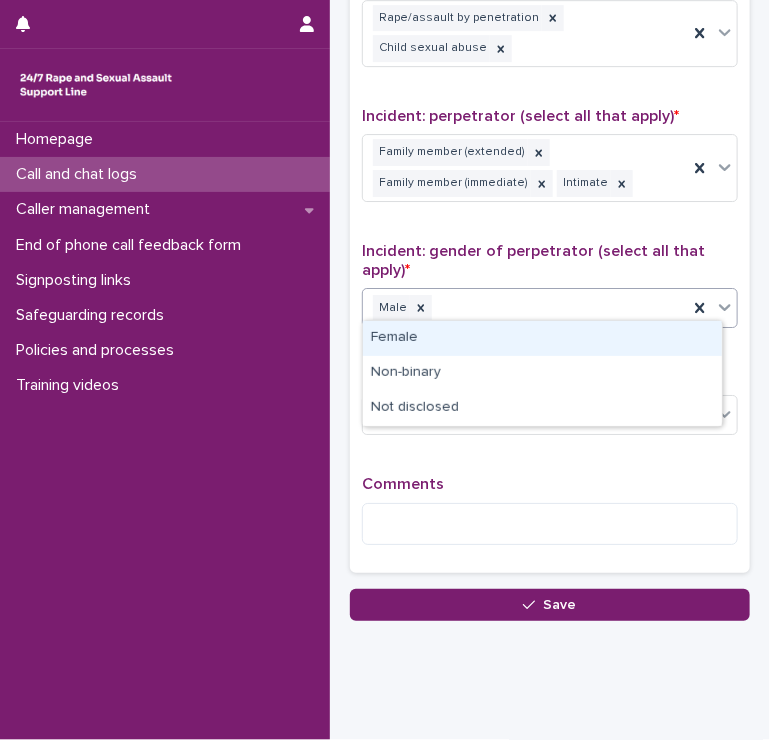 click on "Female" at bounding box center (542, 338) 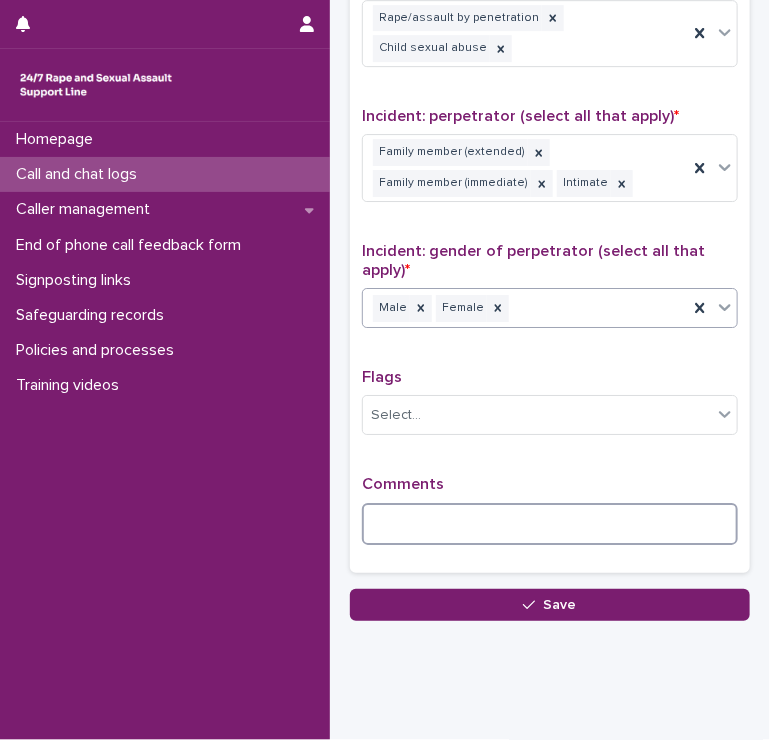 click at bounding box center (550, 524) 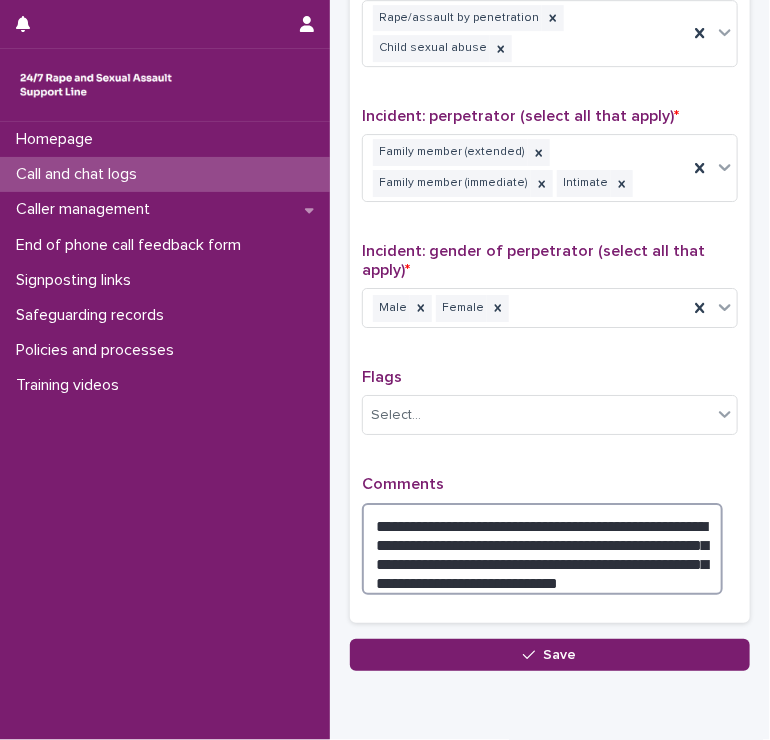 click on "**********" at bounding box center (542, 549) 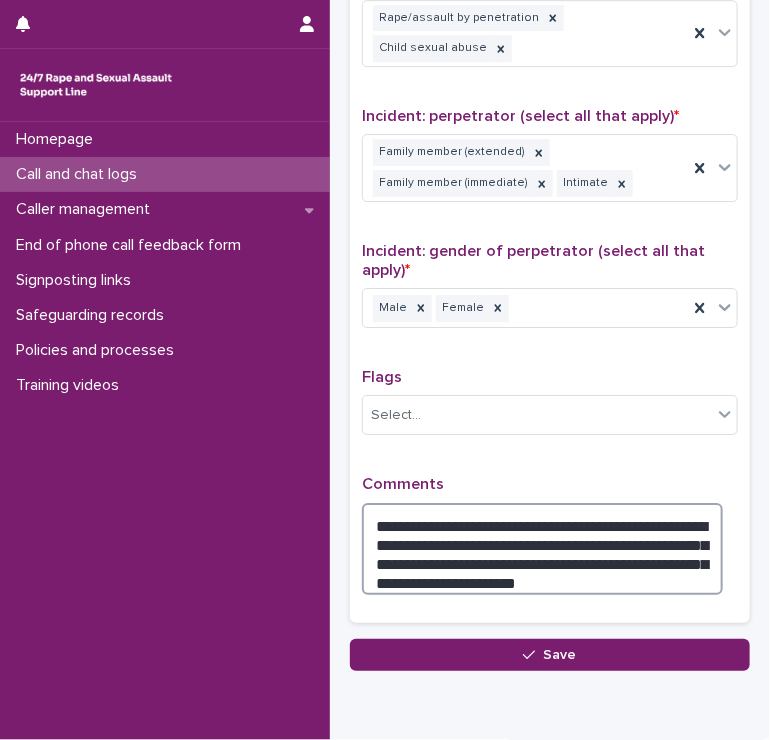 click on "**********" at bounding box center (542, 549) 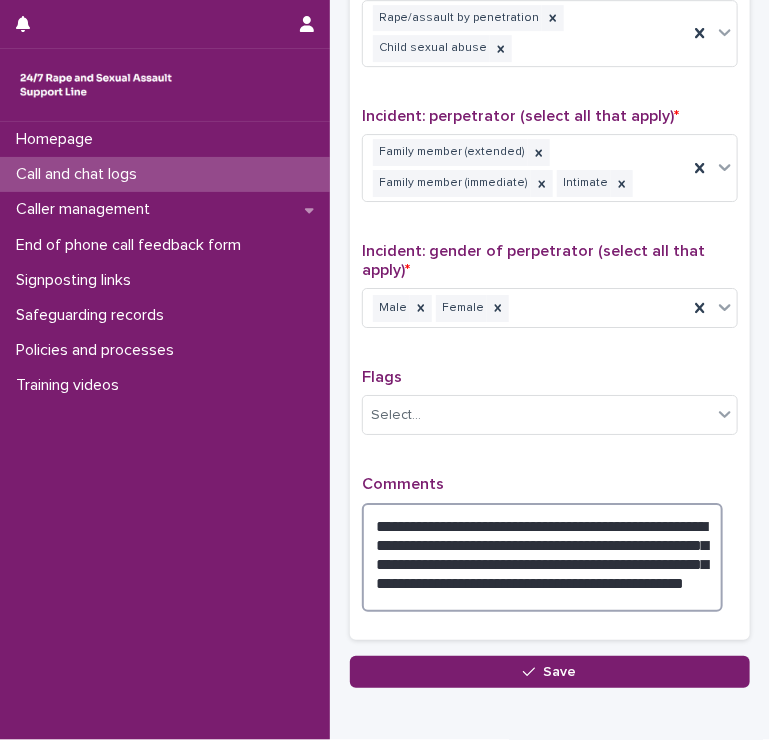 click on "**********" at bounding box center (542, 558) 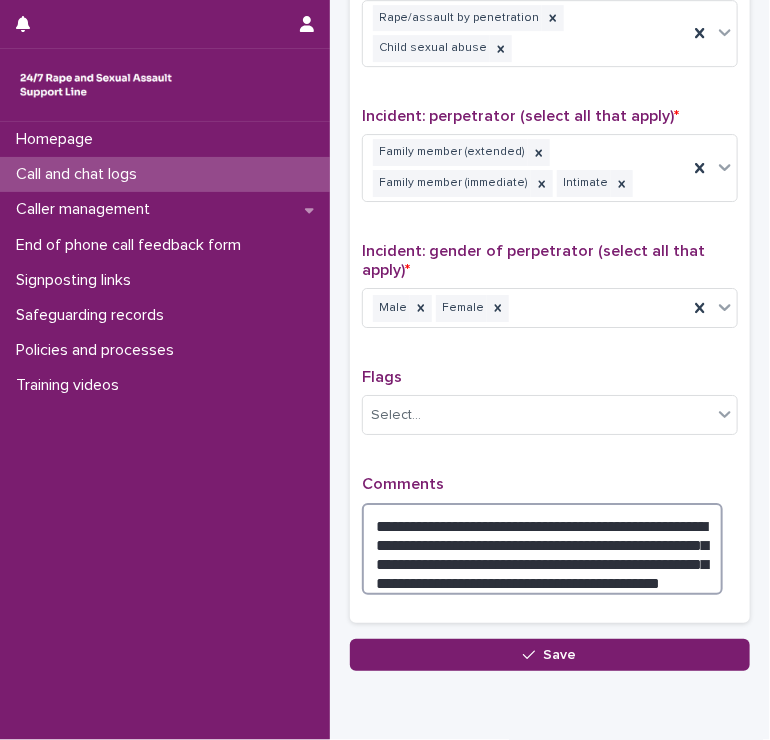 click on "**********" at bounding box center [542, 549] 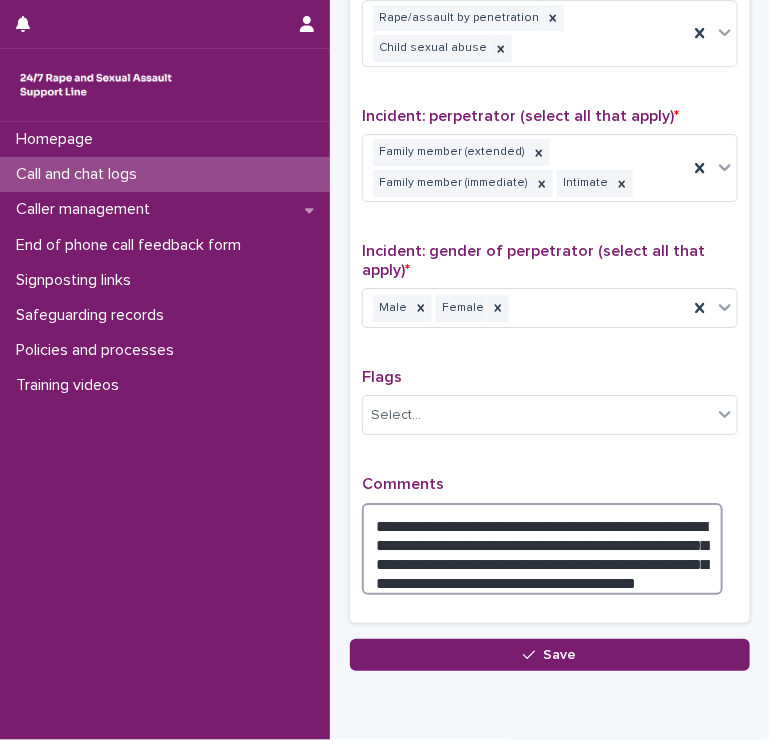 click on "**********" at bounding box center (542, 549) 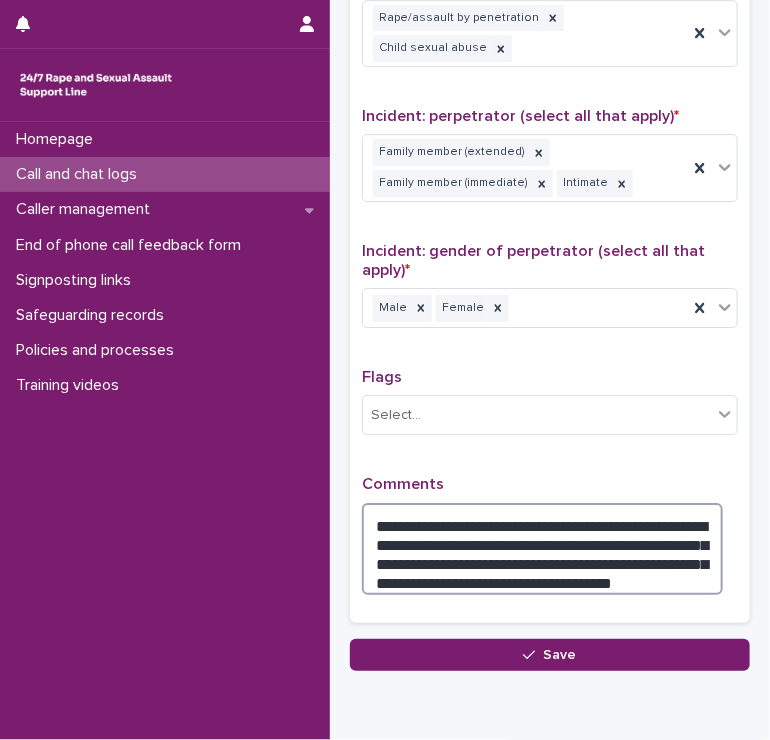 click on "**********" at bounding box center (542, 549) 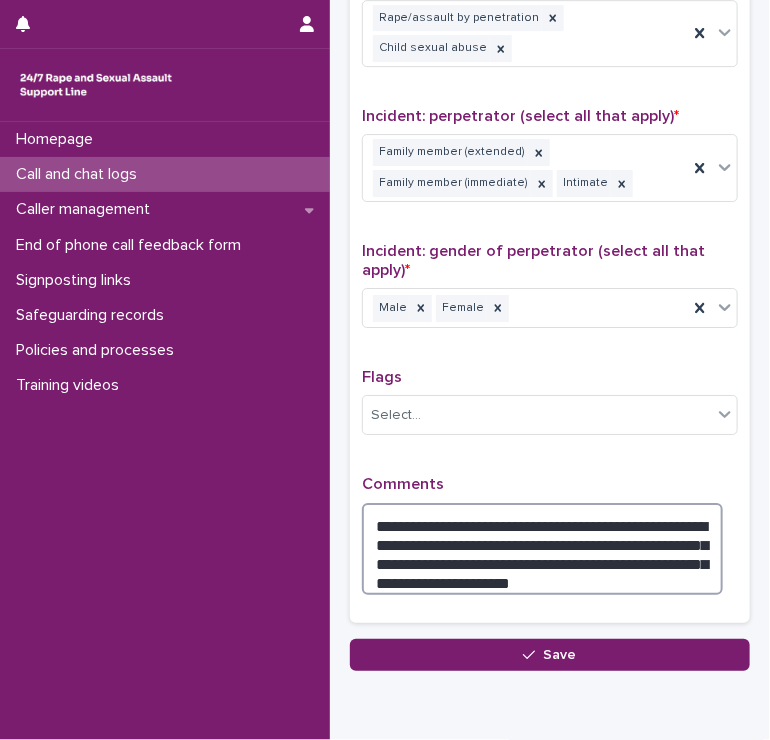 click on "**********" at bounding box center [542, 549] 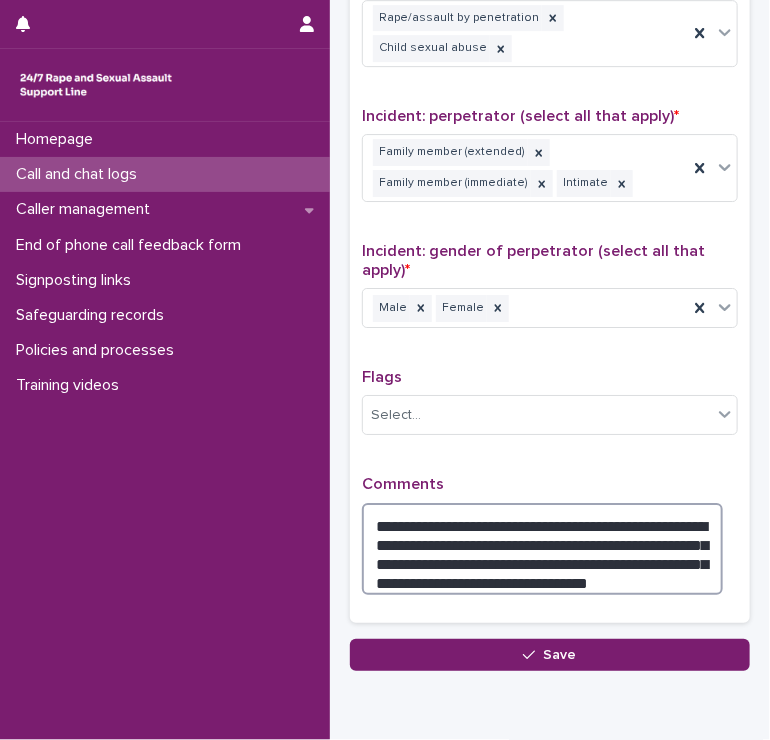 click on "**********" at bounding box center [542, 549] 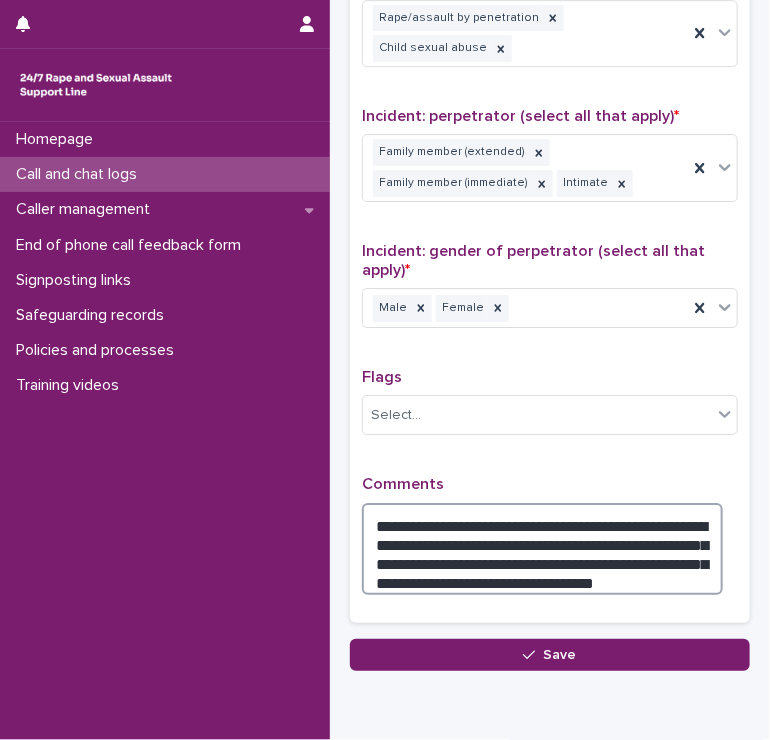 click on "**********" at bounding box center [542, 549] 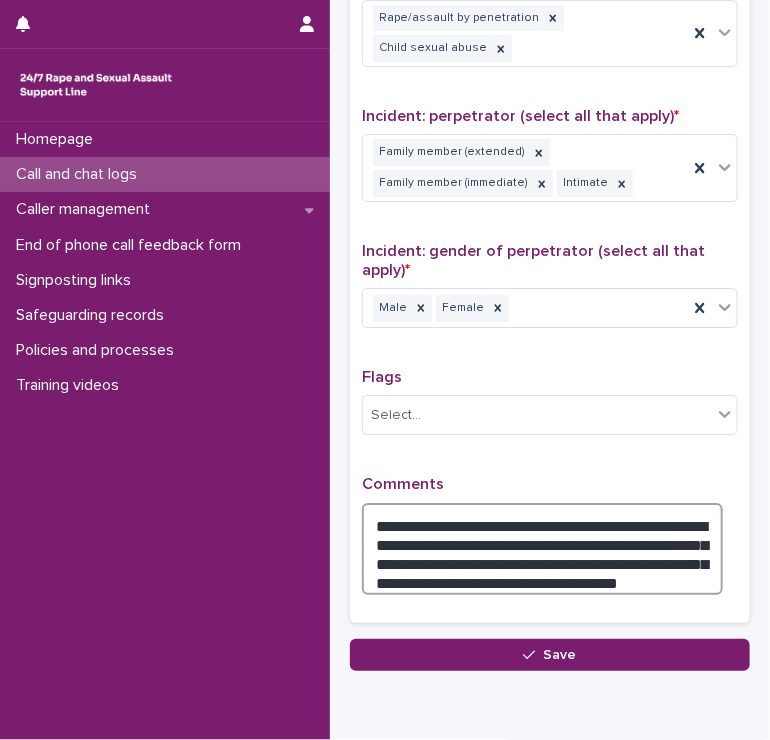 click on "**********" at bounding box center [542, 549] 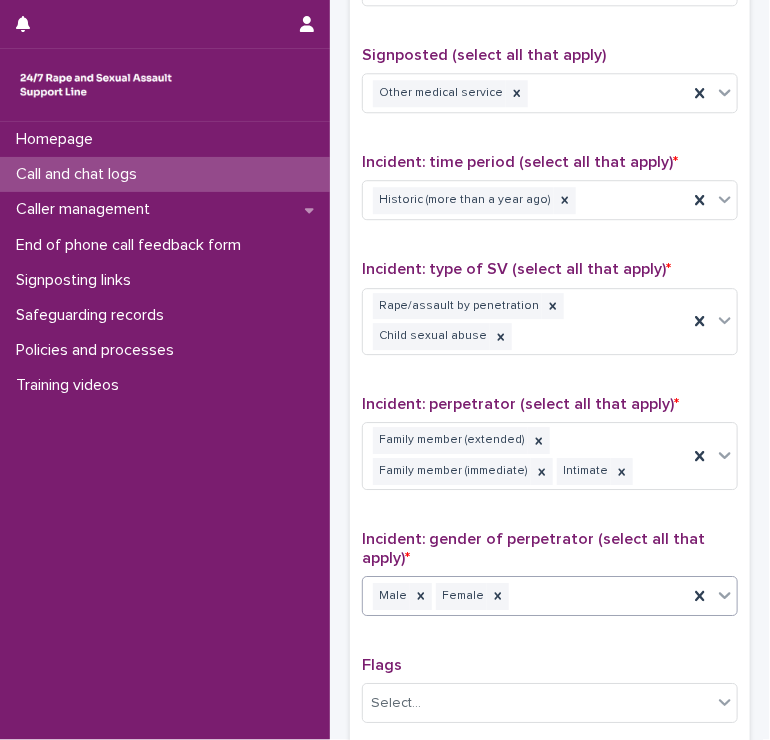 scroll, scrollTop: 1693, scrollLeft: 0, axis: vertical 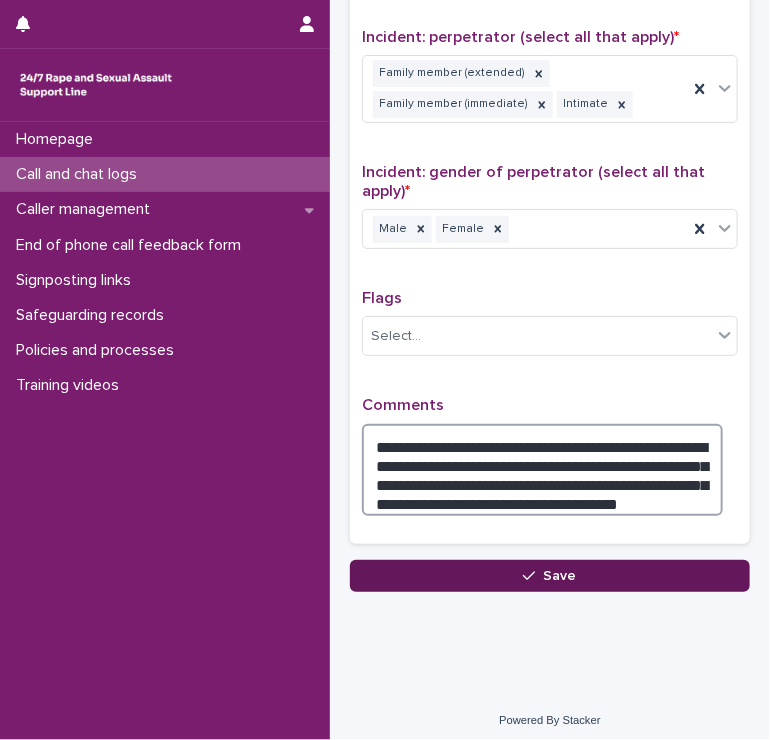 type on "**********" 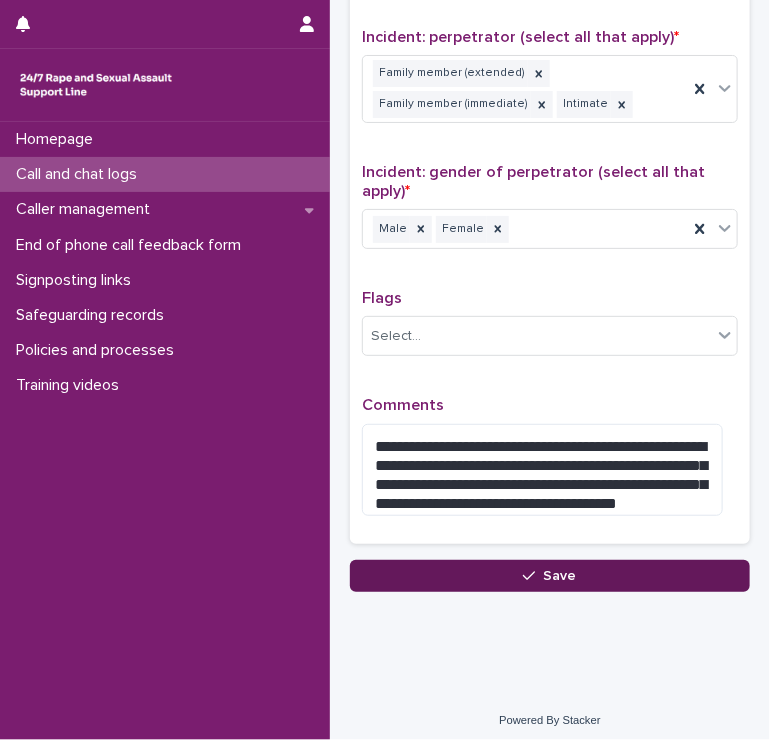 click on "Save" at bounding box center (560, 576) 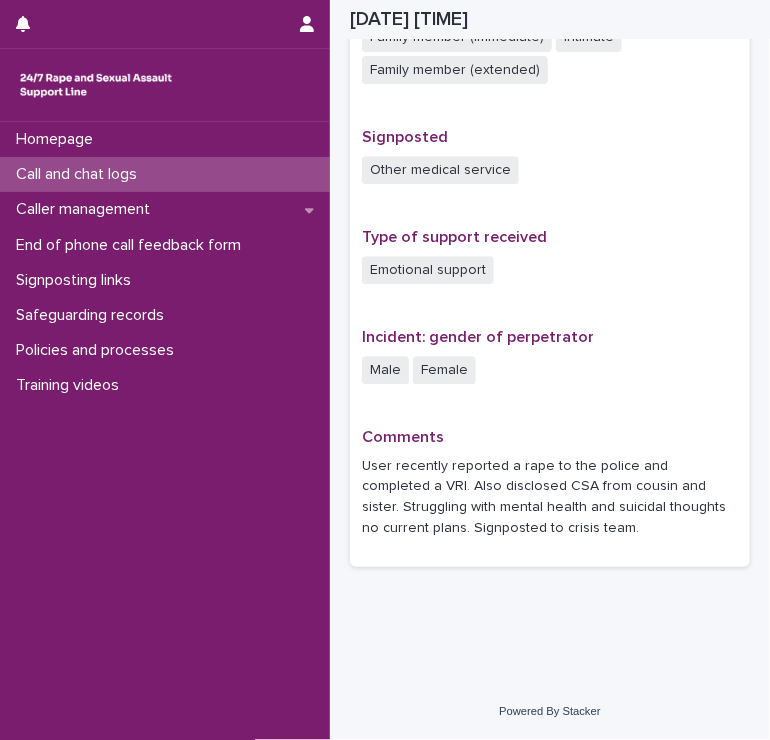scroll, scrollTop: 1247, scrollLeft: 0, axis: vertical 